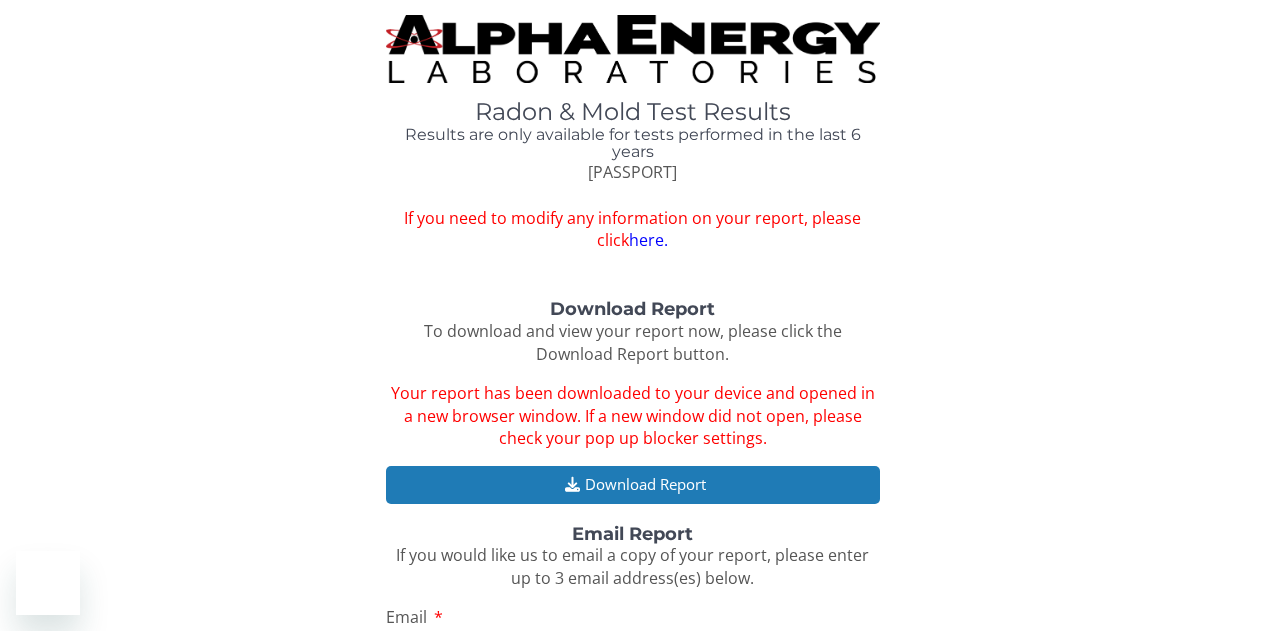 scroll, scrollTop: 0, scrollLeft: 0, axis: both 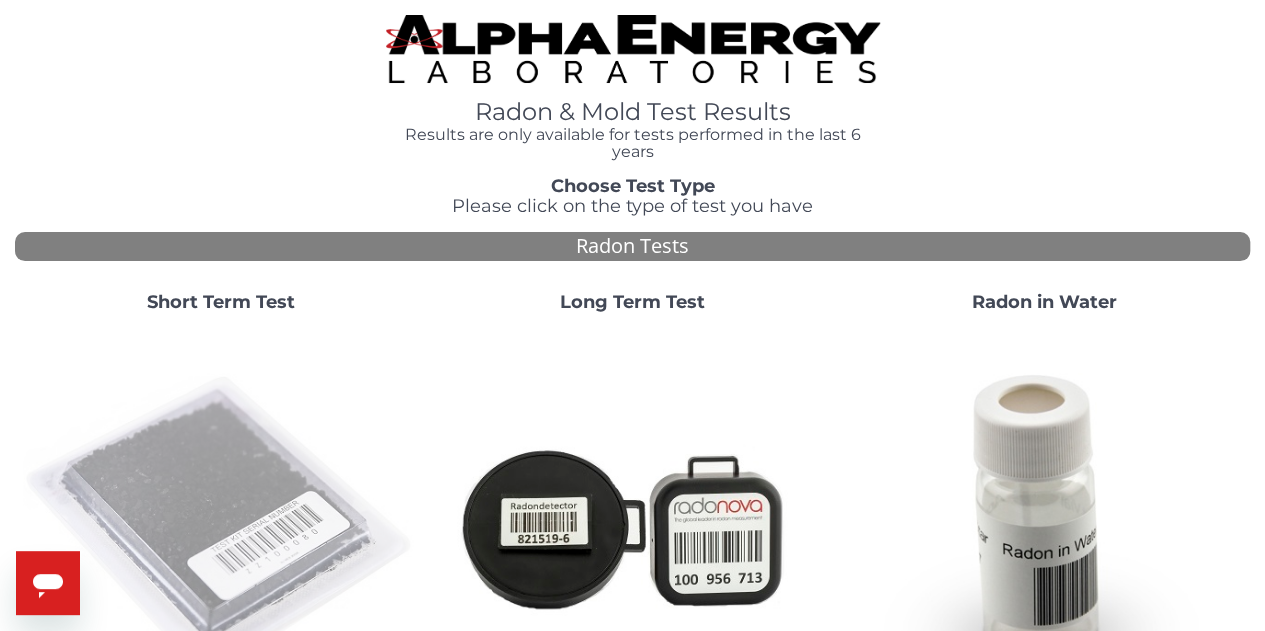 click at bounding box center (221, 527) 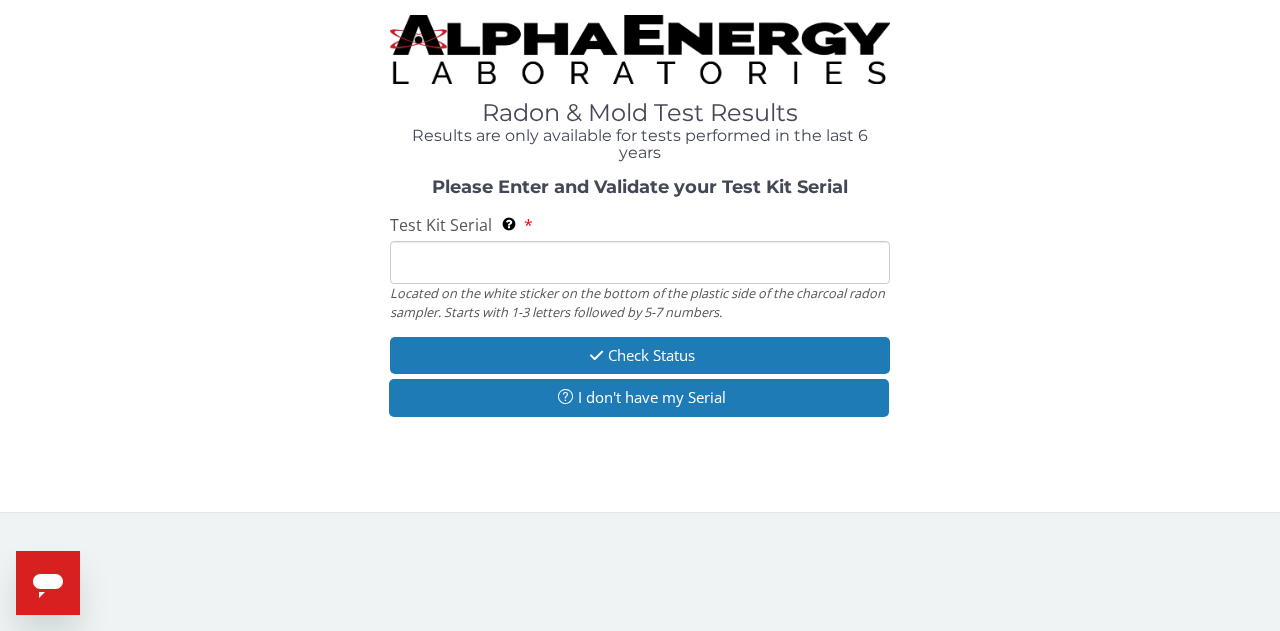 click on "Test Kit Serial     Located on the white sticker on the bottom of the plastic side of the charcoal radon sampler. Starts with 1-3 letters followed by 5-7 numbers." at bounding box center [640, 262] 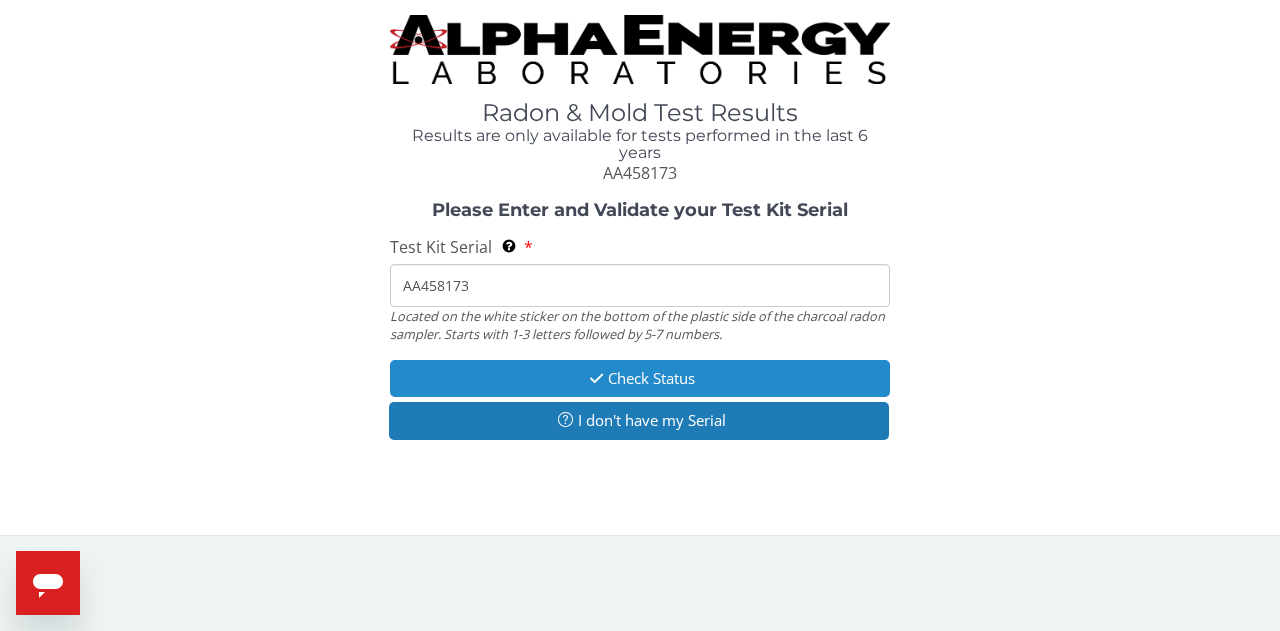 type on "AA458173" 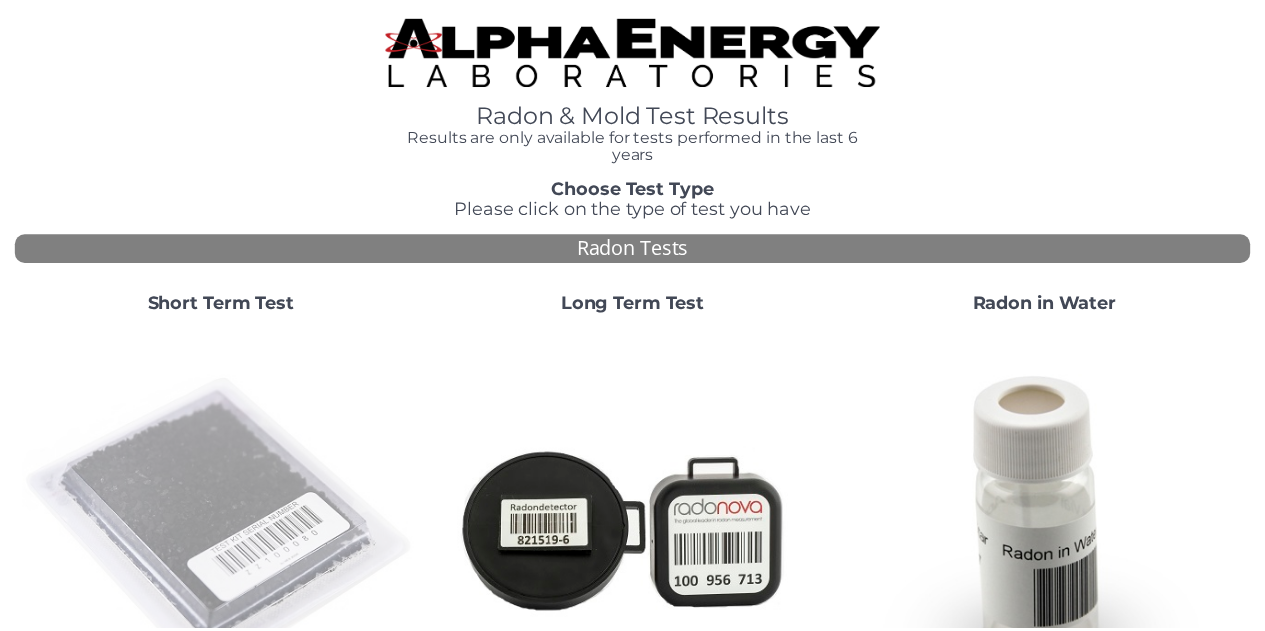 scroll, scrollTop: 0, scrollLeft: 0, axis: both 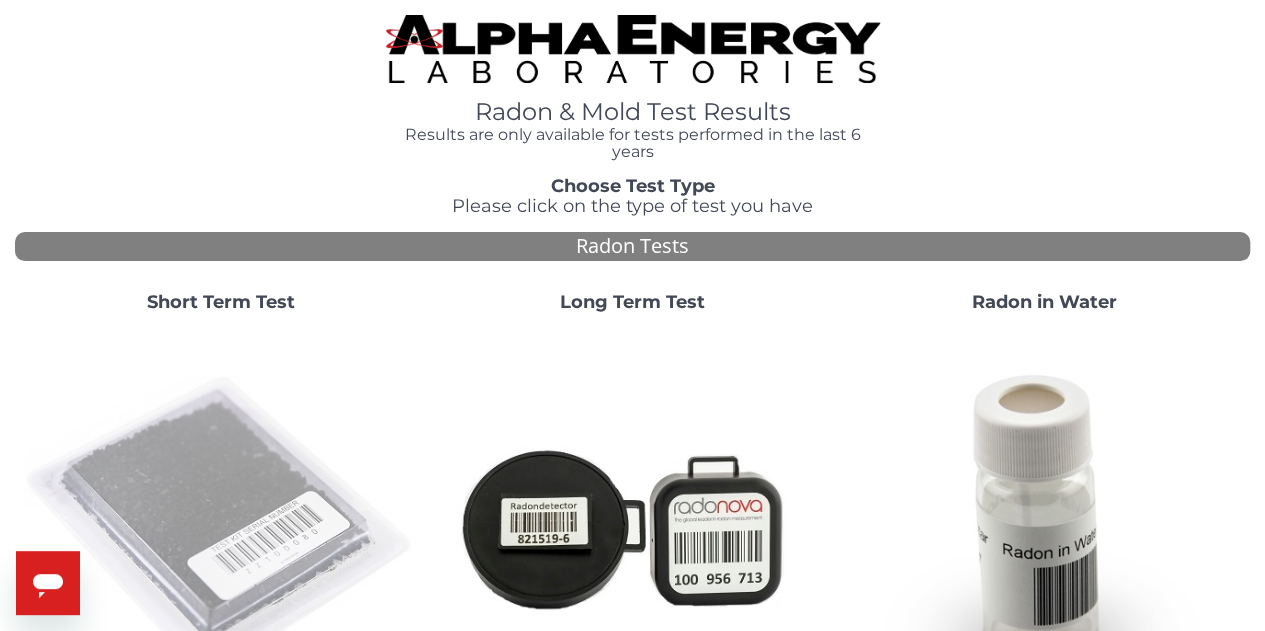 click at bounding box center (221, 527) 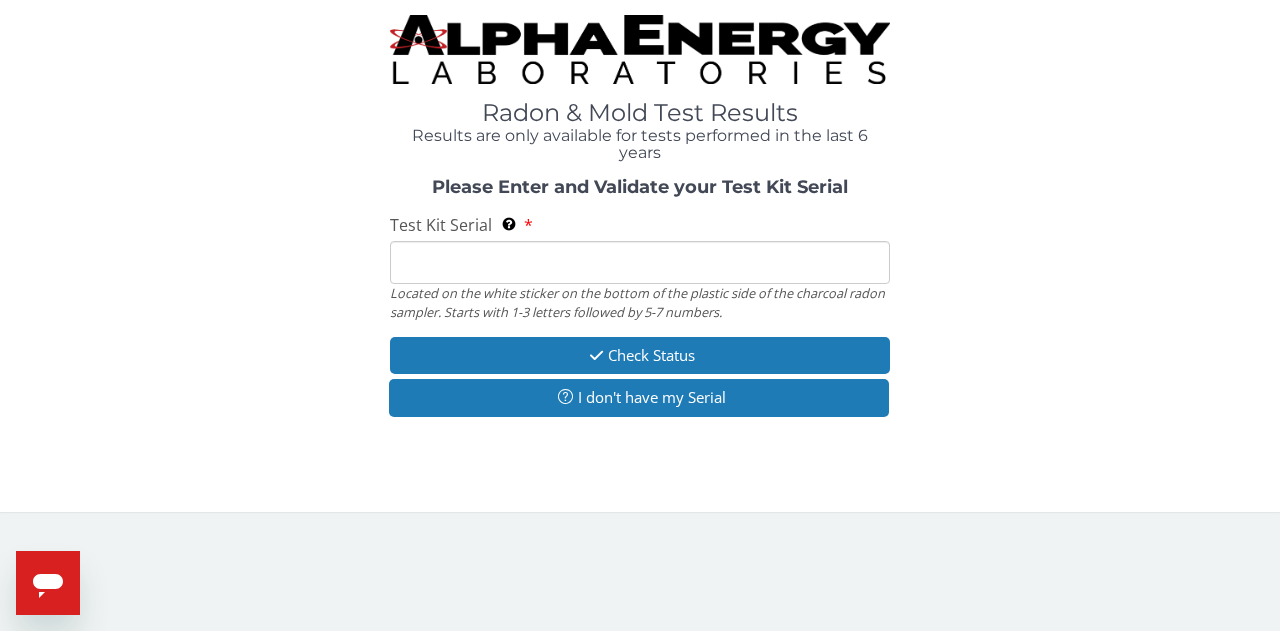 click on "Test Kit Serial     Located on the white sticker on the bottom of the plastic side of the charcoal radon sampler. Starts with 1-3 letters followed by 5-7 numbers." at bounding box center [640, 262] 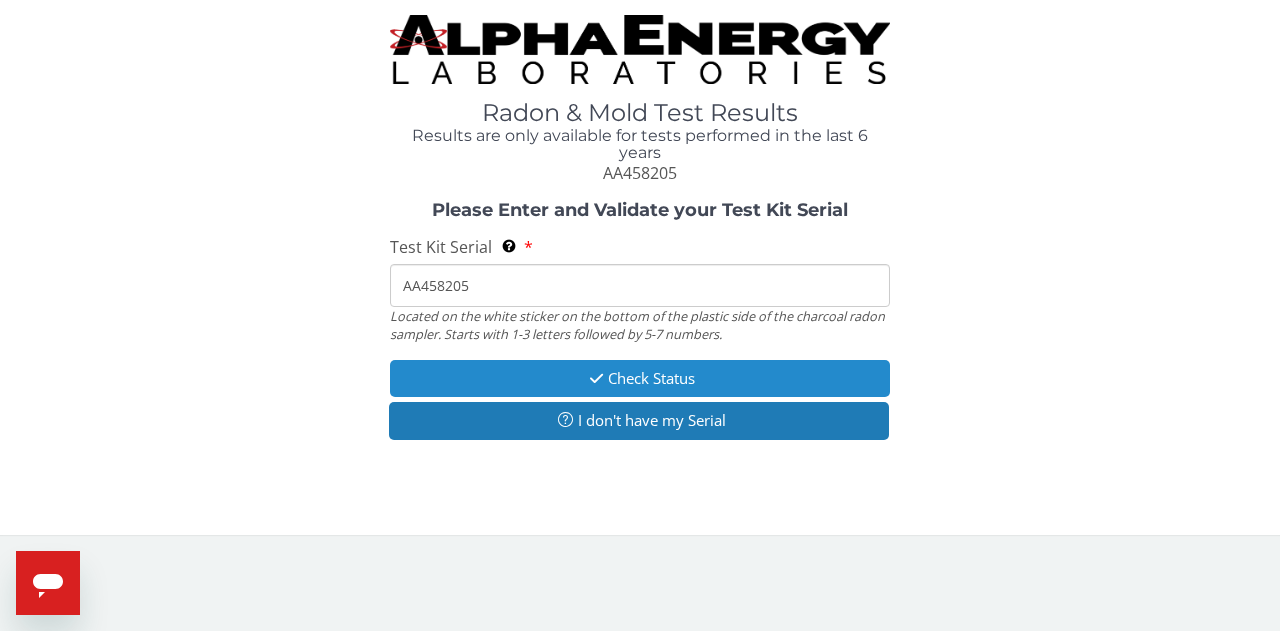 type on "AA458205" 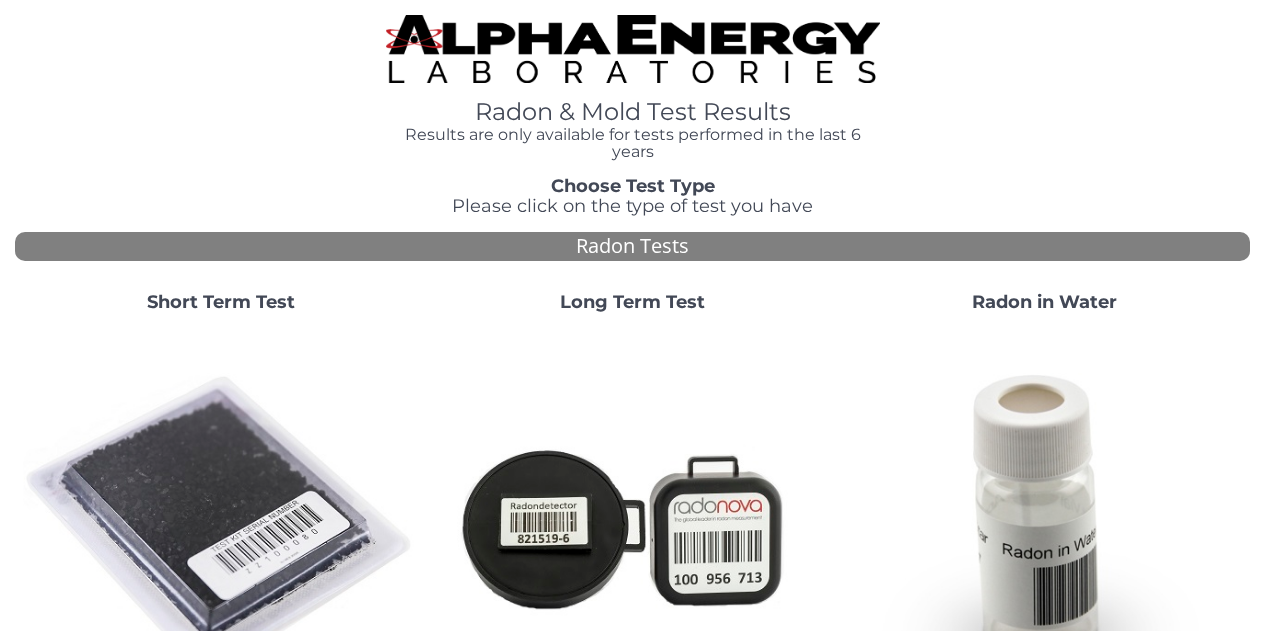 scroll, scrollTop: 0, scrollLeft: 0, axis: both 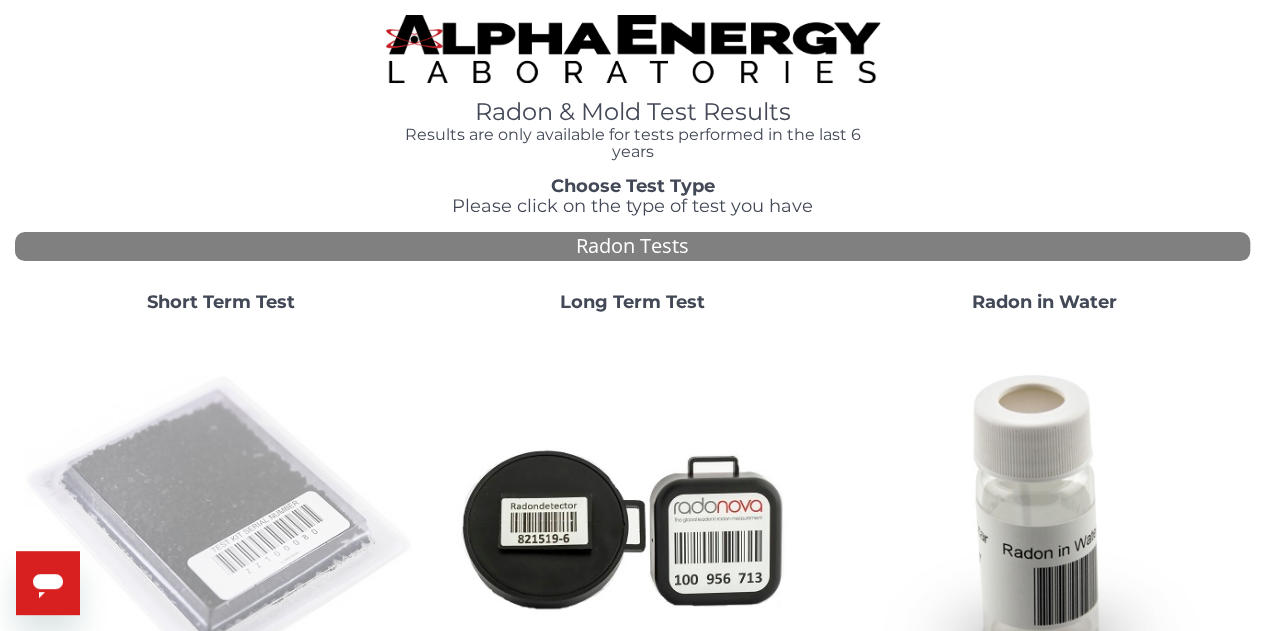 click at bounding box center (221, 527) 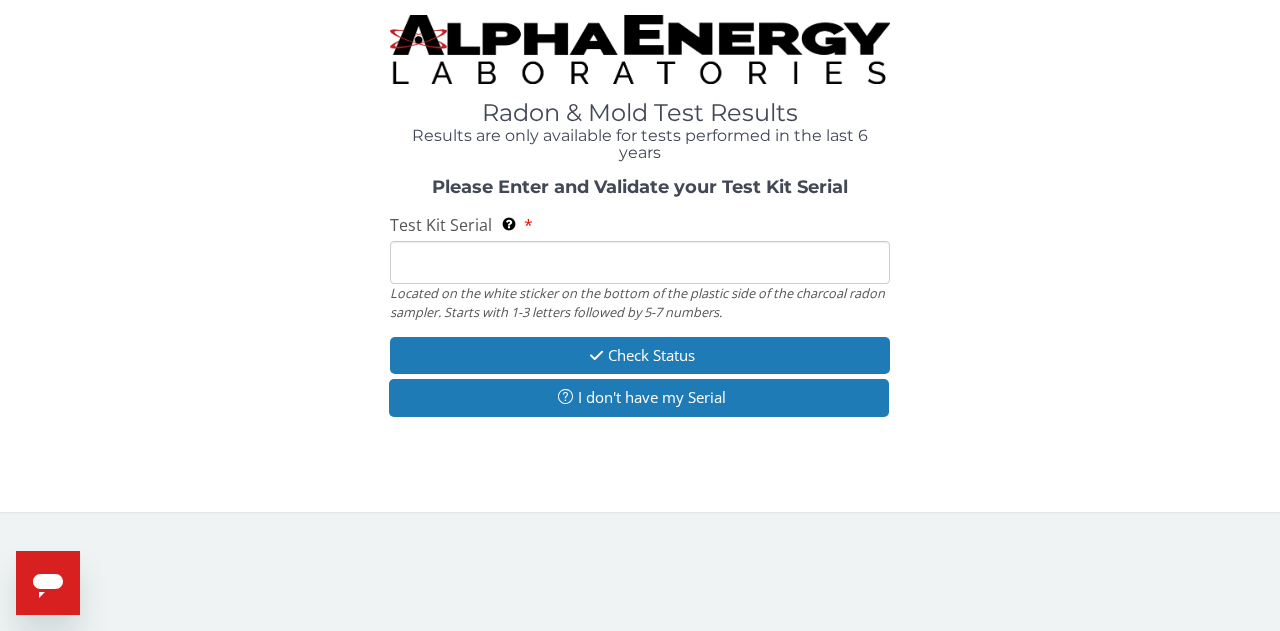 click on "Test Kit Serial     Located on the white sticker on the bottom of the plastic side of the charcoal radon sampler. Starts with 1-3 letters followed by 5-7 numbers." at bounding box center (640, 262) 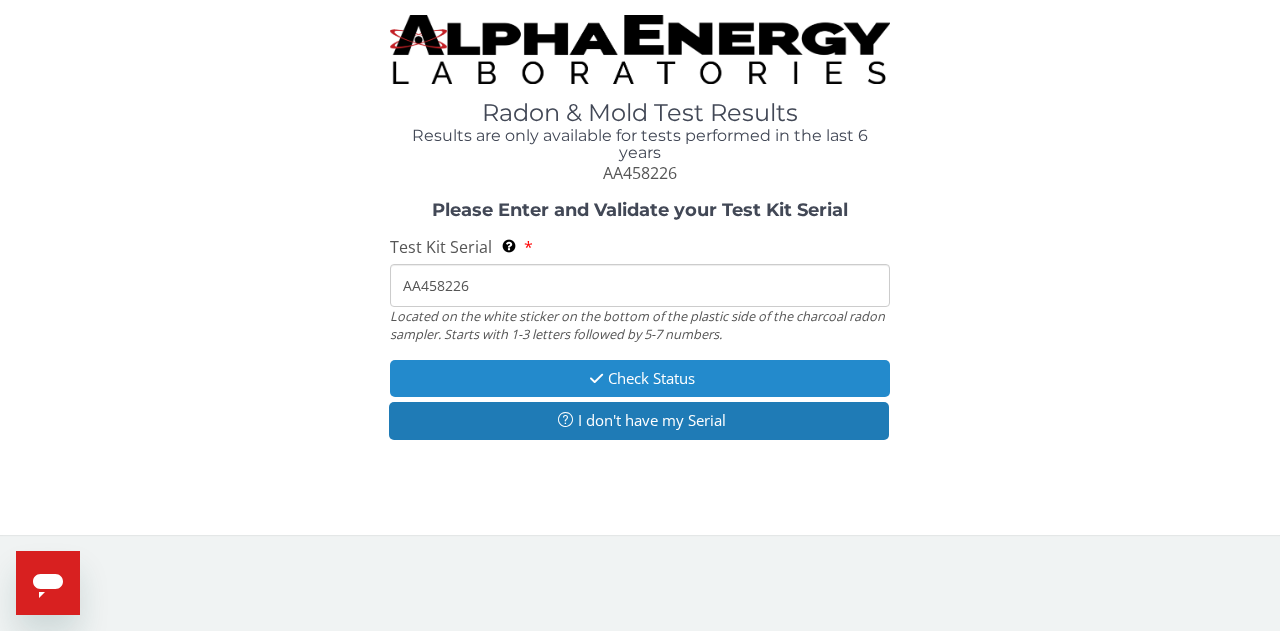 type on "AA458226" 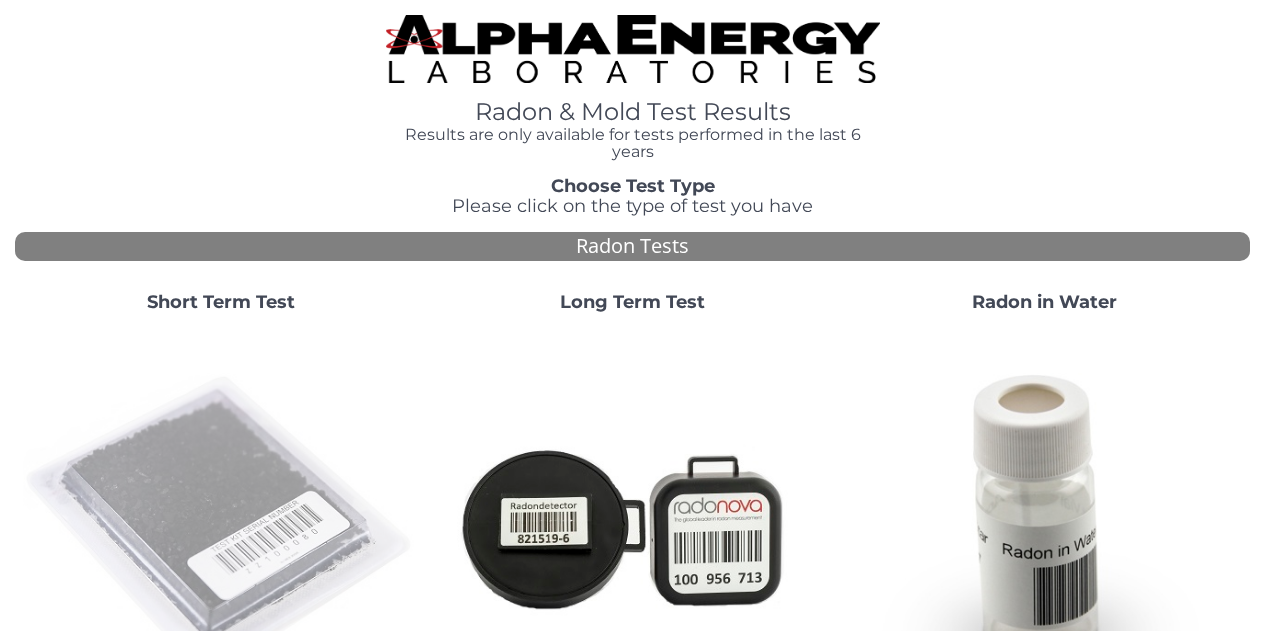 scroll, scrollTop: 0, scrollLeft: 0, axis: both 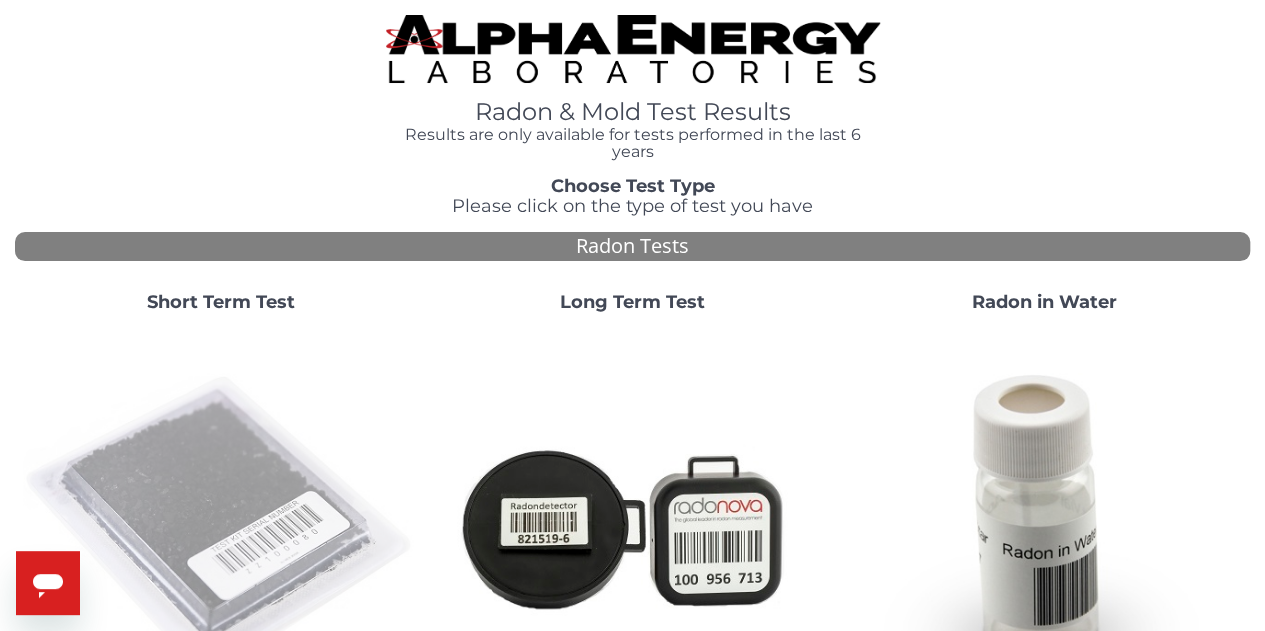 click at bounding box center (221, 527) 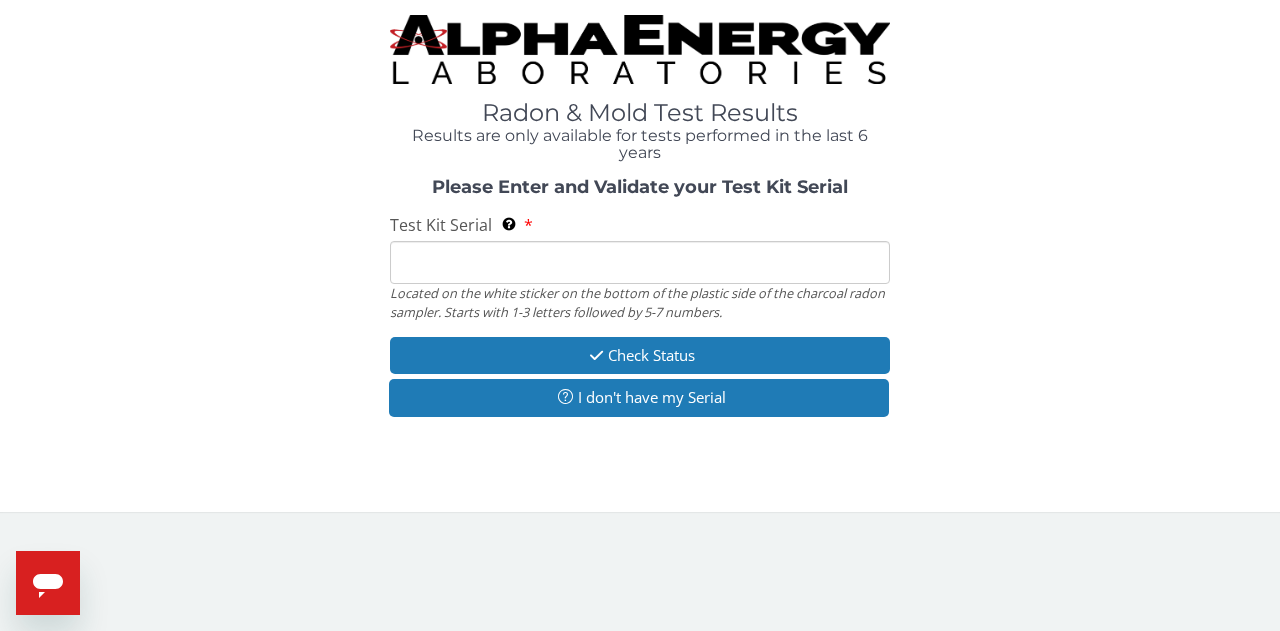 click on "Test Kit Serial     Located on the white sticker on the bottom of the plastic side of the charcoal radon sampler. Starts with 1-3 letters followed by 5-7 numbers." at bounding box center [640, 262] 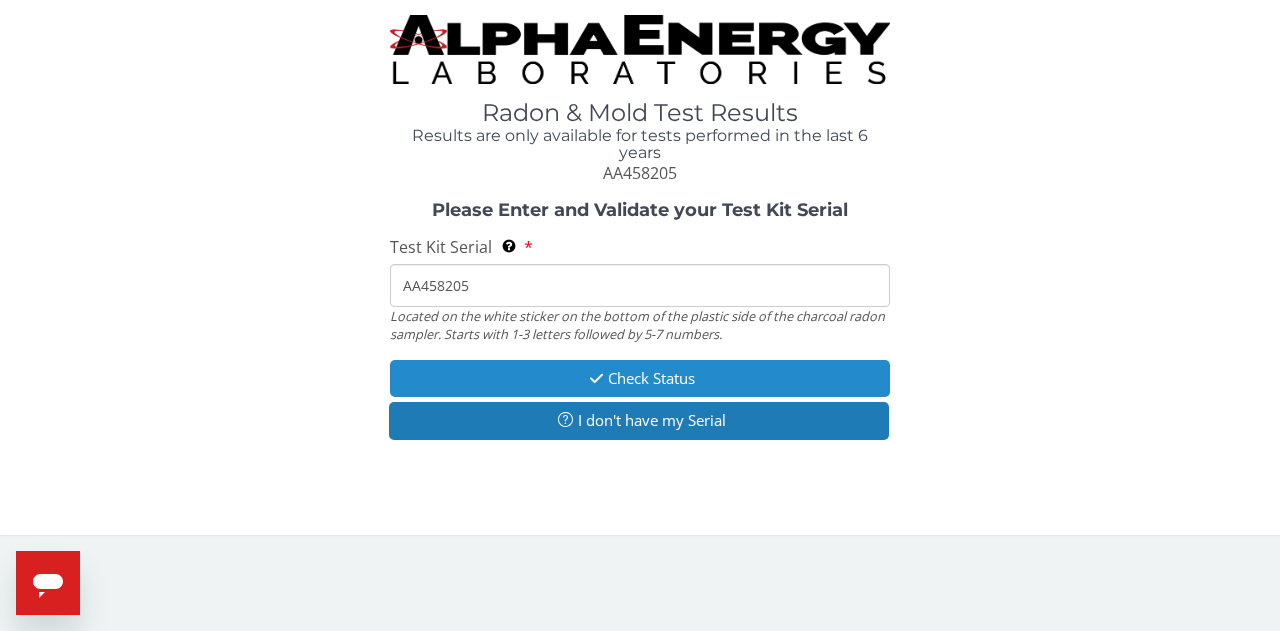 type on "AA458205" 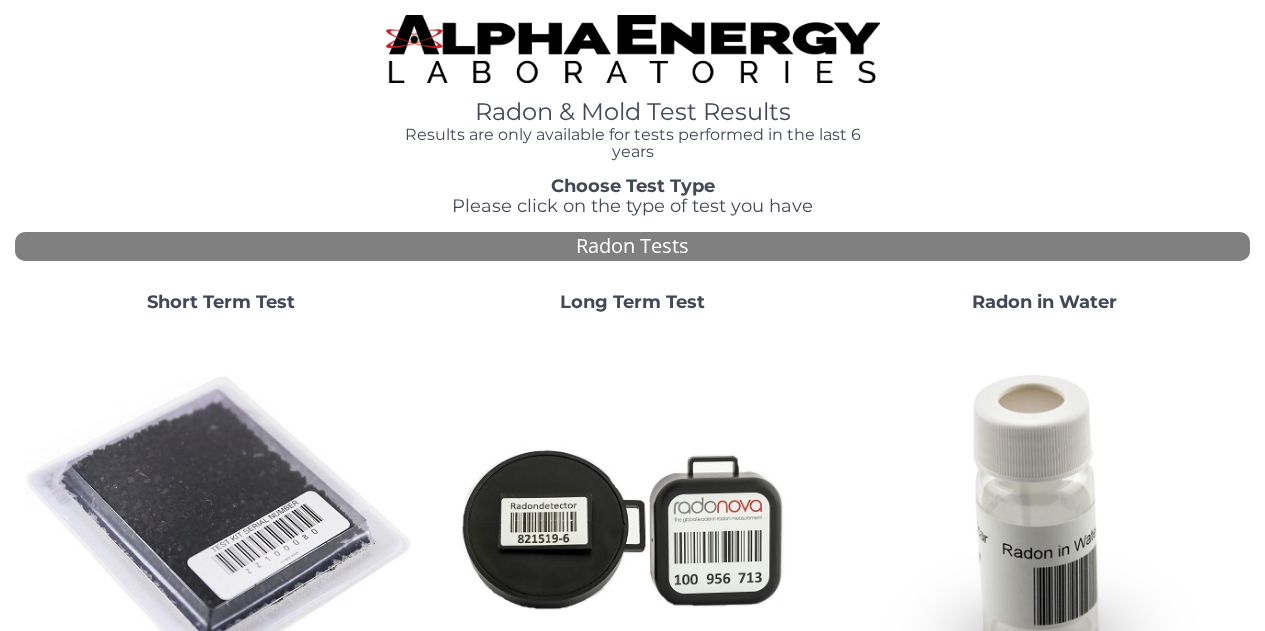 scroll, scrollTop: 0, scrollLeft: 0, axis: both 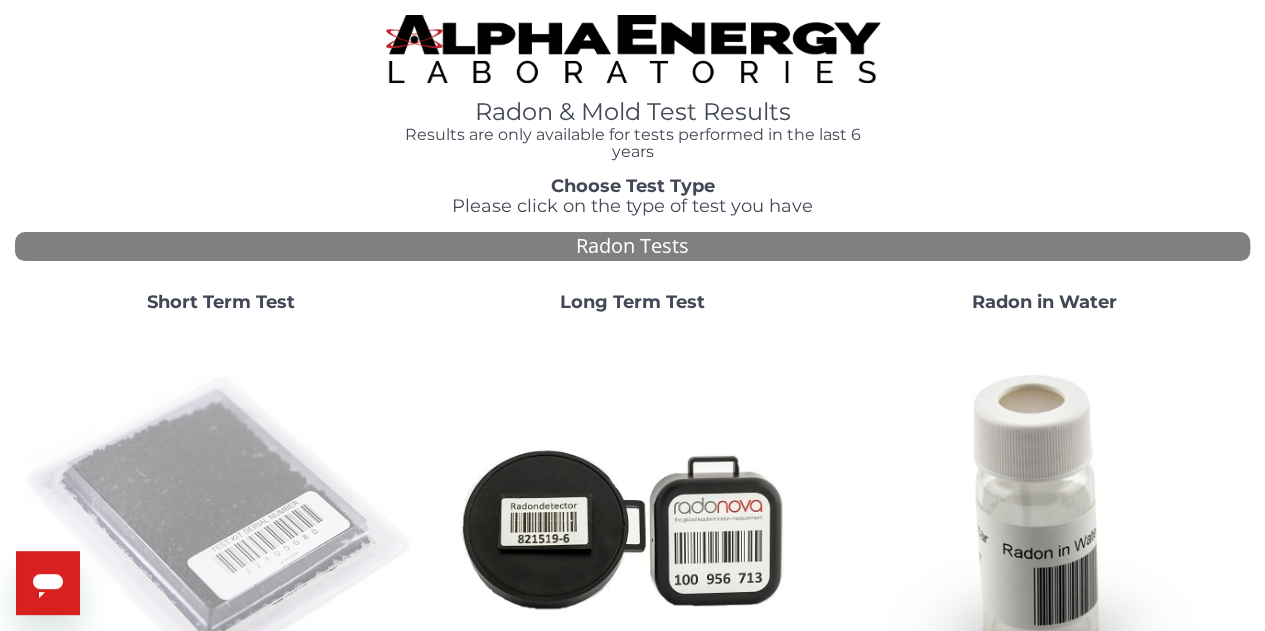 click at bounding box center [221, 527] 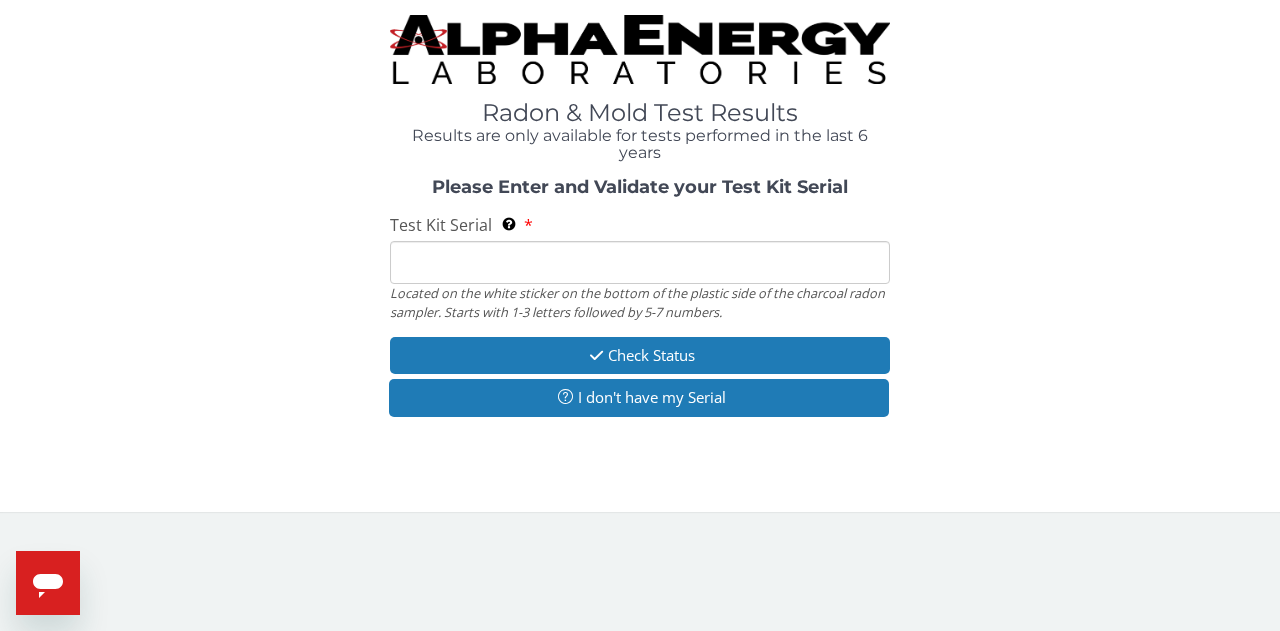 click on "Test Kit Serial     Located on the white sticker on the bottom of the plastic side of the charcoal radon sampler. Starts with 1-3 letters followed by 5-7 numbers." at bounding box center (640, 262) 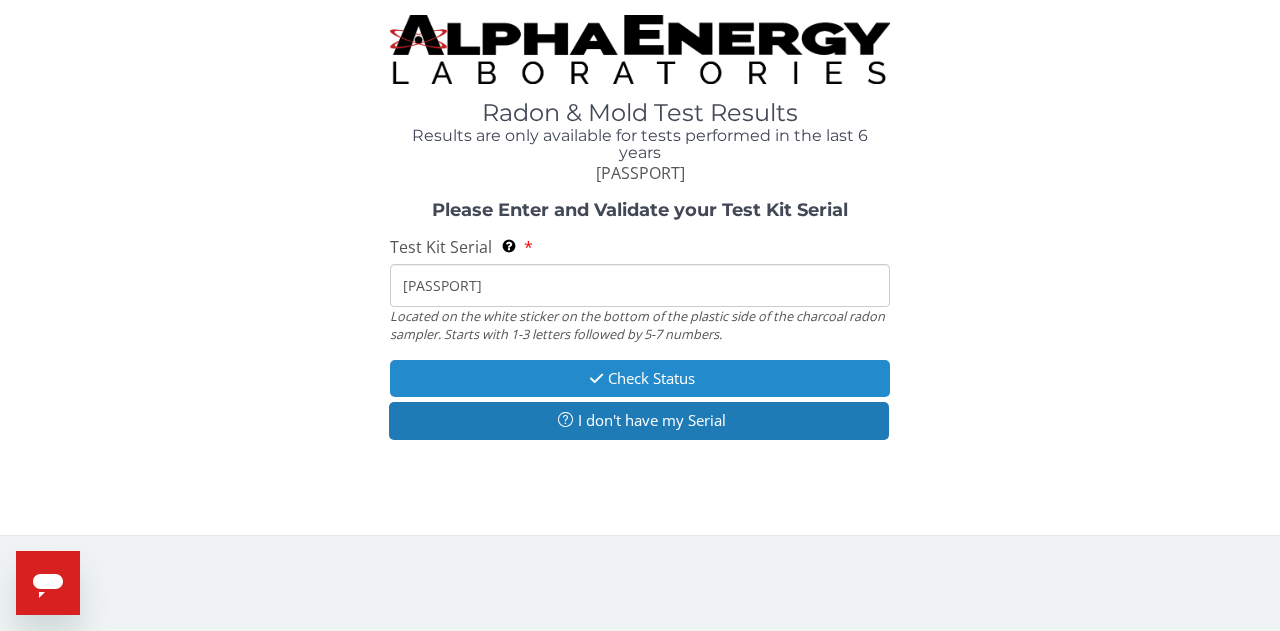 type on "AA458214" 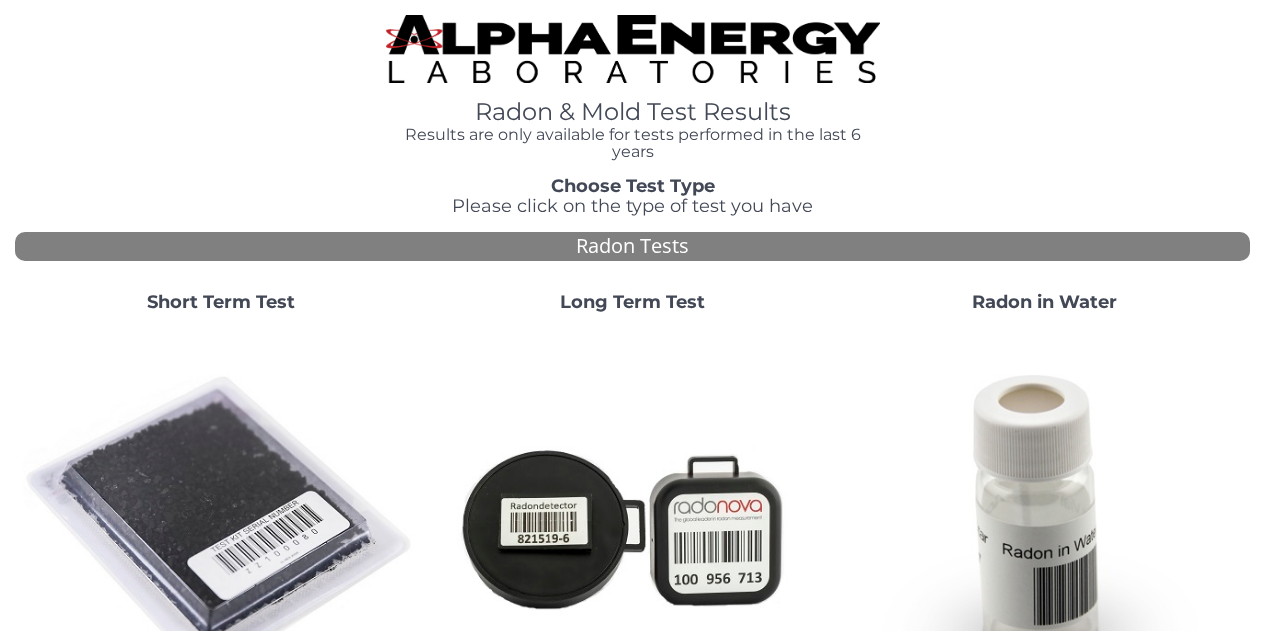 scroll, scrollTop: 0, scrollLeft: 0, axis: both 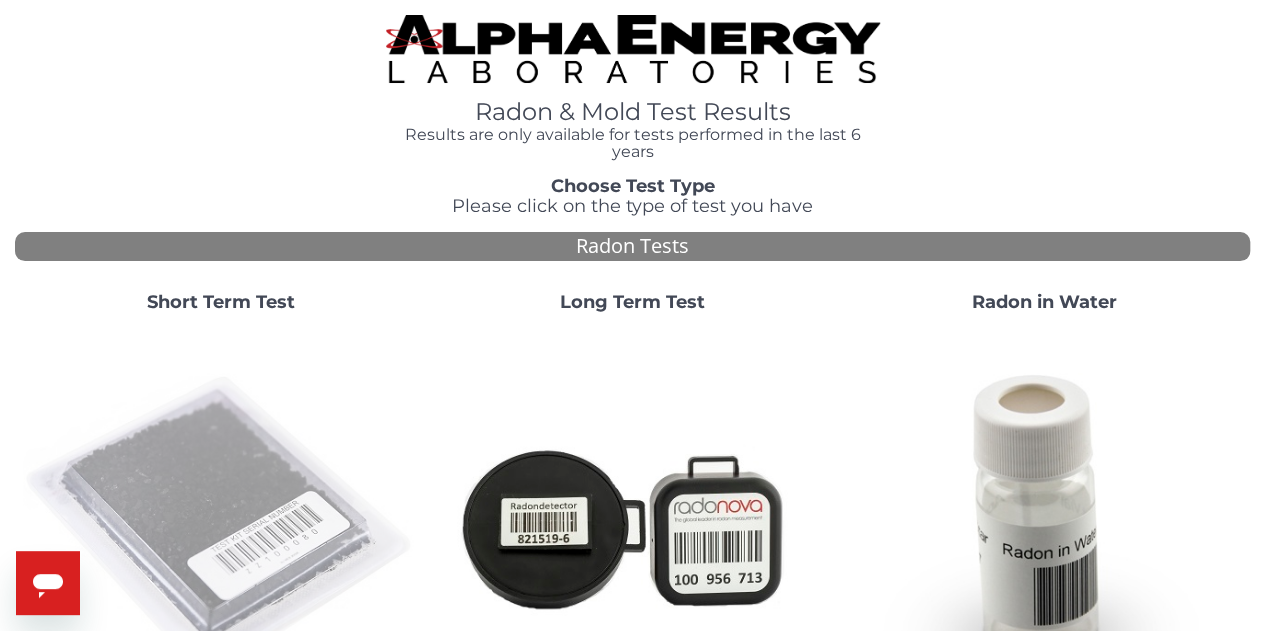 click at bounding box center (221, 527) 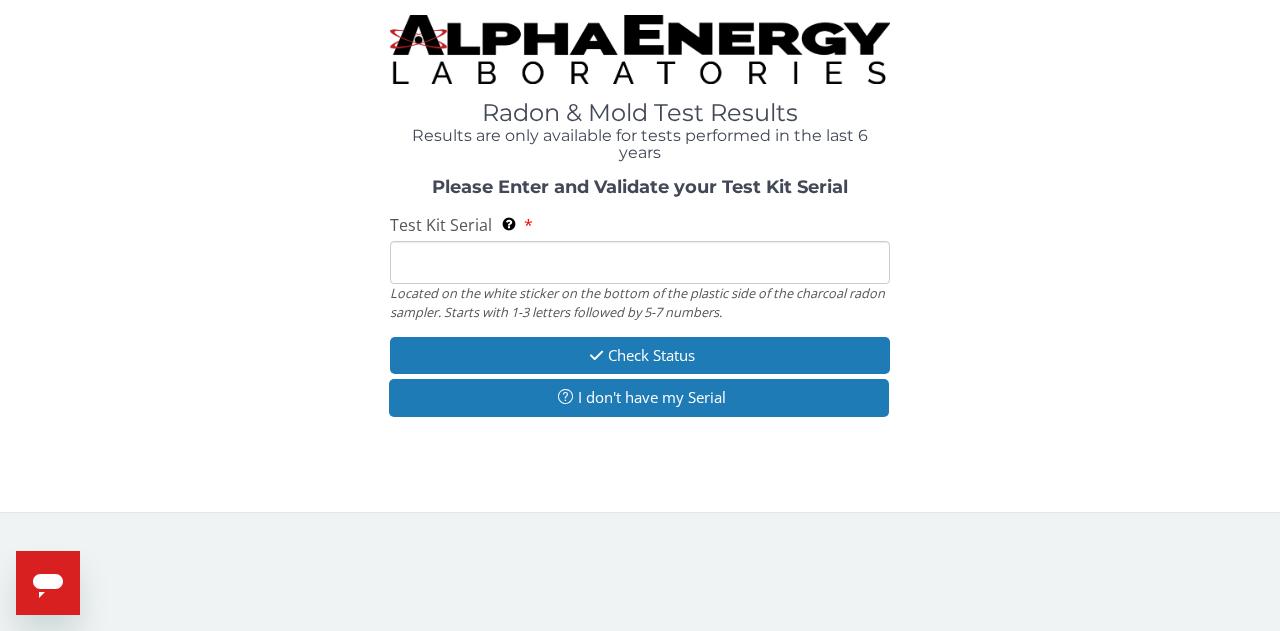 click on "Test Kit Serial     Located on the white sticker on the bottom of the plastic side of the charcoal radon sampler. Starts with 1-3 letters followed by 5-7 numbers." at bounding box center [640, 262] 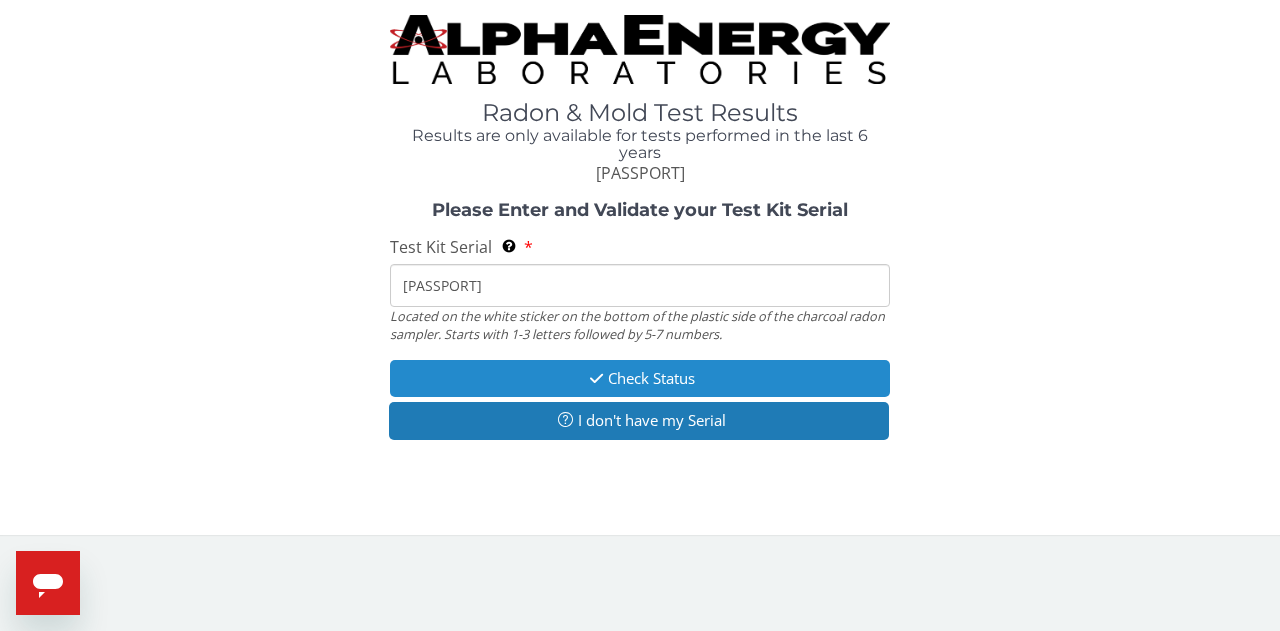 type on "AA458138" 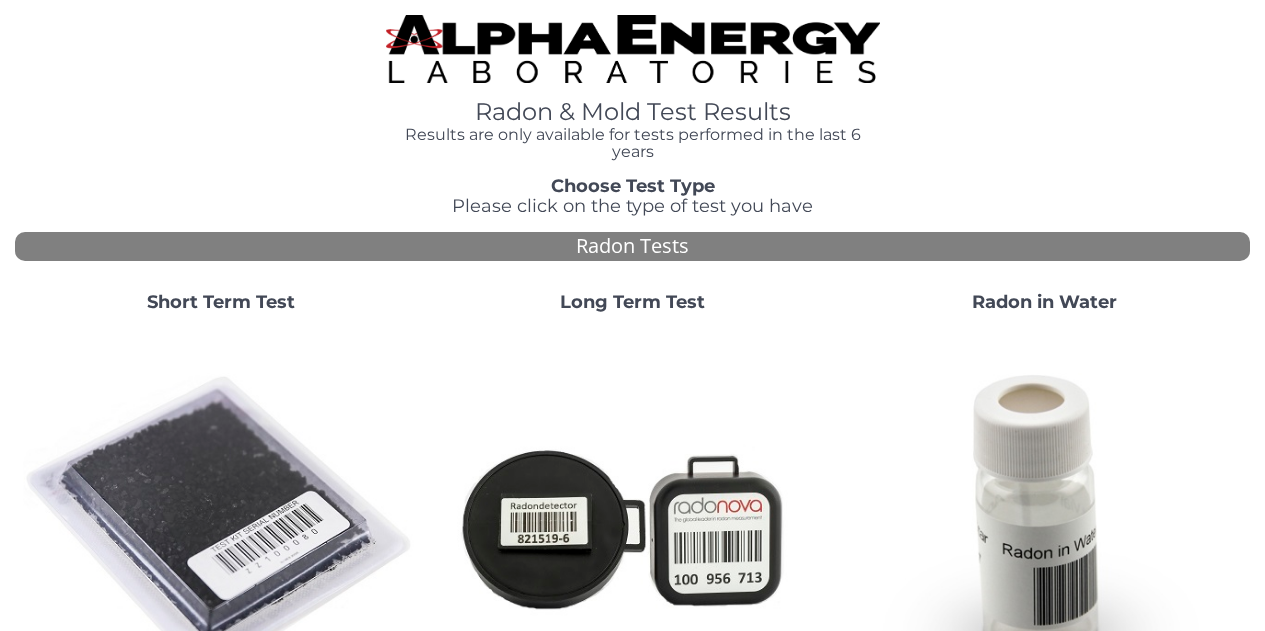 scroll, scrollTop: 0, scrollLeft: 0, axis: both 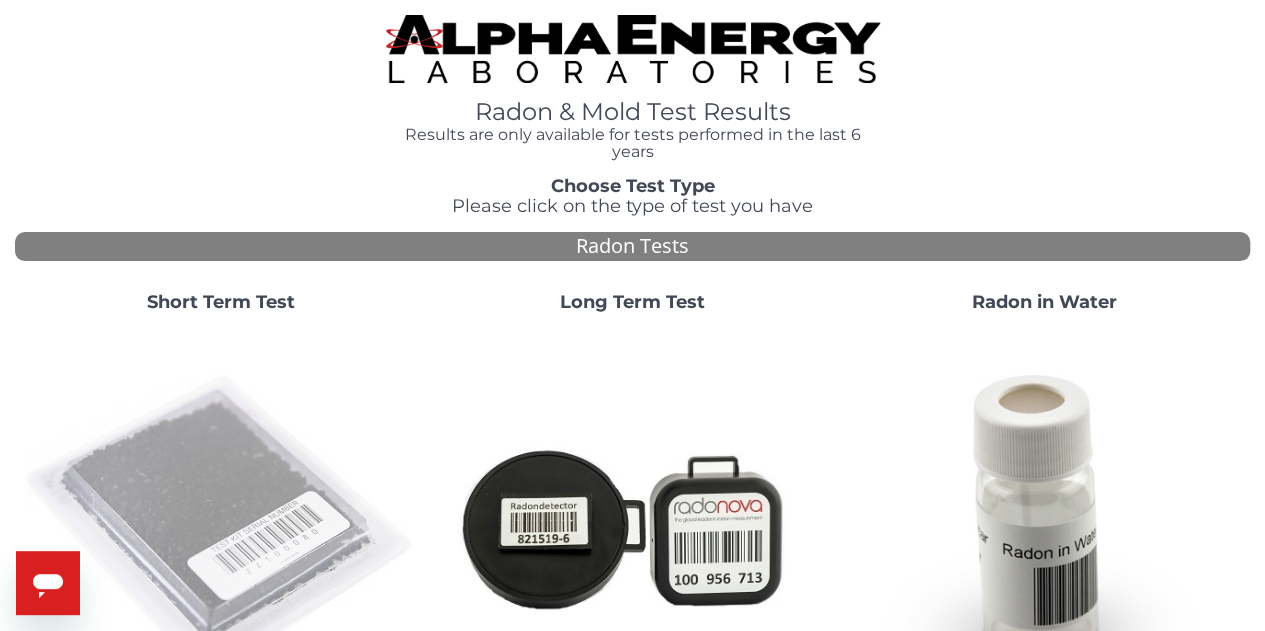 click at bounding box center [221, 527] 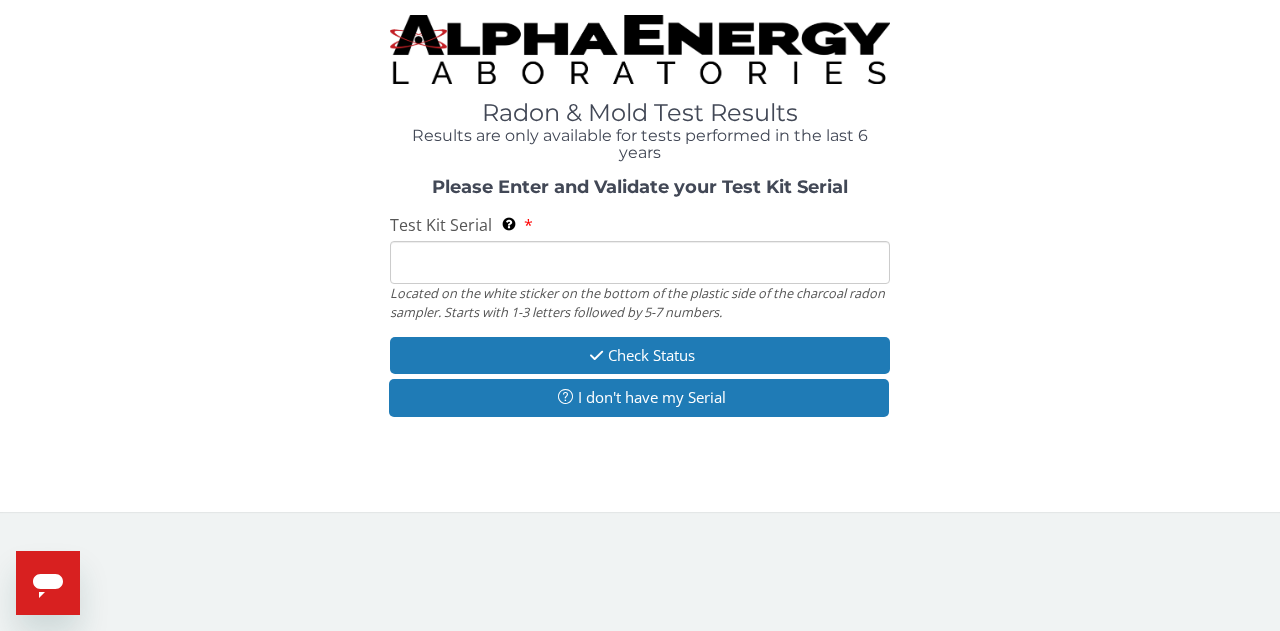 click on "Test Kit Serial     Located on the white sticker on the bottom of the plastic side of the charcoal radon sampler. Starts with 1-3 letters followed by 5-7 numbers." at bounding box center (640, 262) 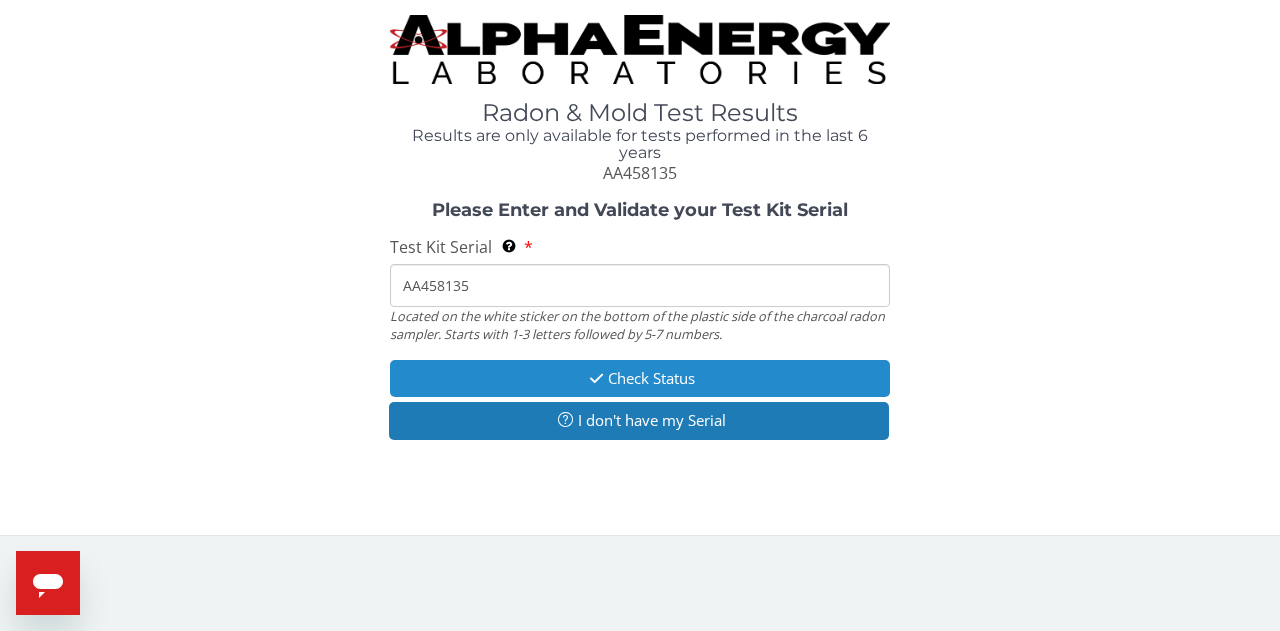 type on "AA458135" 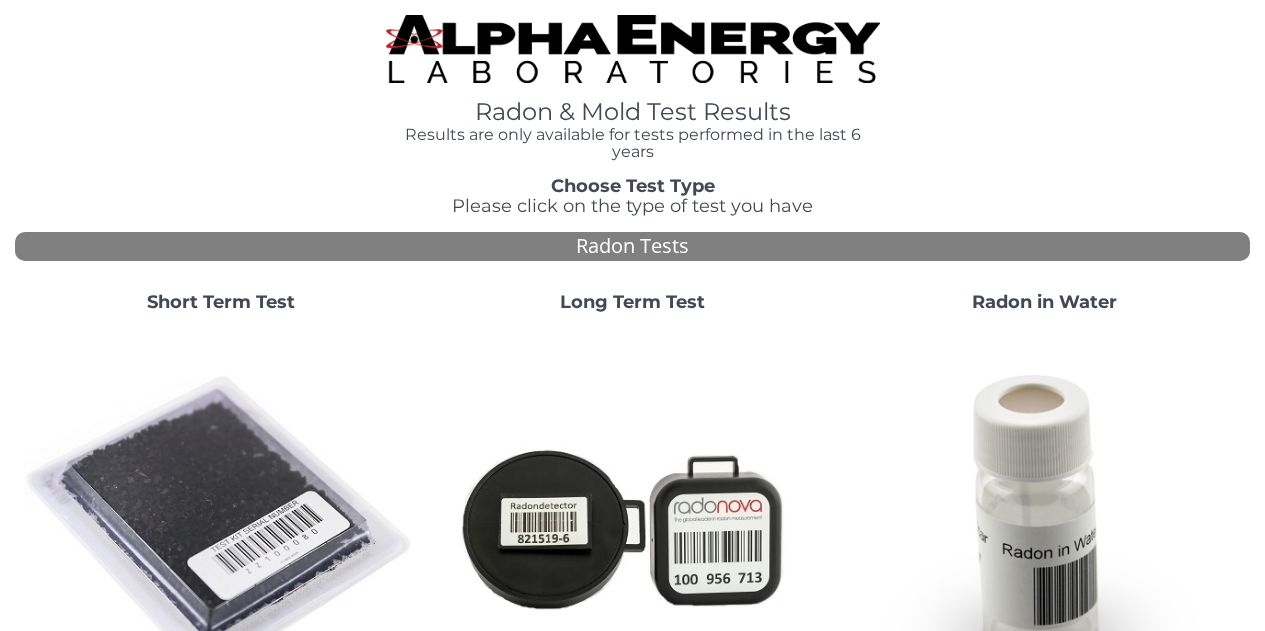 scroll, scrollTop: 0, scrollLeft: 0, axis: both 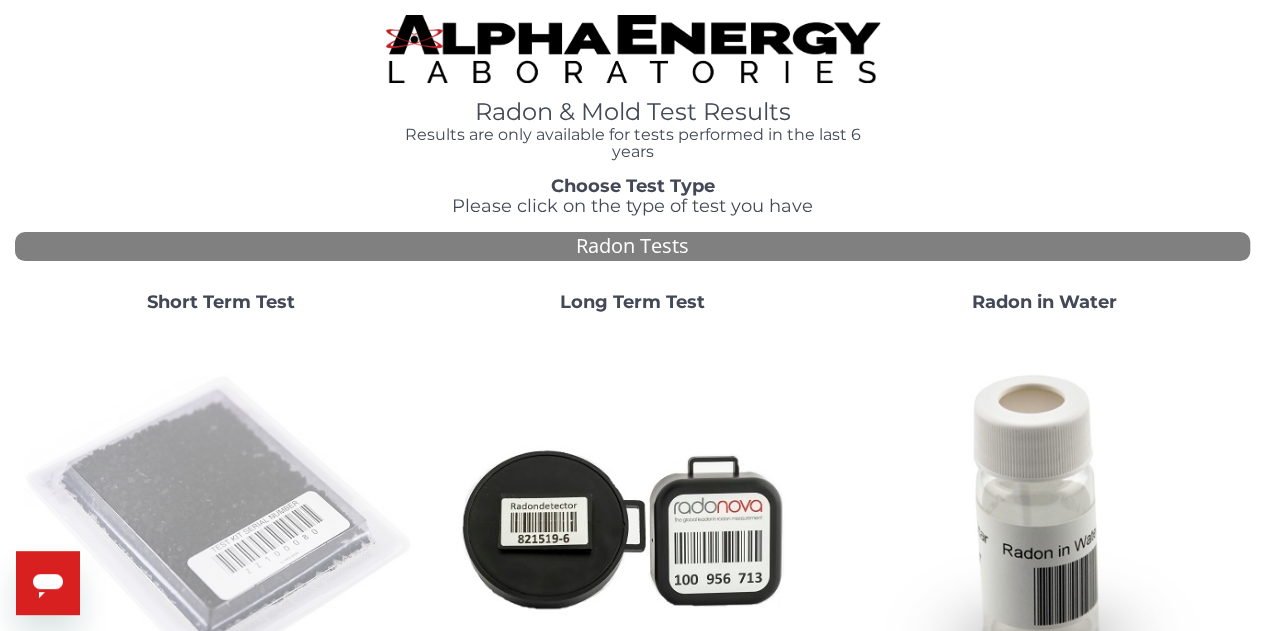 click at bounding box center (221, 527) 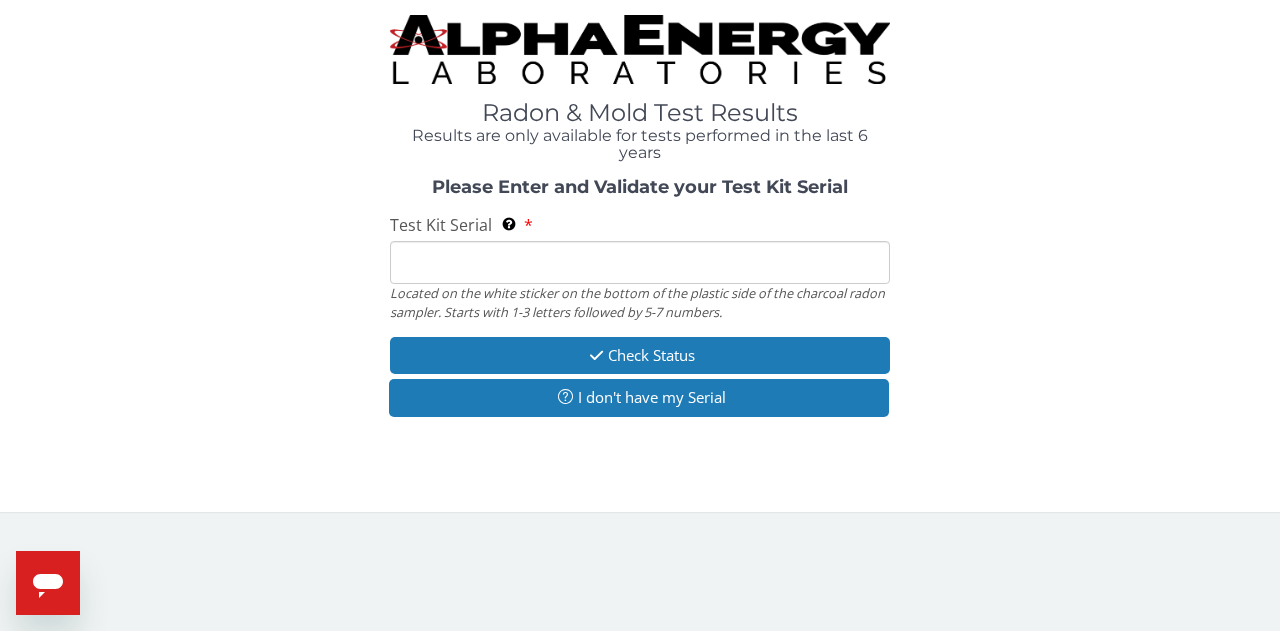 click on "Test Kit Serial     Located on the white sticker on the bottom of the plastic side of the charcoal radon sampler. Starts with 1-3 letters followed by 5-7 numbers." at bounding box center (640, 262) 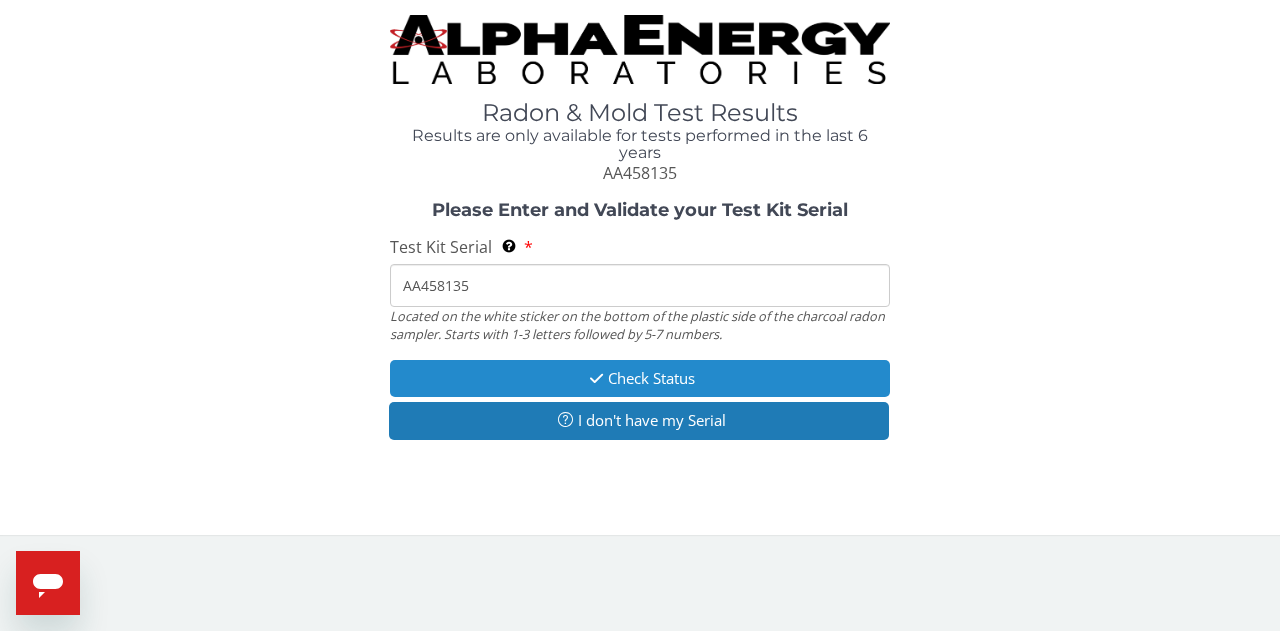 type on "AA458135" 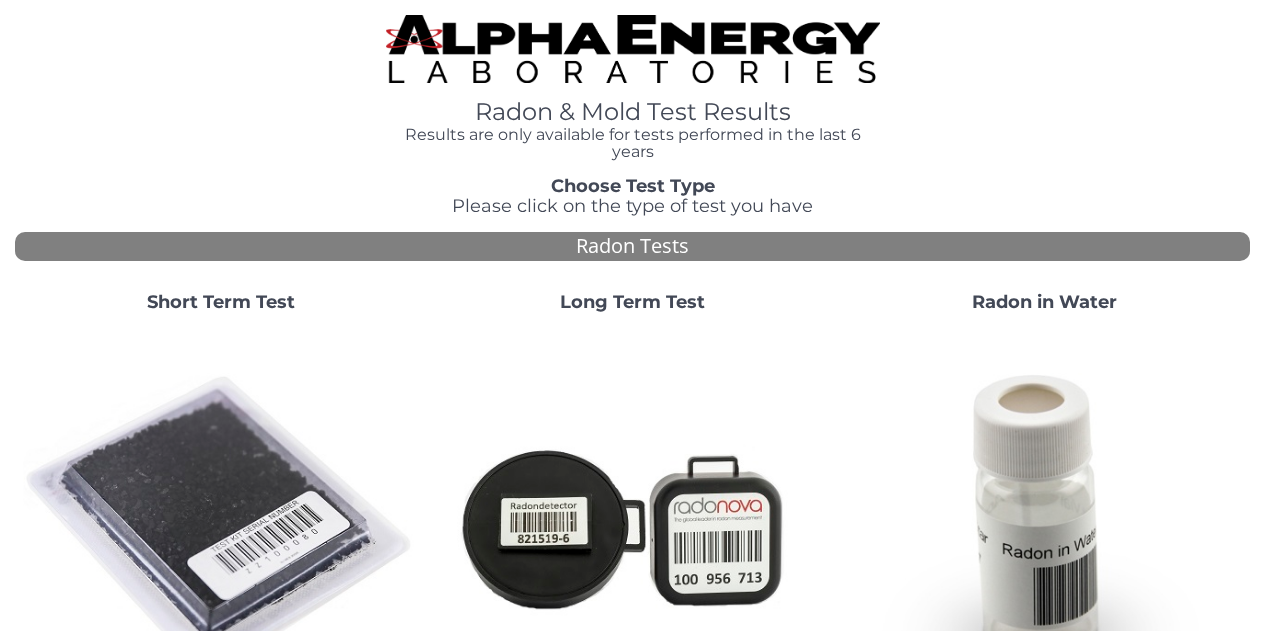 scroll, scrollTop: 0, scrollLeft: 0, axis: both 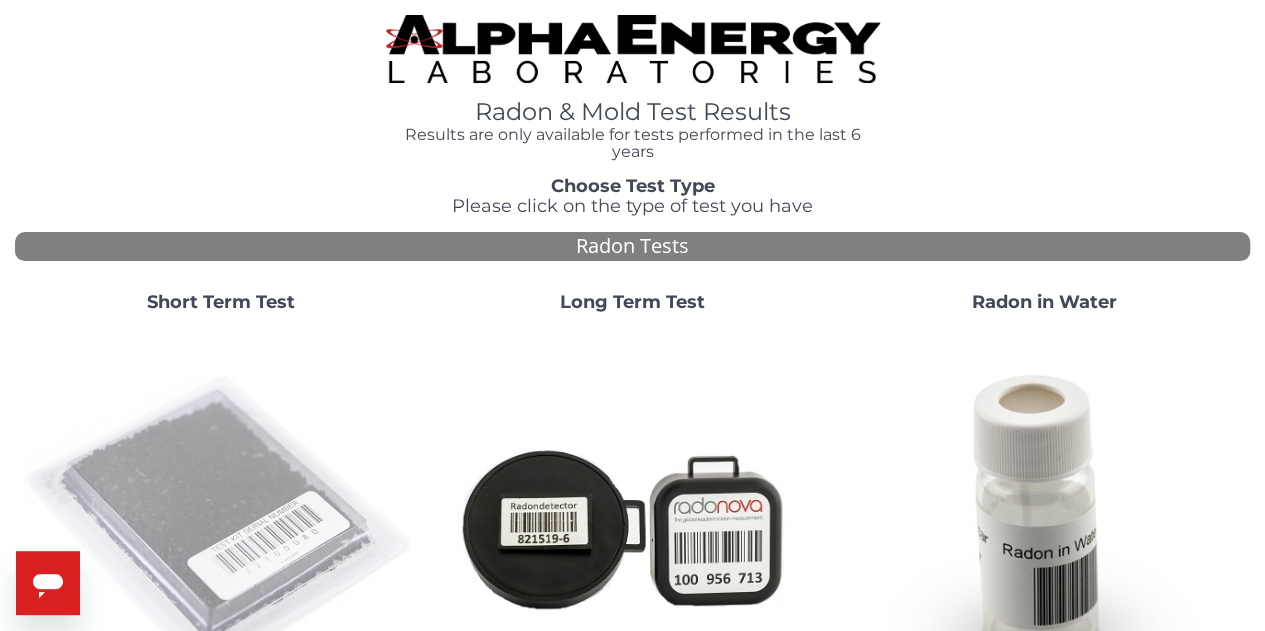 click at bounding box center [221, 527] 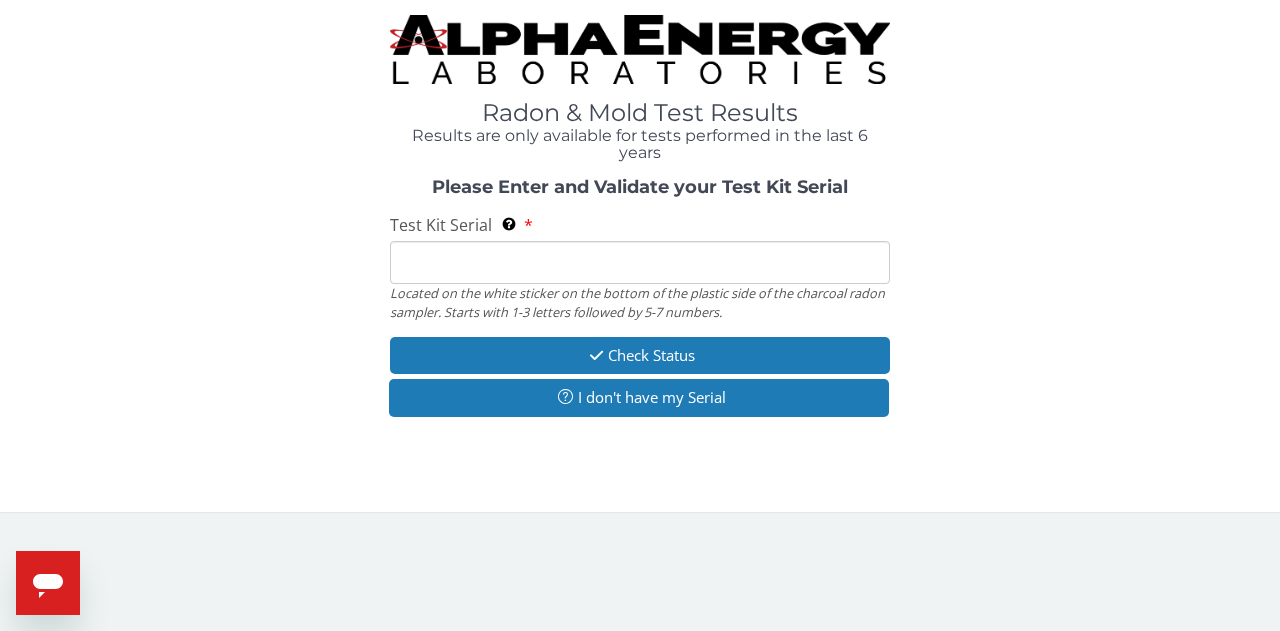 click on "Test Kit Serial     Located on the white sticker on the bottom of the plastic side of the charcoal radon sampler. Starts with 1-3 letters followed by 5-7 numbers." at bounding box center [640, 262] 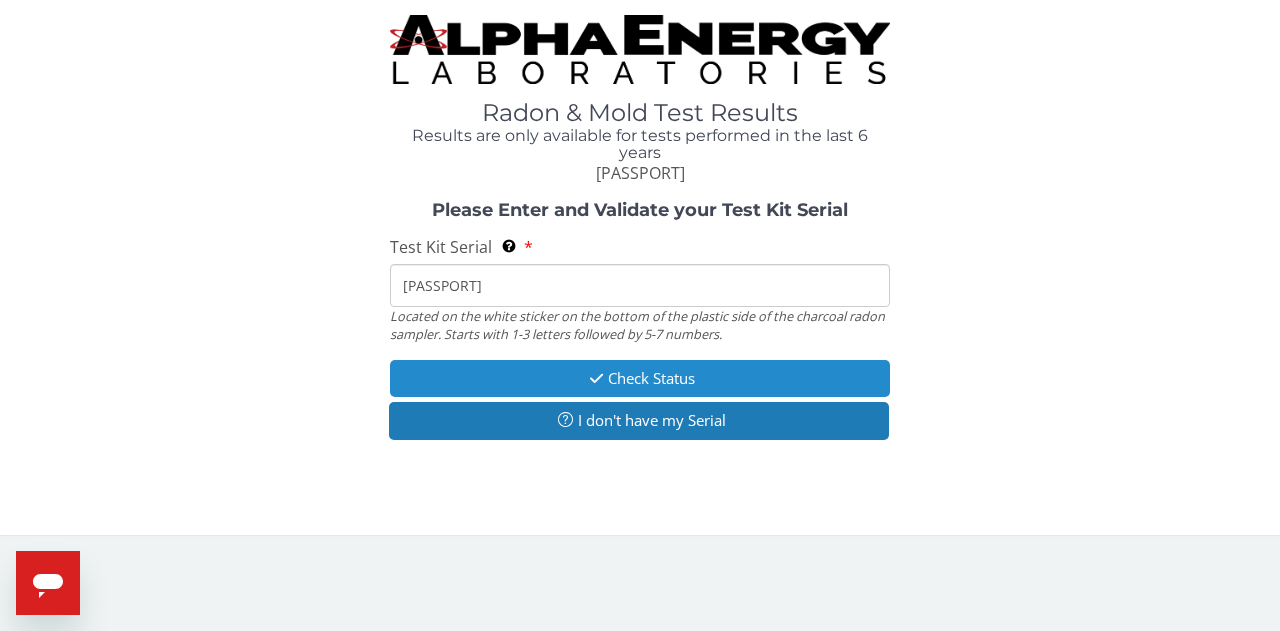 type on "AA458138" 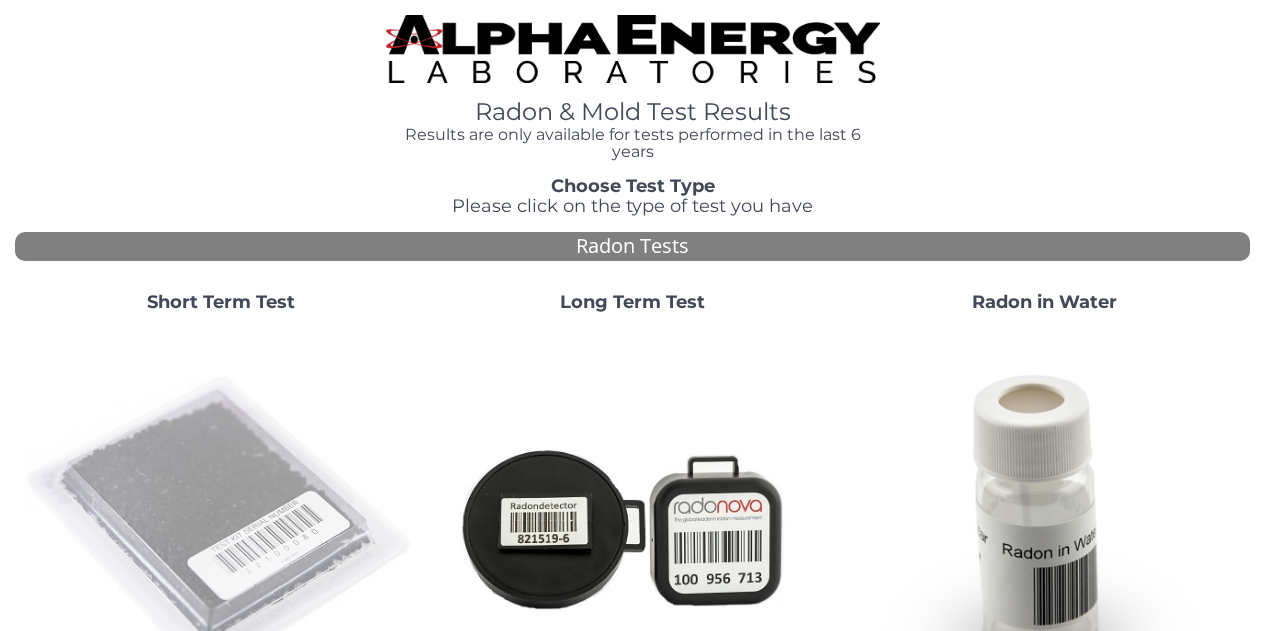 scroll, scrollTop: 0, scrollLeft: 0, axis: both 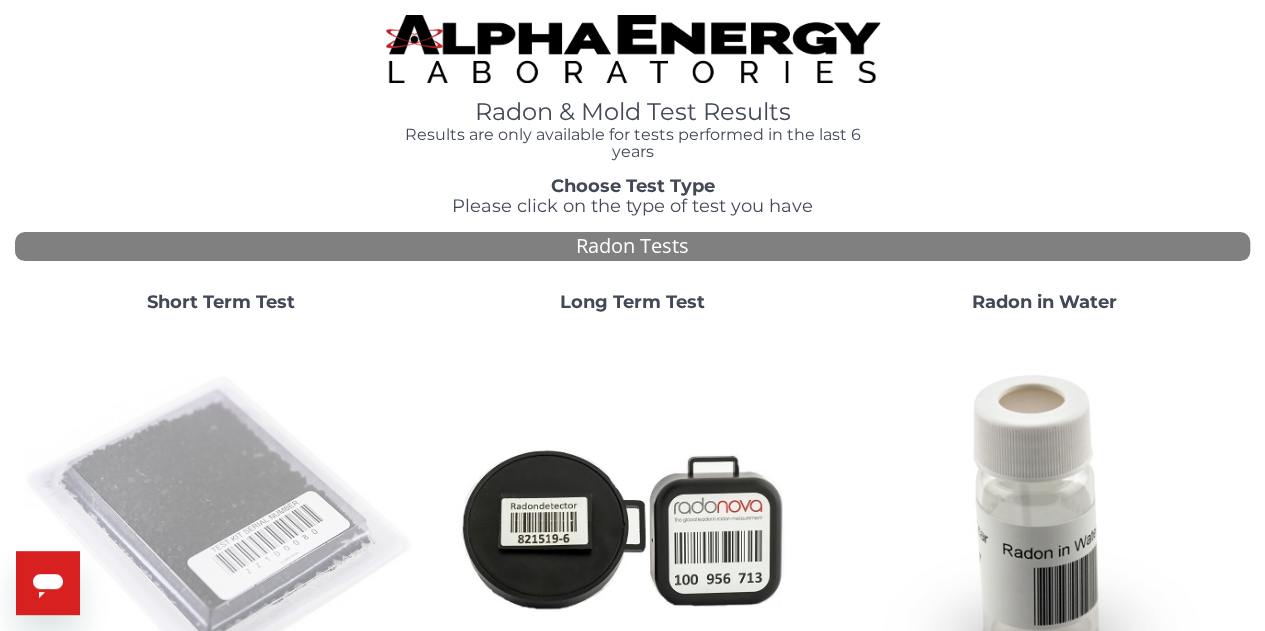 click at bounding box center (221, 527) 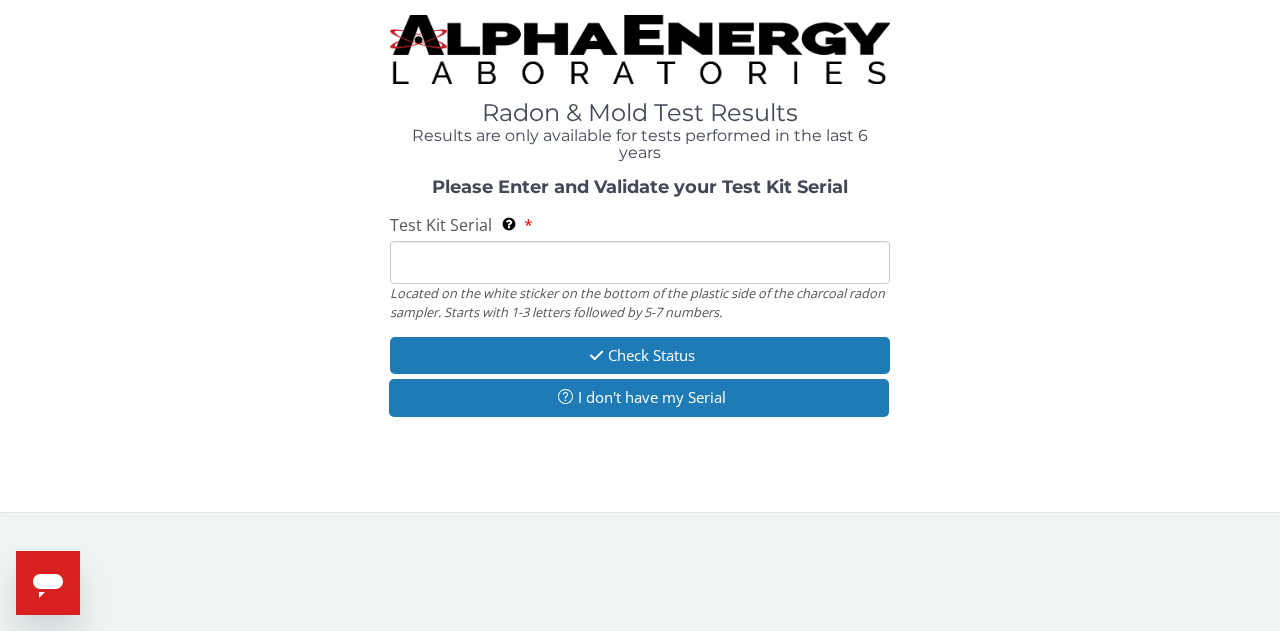 click on "Test Kit Serial     Located on the white sticker on the bottom of the plastic side of the charcoal radon sampler. Starts with 1-3 letters followed by 5-7 numbers." at bounding box center [640, 262] 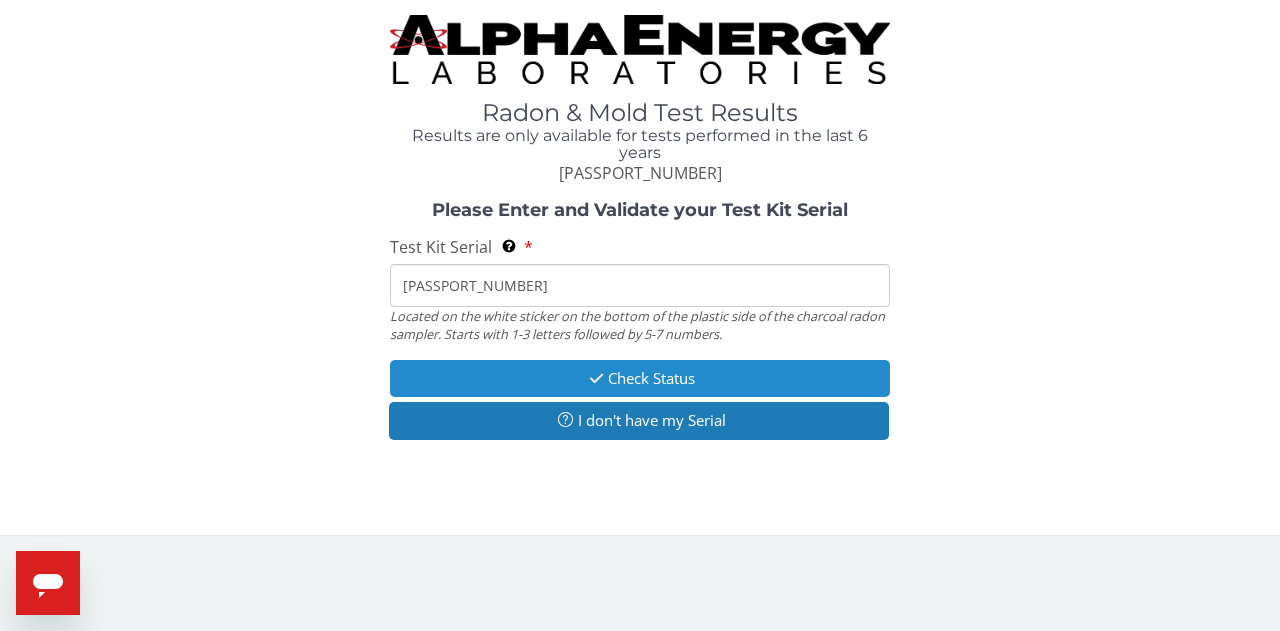 type on "[PASSPORT_NUMBER]" 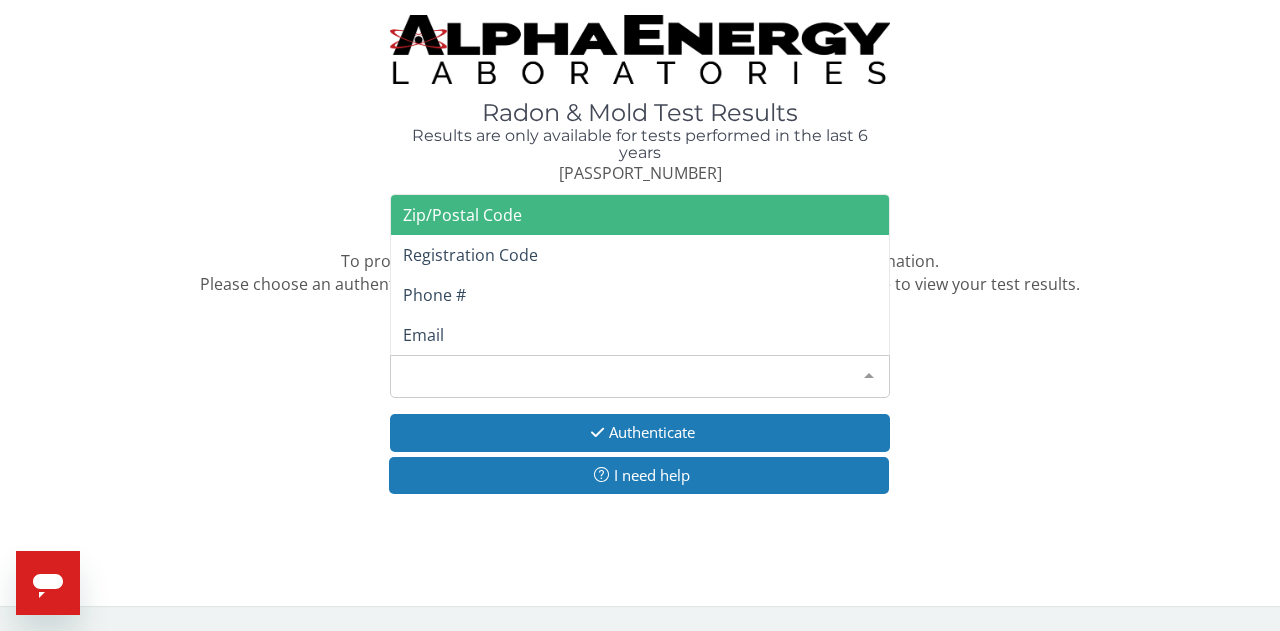click on "Please make a selection" at bounding box center (640, 376) 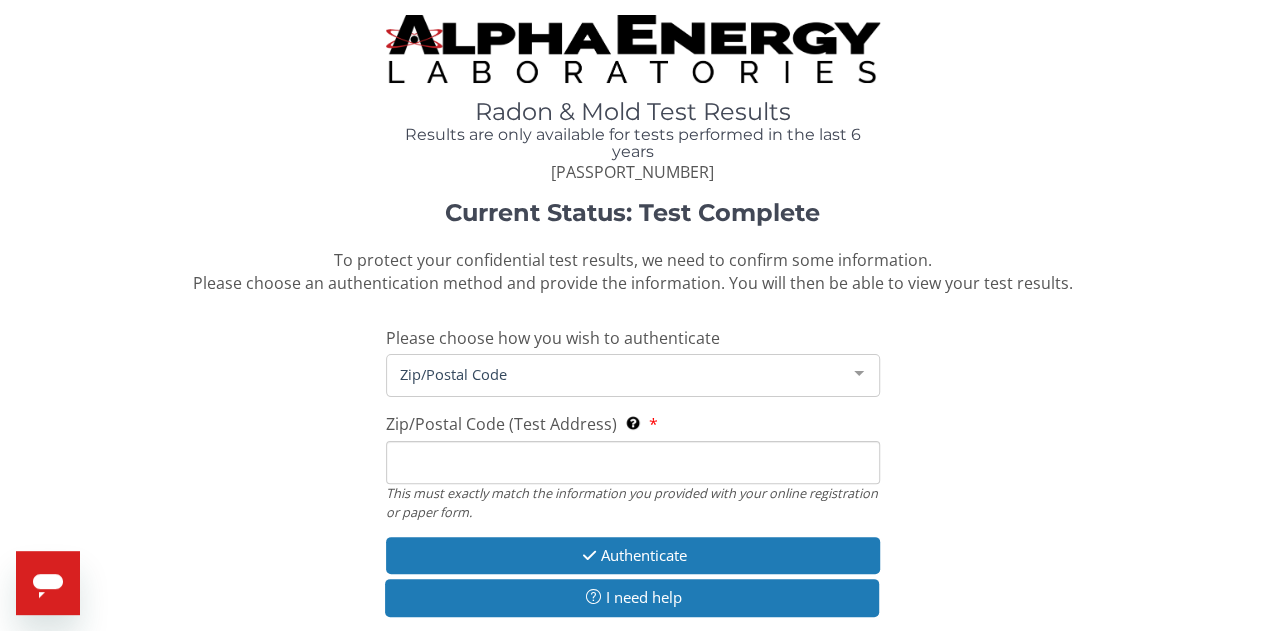 click on "Zip/Postal Code (Test Address)     This must exactly match the information you provided with your online registration or paper form." at bounding box center [633, 462] 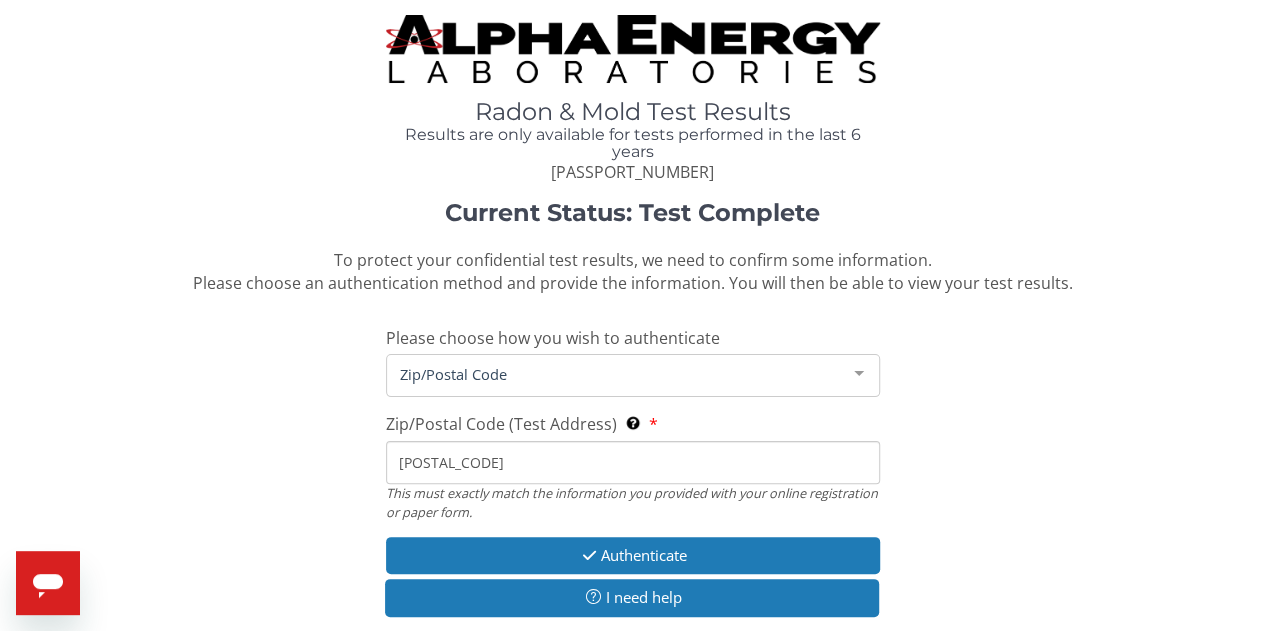 type on "[POSTAL_CODE]" 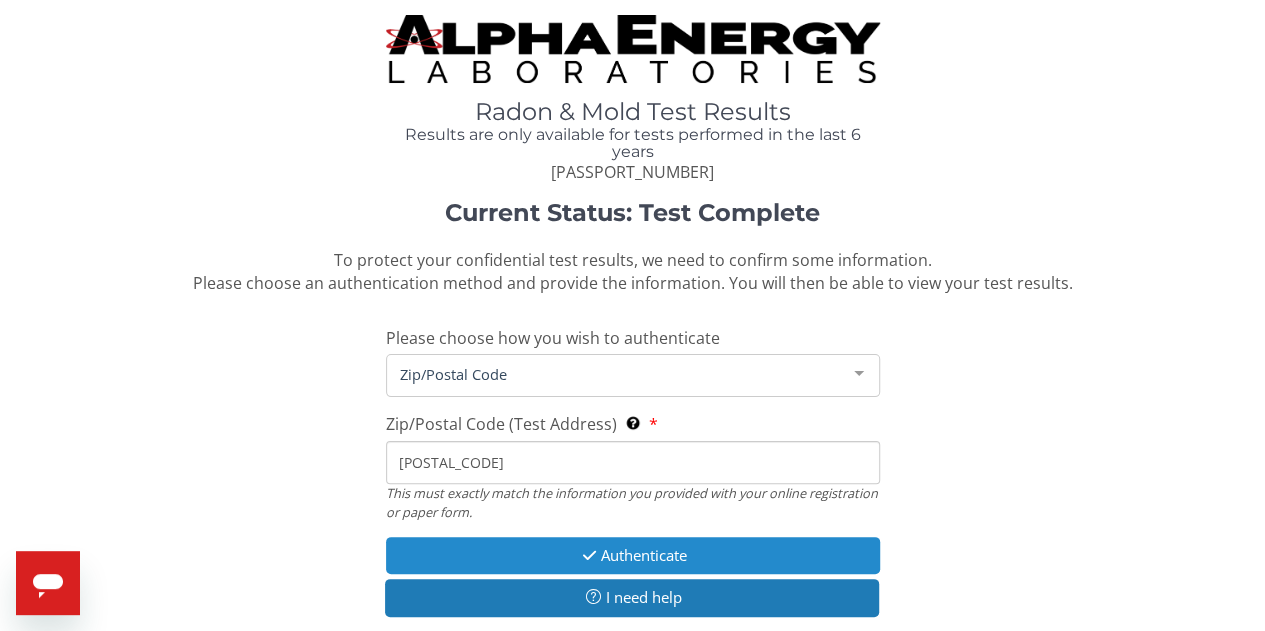 click on "Authenticate" at bounding box center [633, 555] 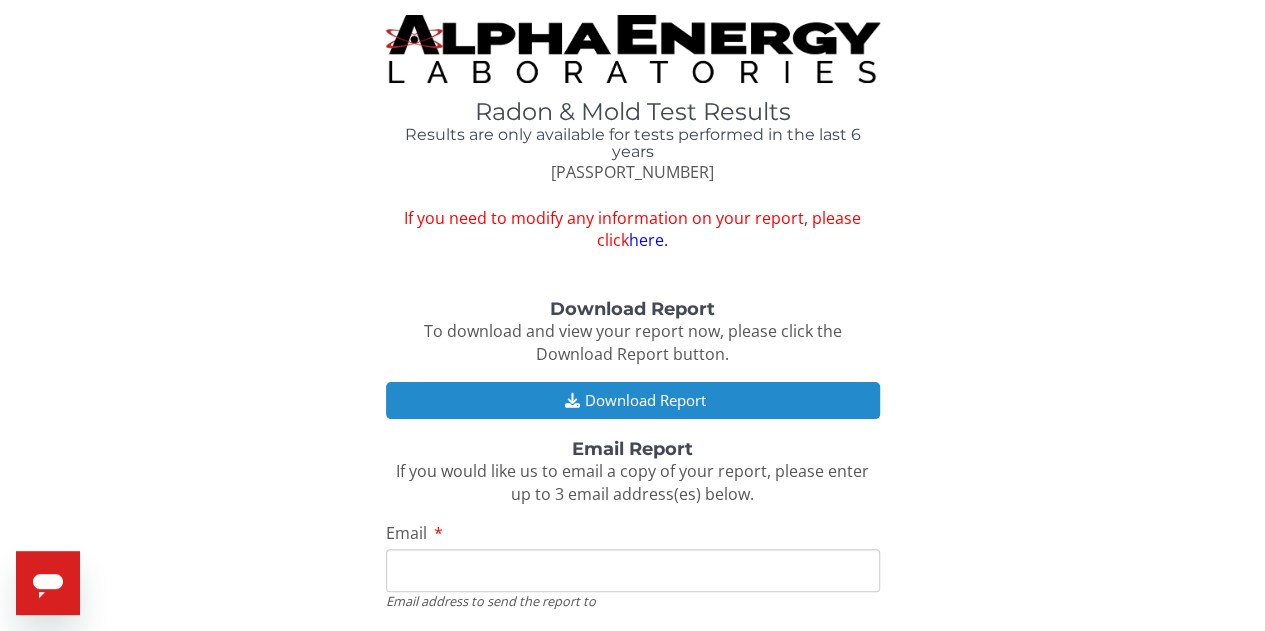 click on "Download Report" at bounding box center (633, 400) 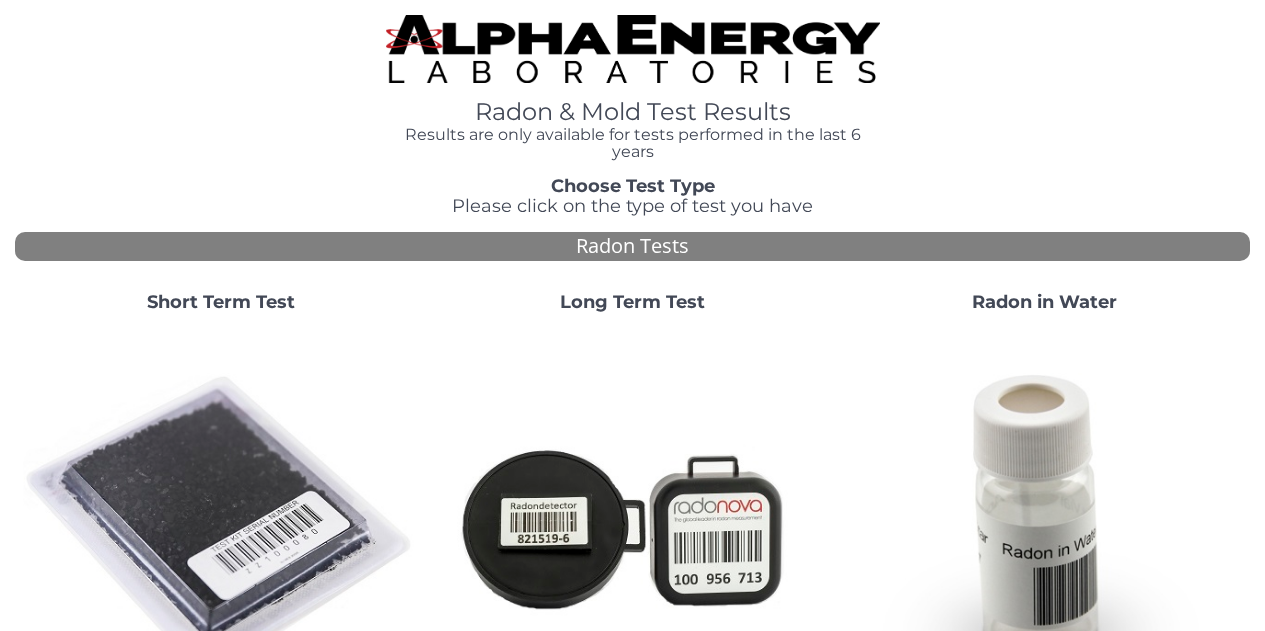 scroll, scrollTop: 0, scrollLeft: 0, axis: both 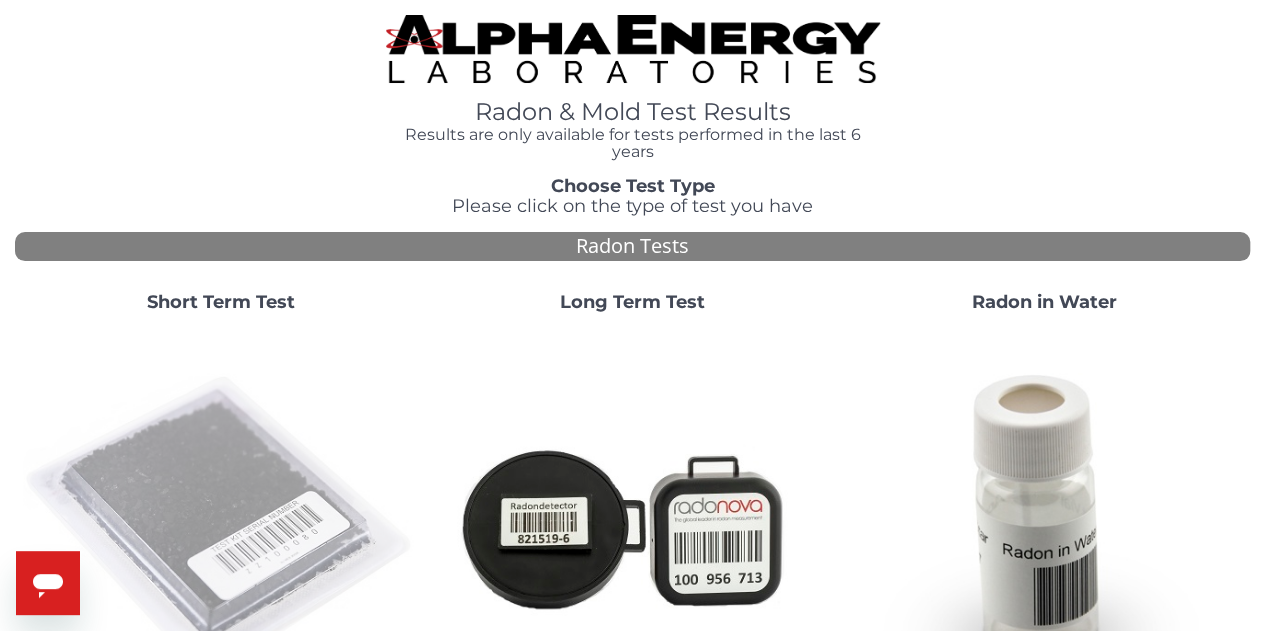 click at bounding box center [221, 527] 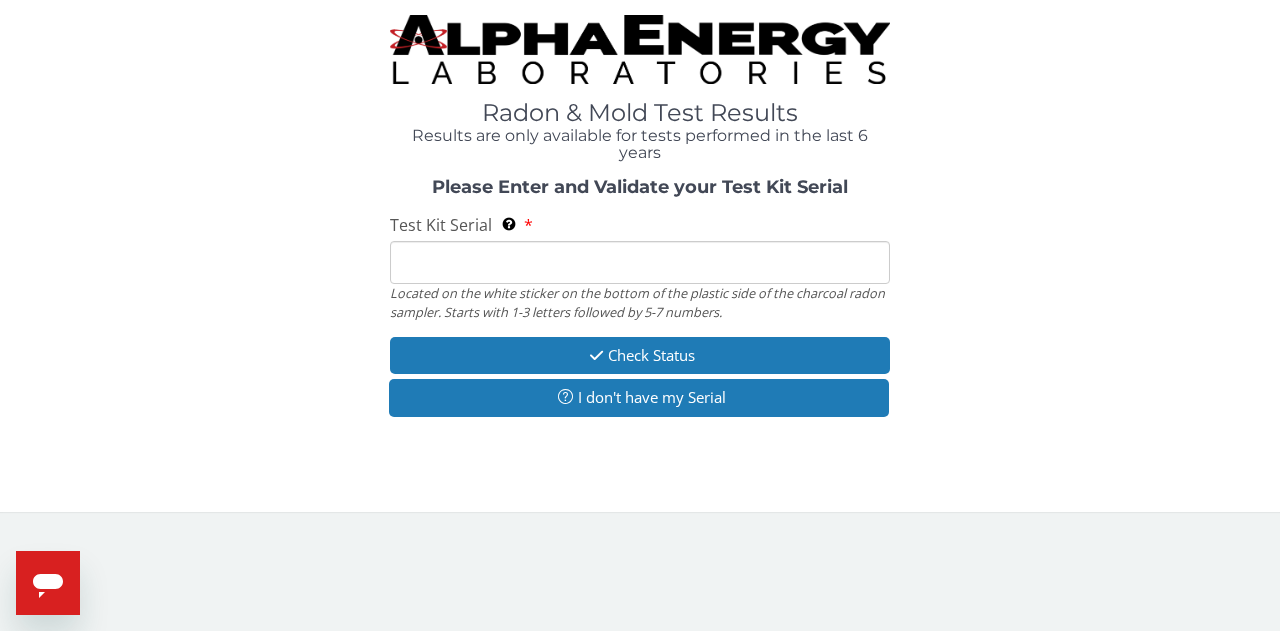 click on "Test Kit Serial     Located on the white sticker on the bottom of the plastic side of the charcoal radon sampler. Starts with 1-3 letters followed by 5-7 numbers." at bounding box center [640, 262] 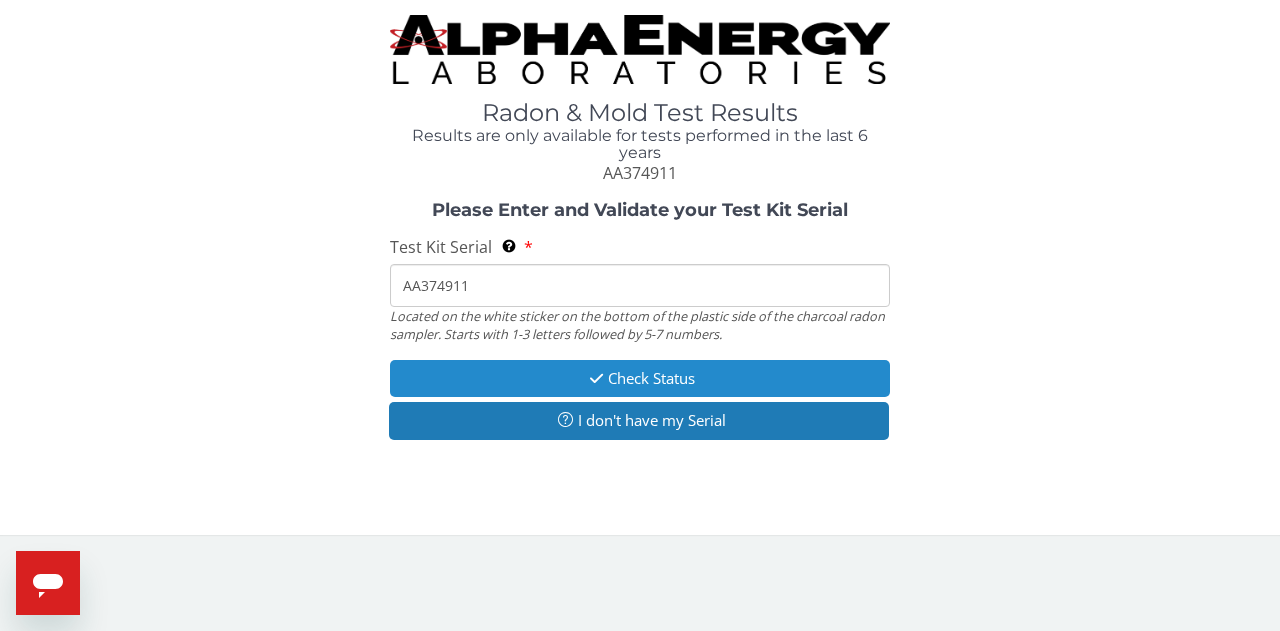 type on "AA374911" 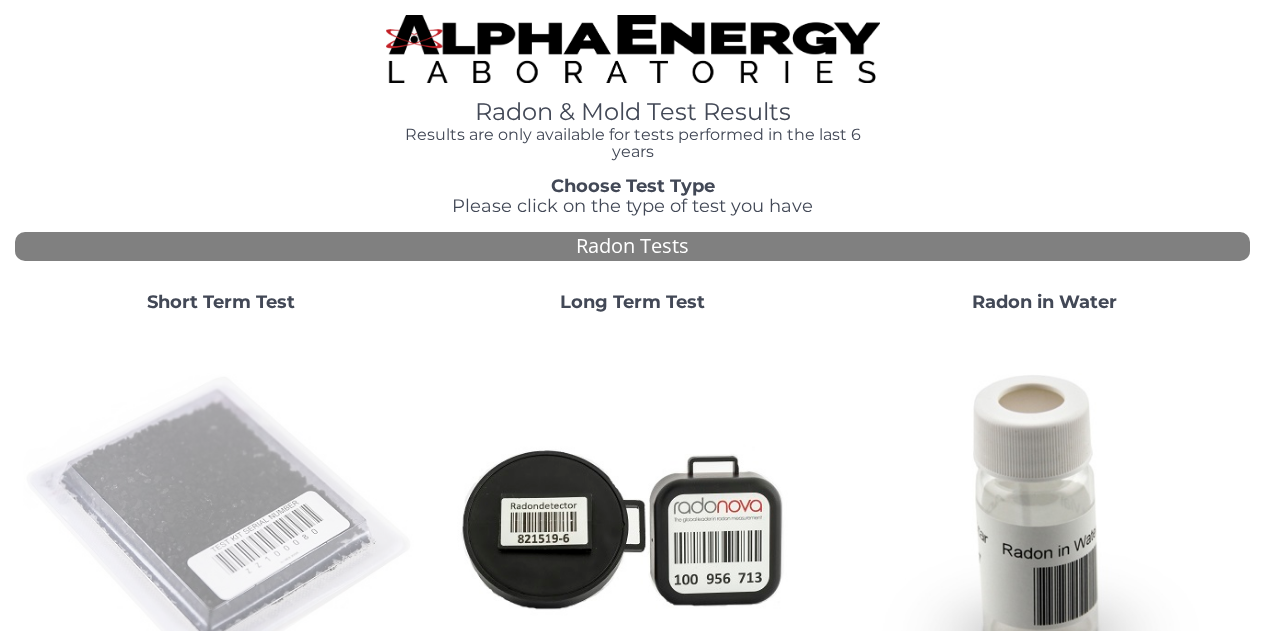 scroll, scrollTop: 0, scrollLeft: 0, axis: both 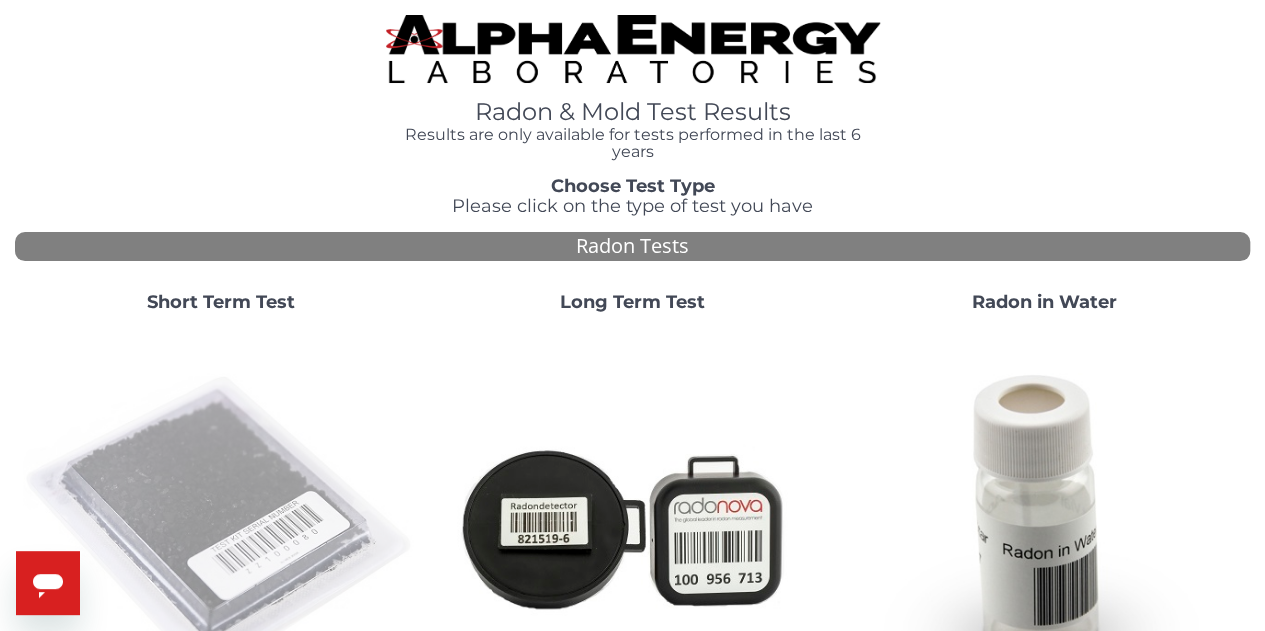 click at bounding box center (221, 527) 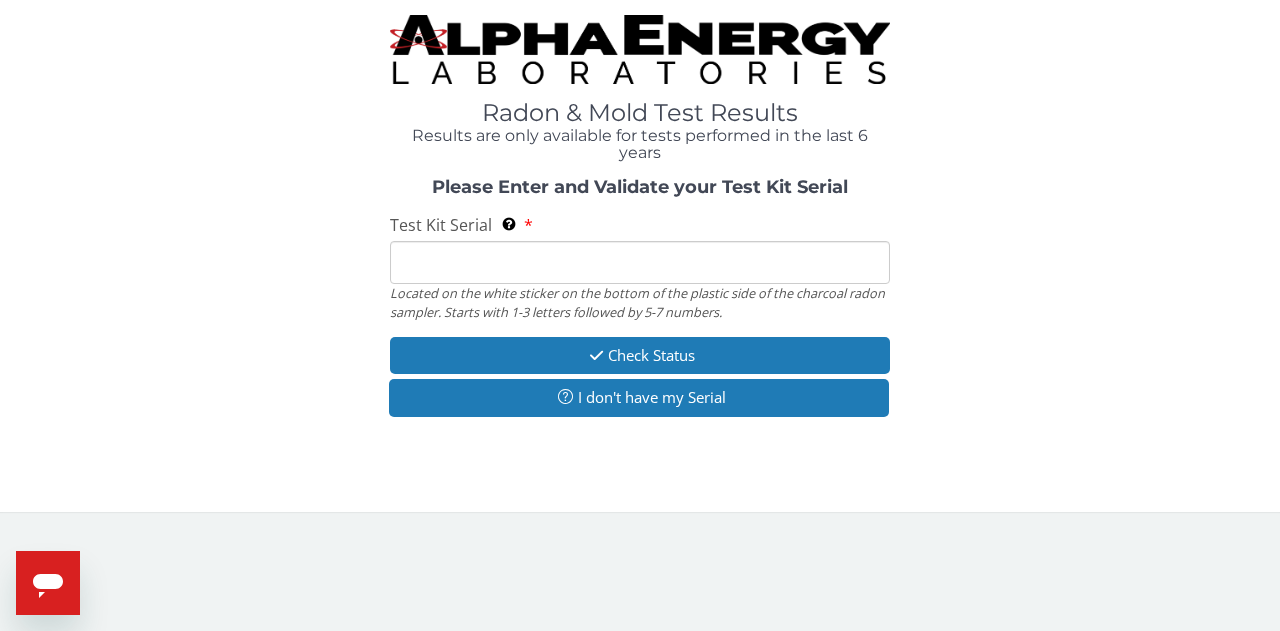 click on "Test Kit Serial     Located on the white sticker on the bottom of the plastic side of the charcoal radon sampler. Starts with 1-3 letters followed by 5-7 numbers." at bounding box center [640, 262] 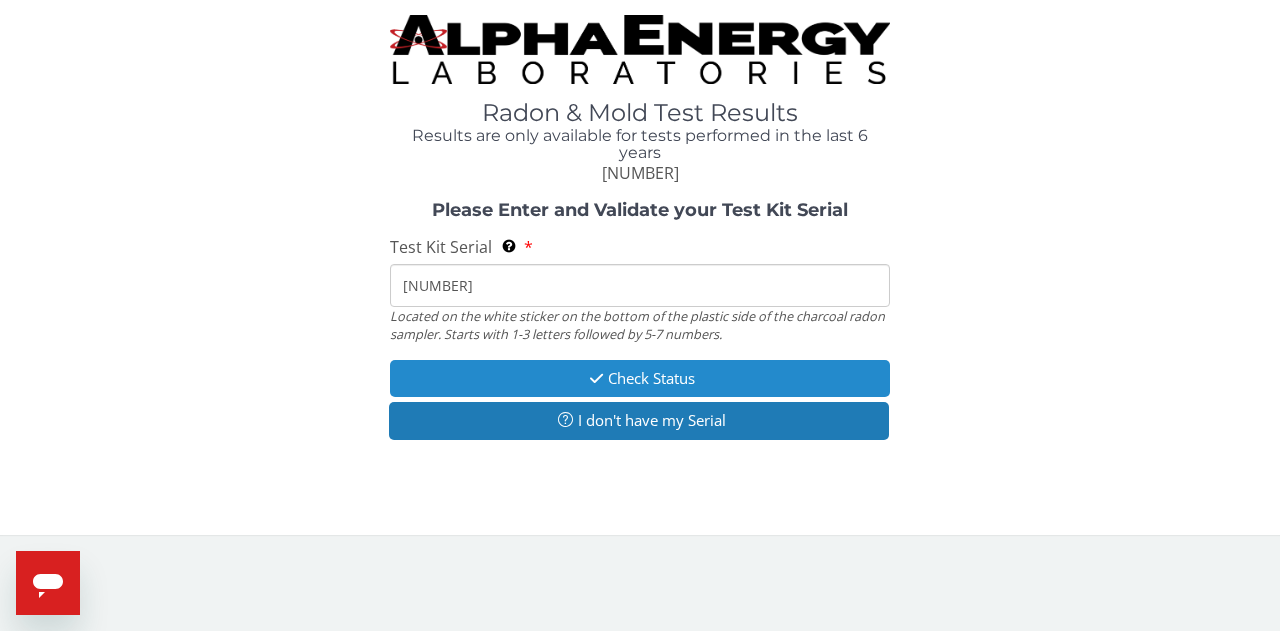 type on "[NUMBER]" 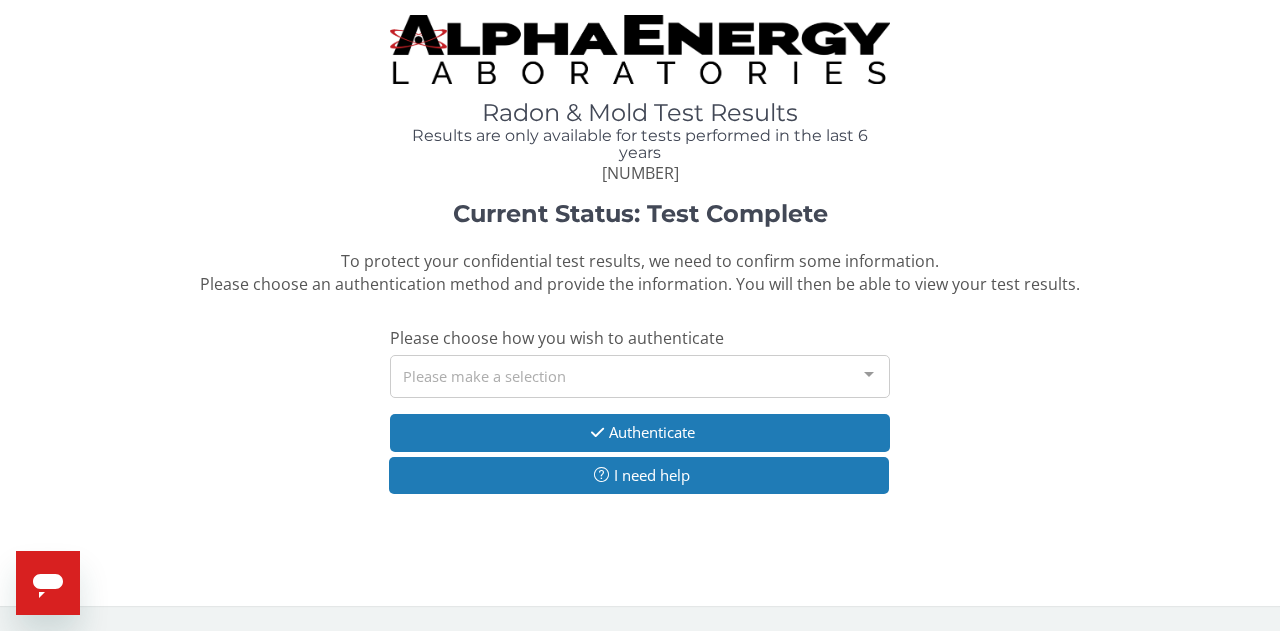 click on "Please make a selection" at bounding box center (640, 376) 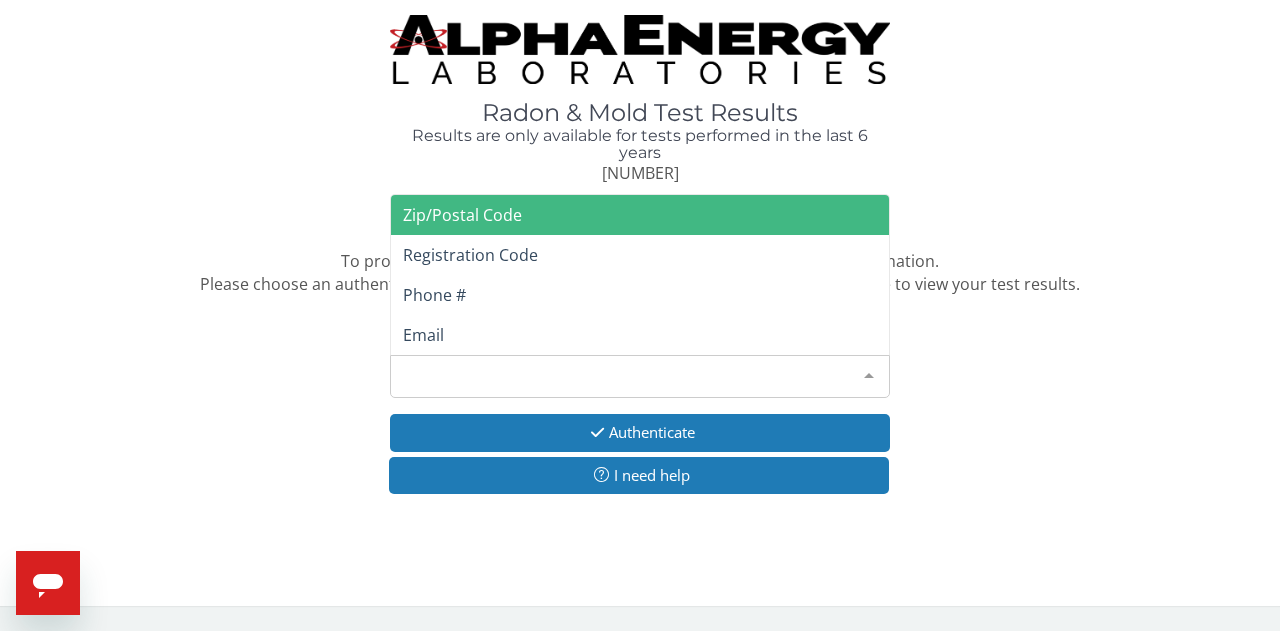 click on "Zip/Postal Code" at bounding box center (462, 215) 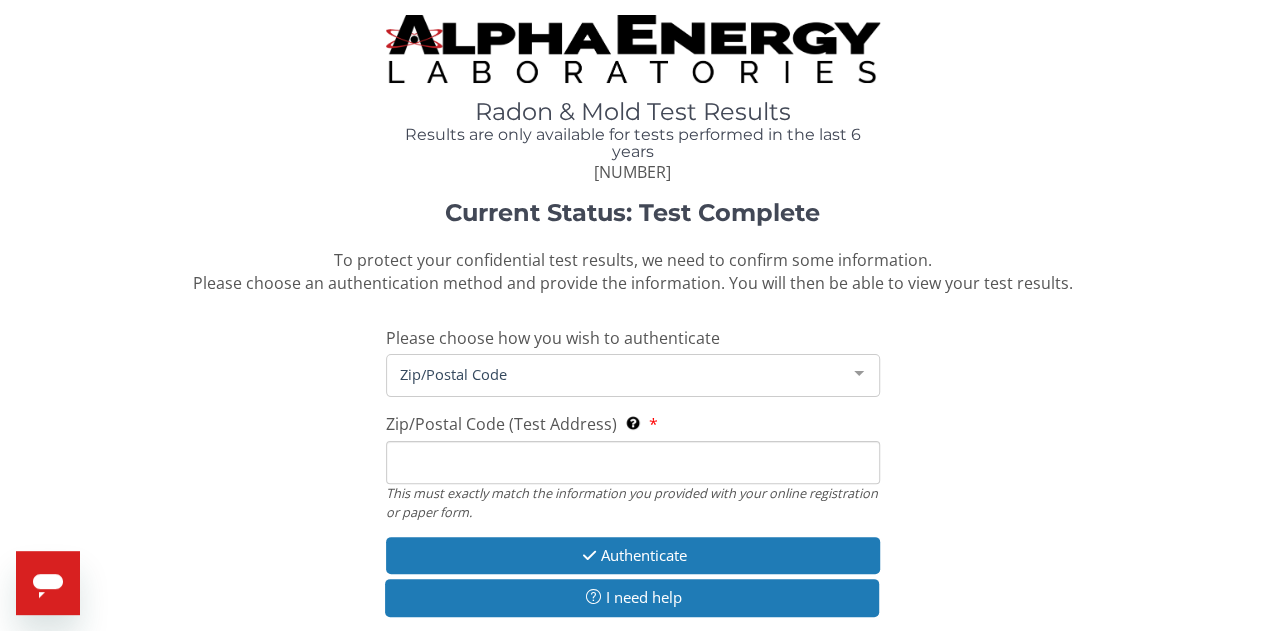 click on "Zip/Postal Code (Test Address)     This must exactly match the information you provided with your online registration or paper form." at bounding box center (633, 462) 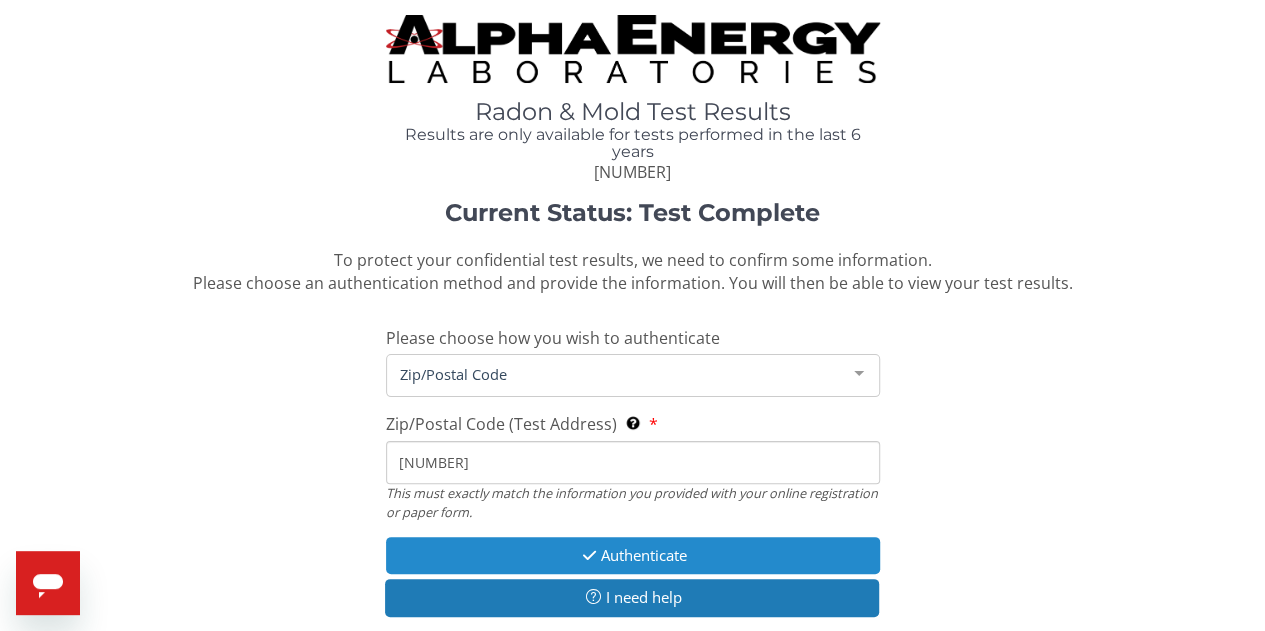 type on "54449" 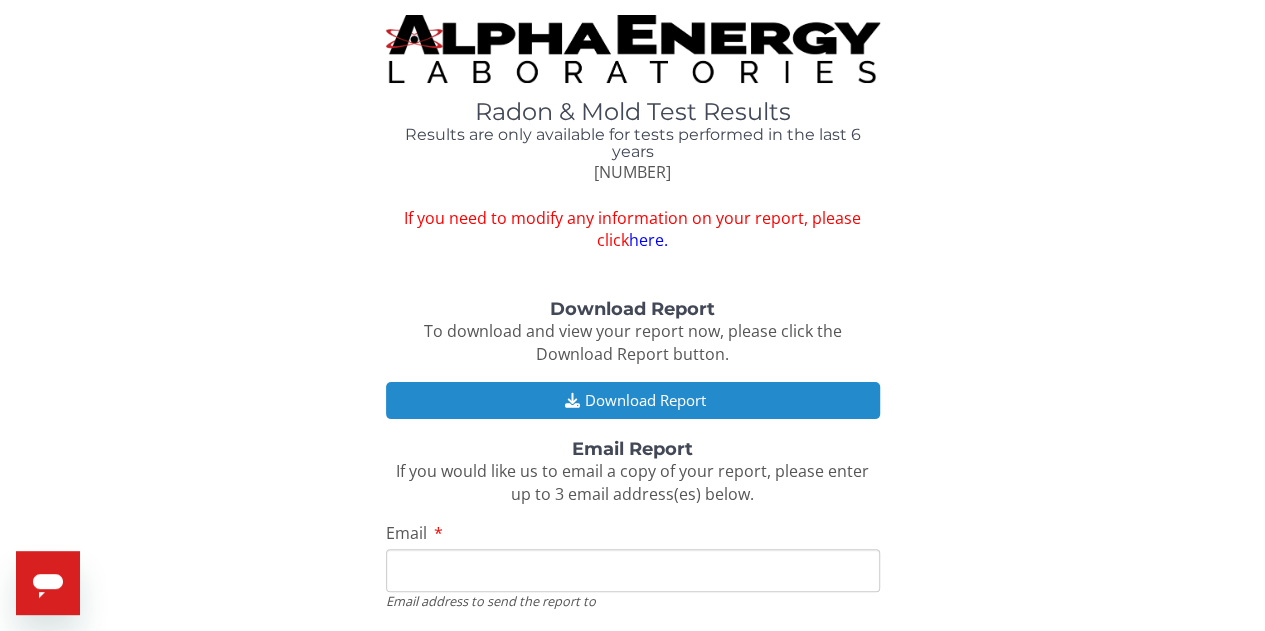 click on "Download Report" at bounding box center [633, 400] 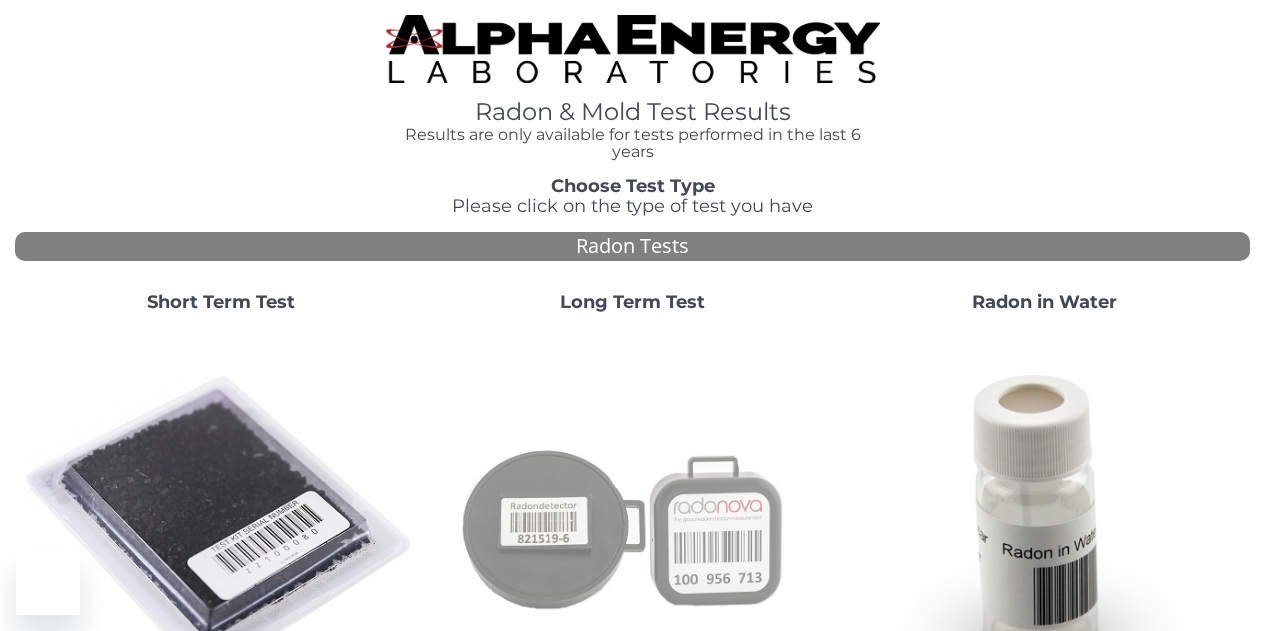 scroll, scrollTop: 0, scrollLeft: 0, axis: both 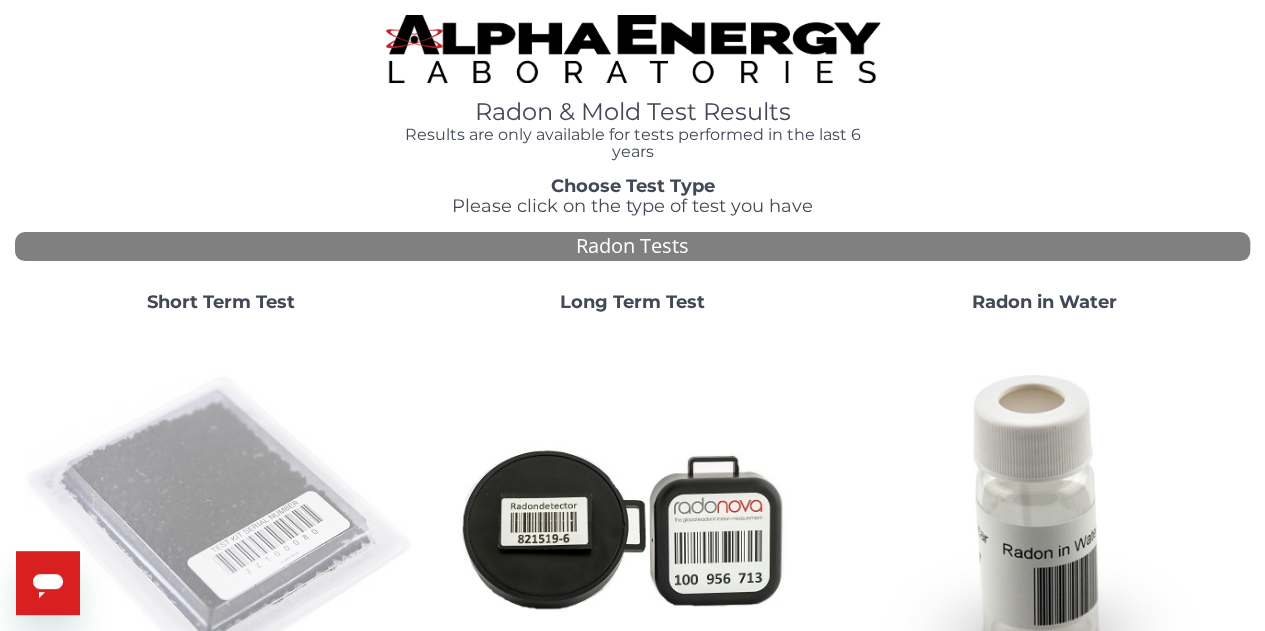 click at bounding box center [221, 527] 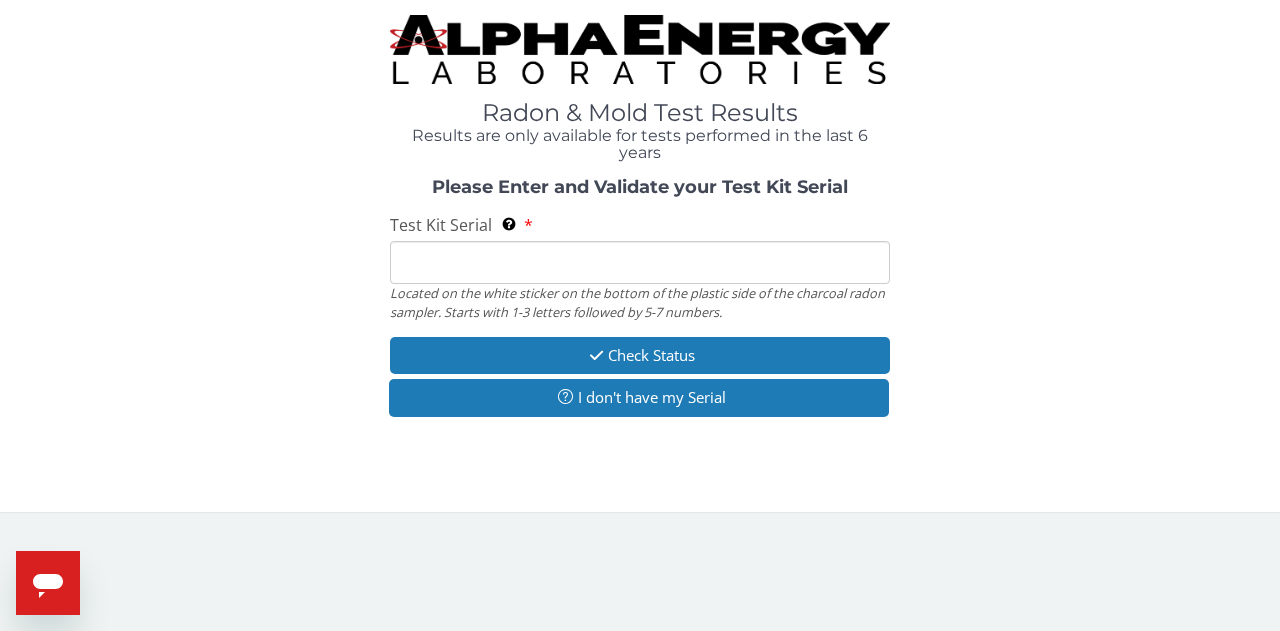click on "Test Kit Serial     Located on the white sticker on the bottom of the plastic side of the charcoal radon sampler. Starts with 1-3 letters followed by 5-7 numbers." at bounding box center [640, 262] 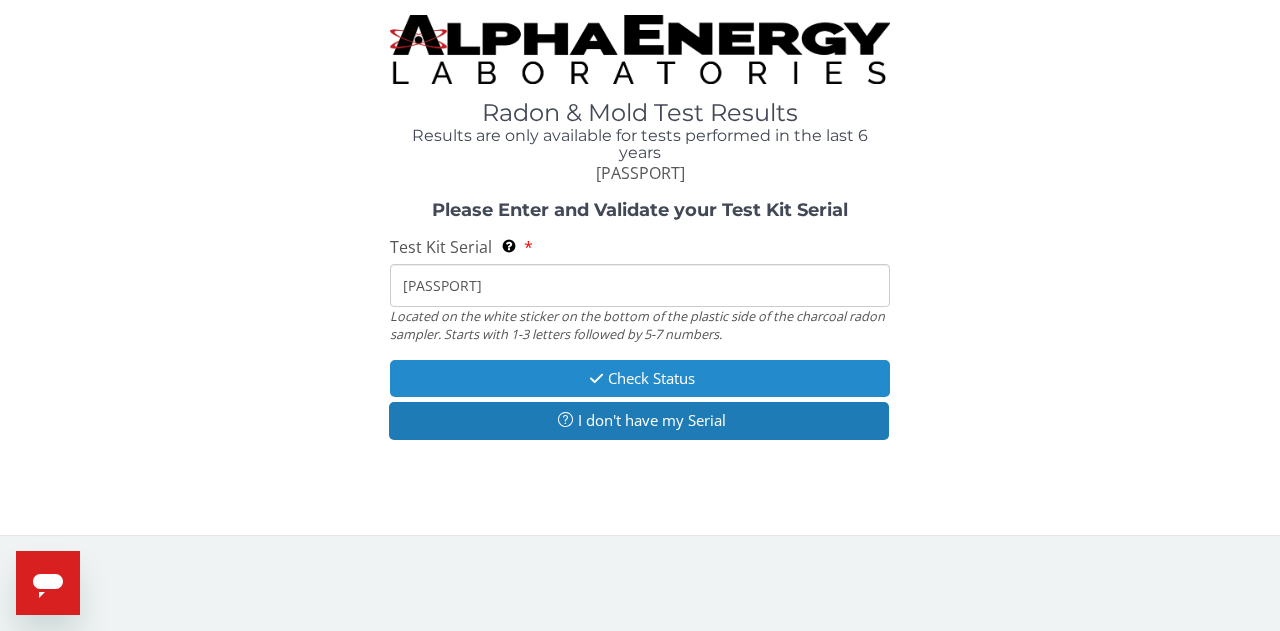type on "AA374887" 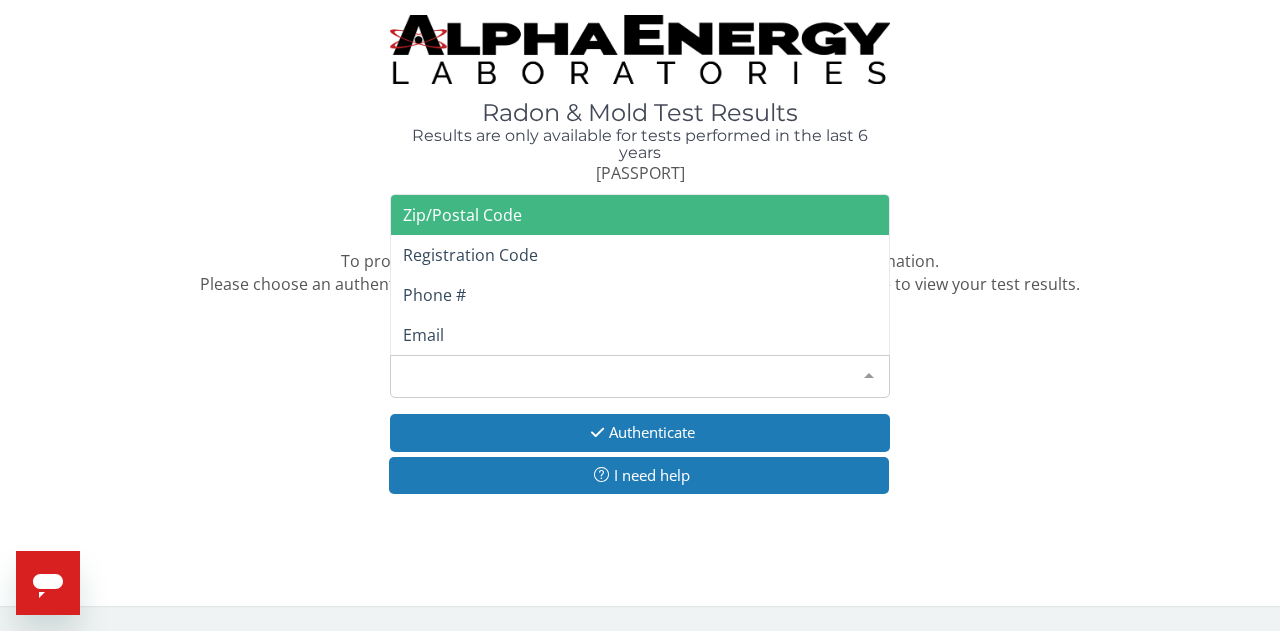 click on "Please make a selection" at bounding box center (640, 376) 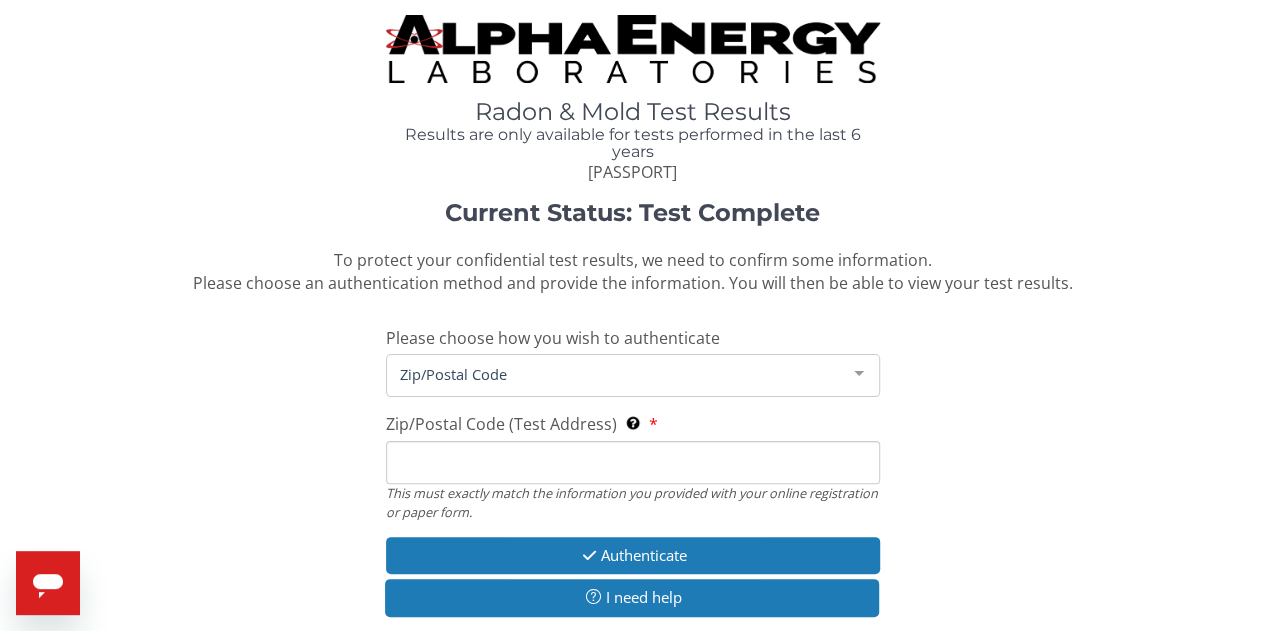 click on "Zip/Postal Code (Test Address)     This must exactly match the information you provided with your online registration or paper form." at bounding box center [633, 462] 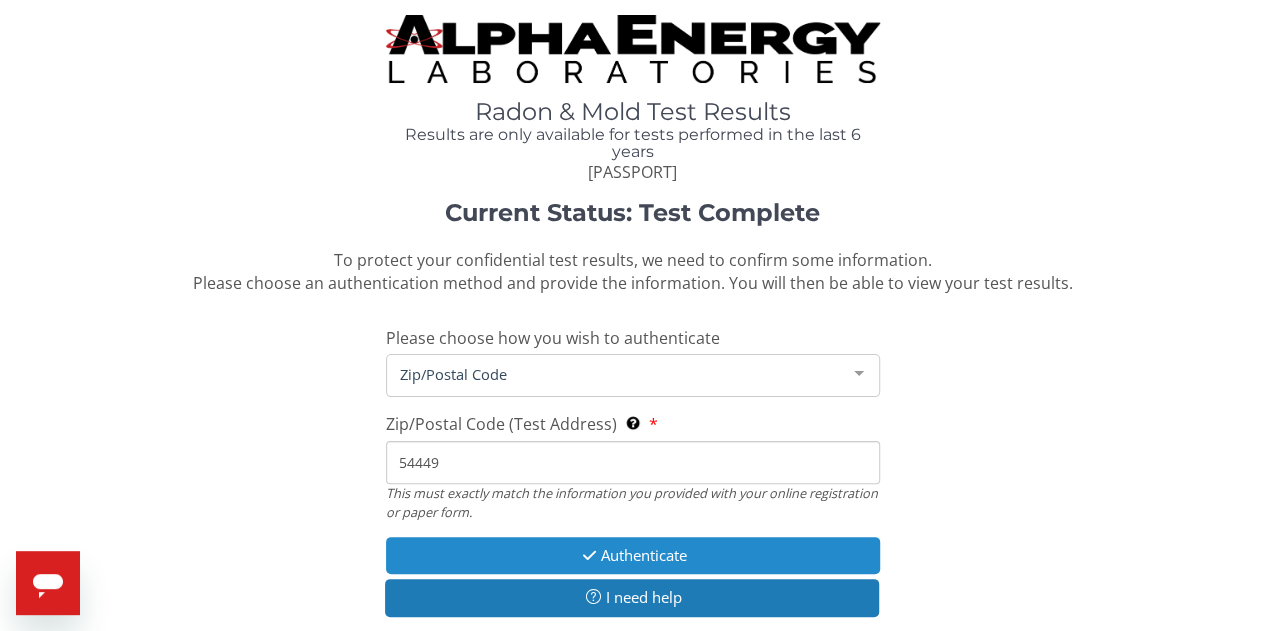 type on "[NUMBER]" 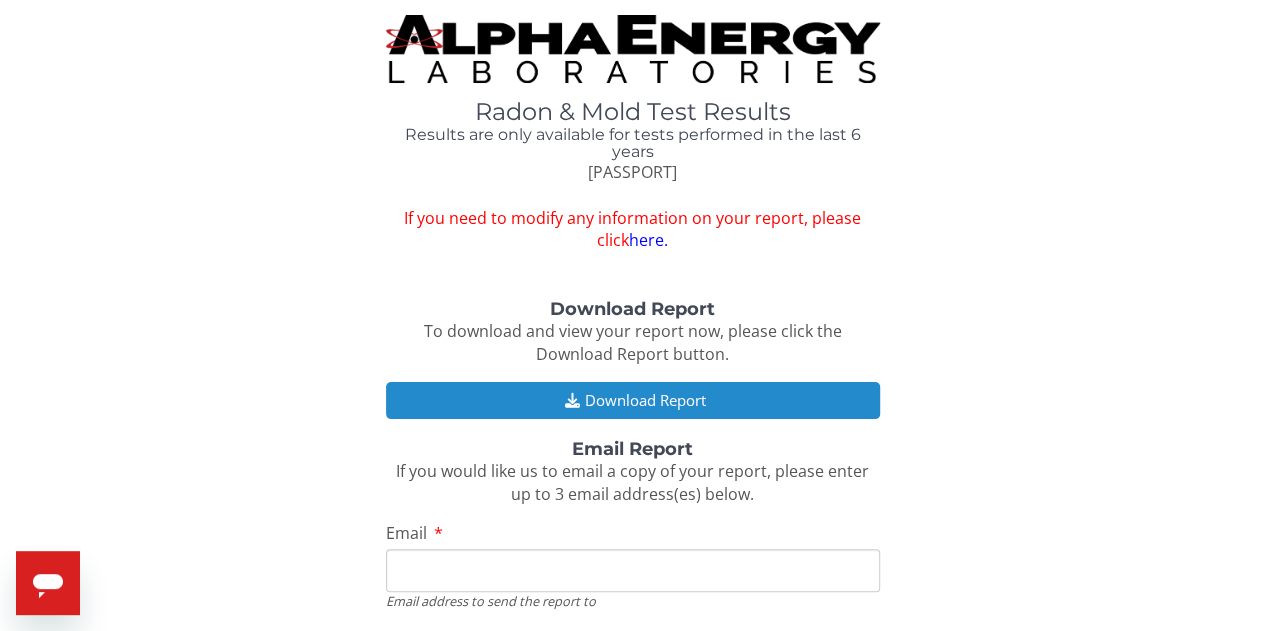 click on "Download Report" at bounding box center (633, 400) 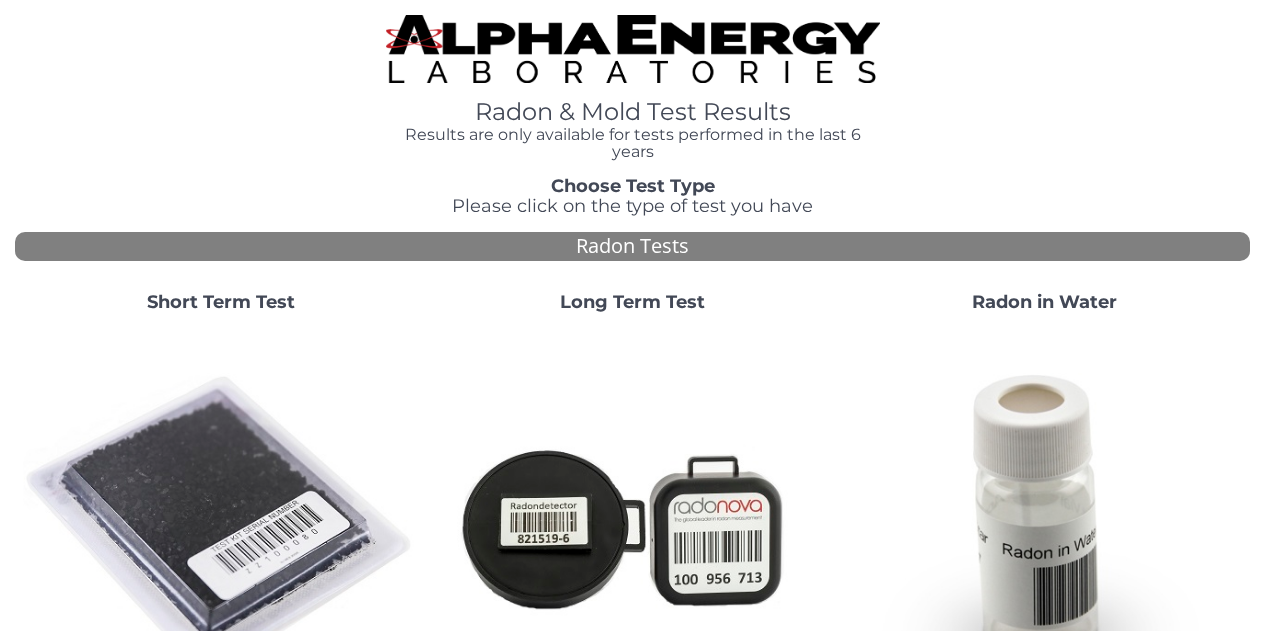 scroll, scrollTop: 0, scrollLeft: 0, axis: both 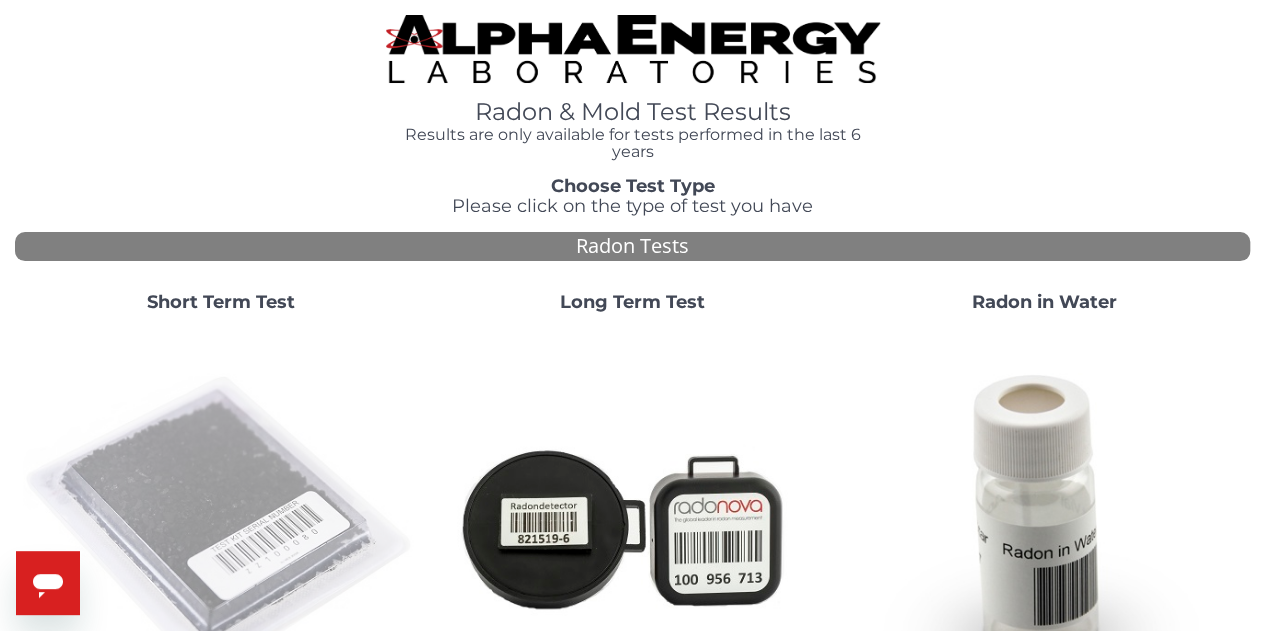 click at bounding box center (221, 527) 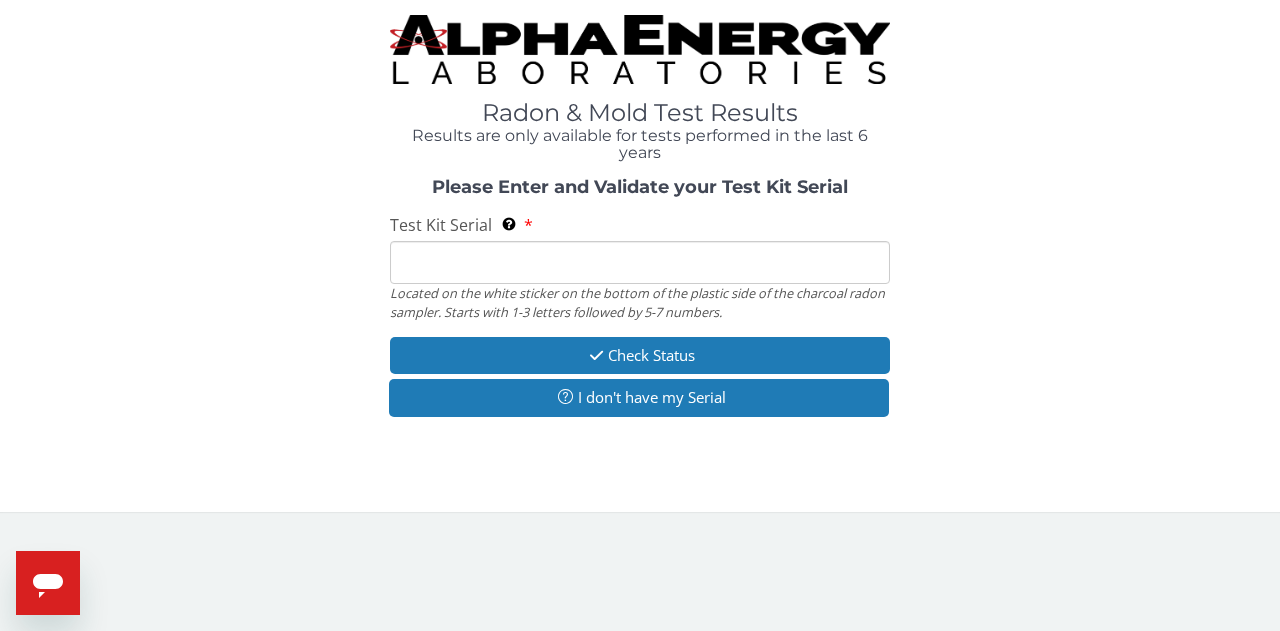 click on "Test Kit Serial     Located on the white sticker on the bottom of the plastic side of the charcoal radon sampler. Starts with 1-3 letters followed by 5-7 numbers." at bounding box center (640, 262) 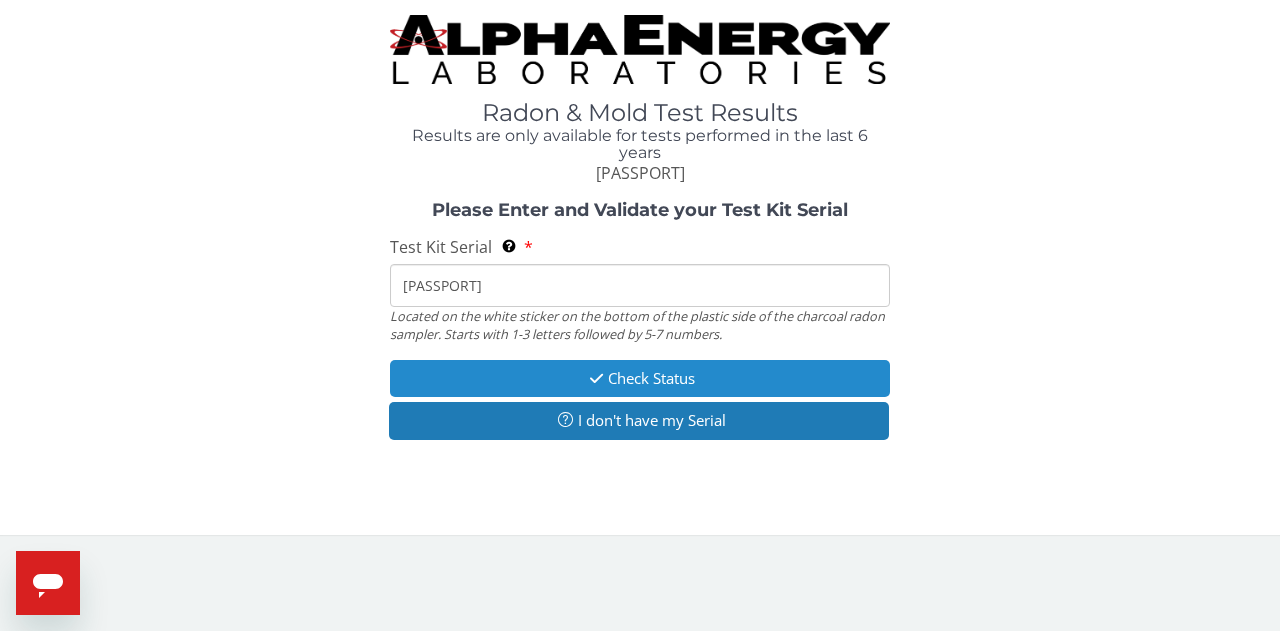 type on "AA374903" 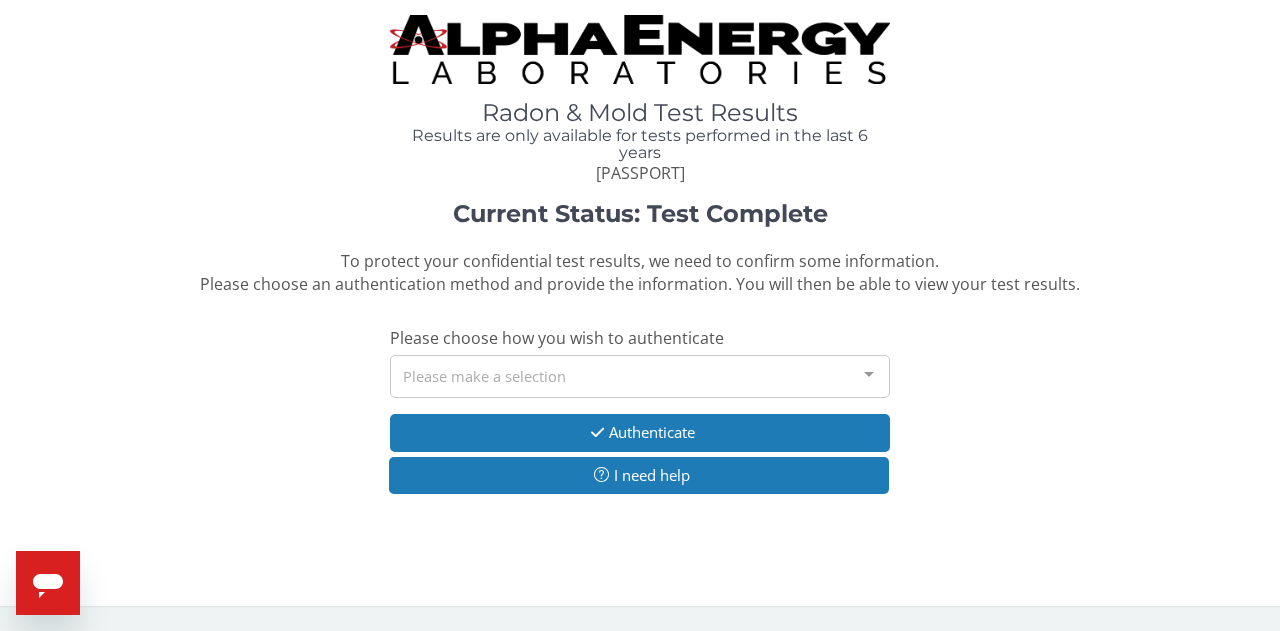 click on "Please make a selection" at bounding box center [640, 376] 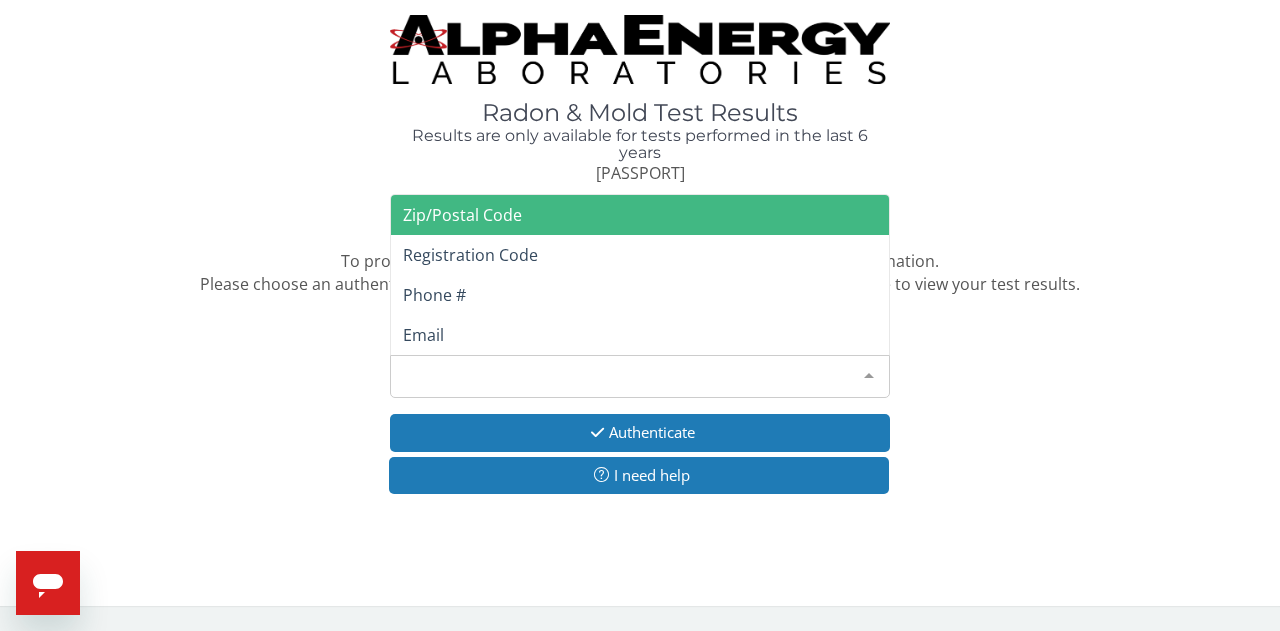 click on "Zip/Postal Code" at bounding box center [640, 215] 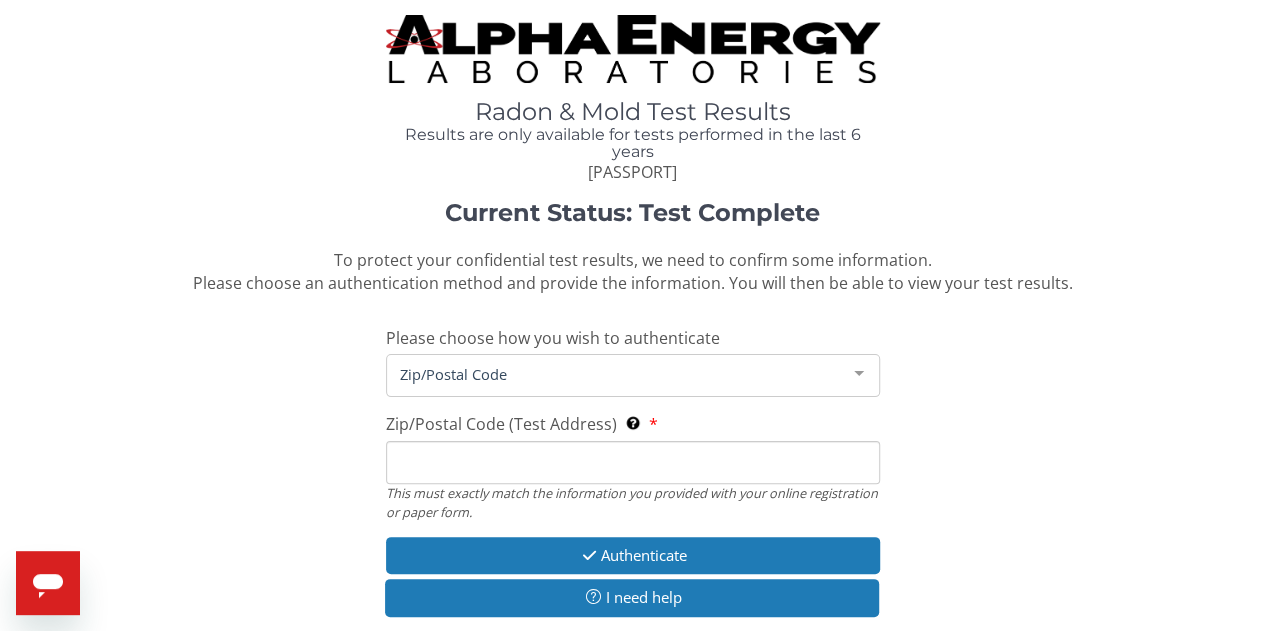 click on "Zip/Postal Code (Test Address)     This must exactly match the information you provided with your online registration or paper form." at bounding box center [633, 462] 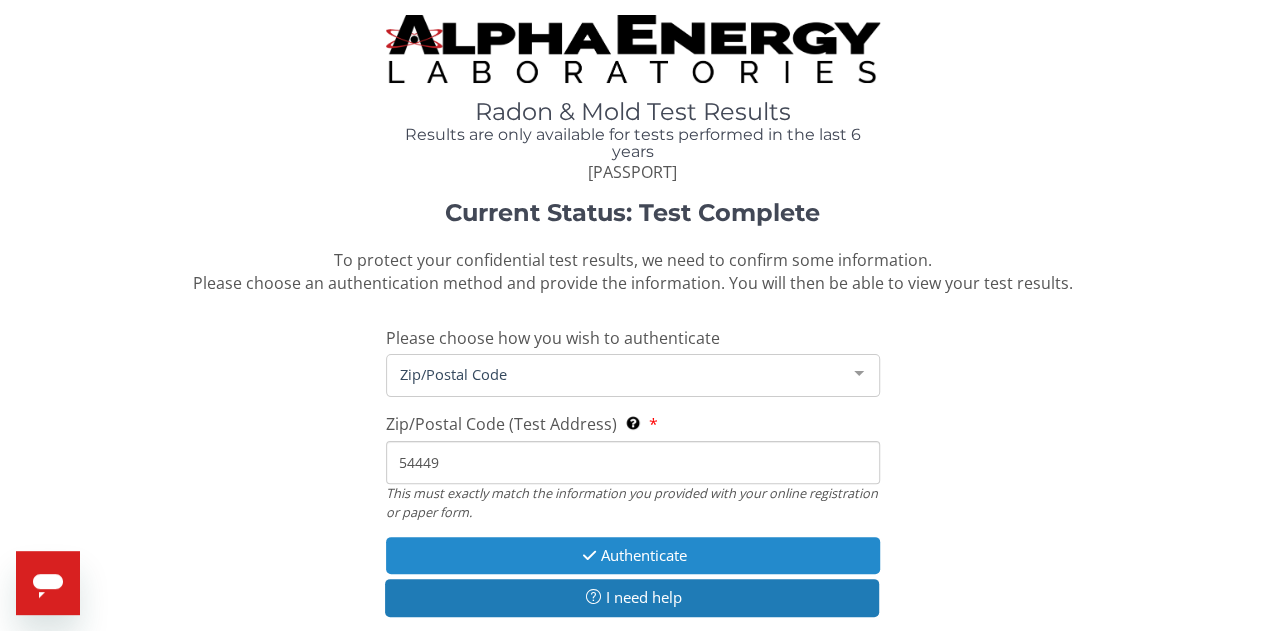 type on "[NUMBER]" 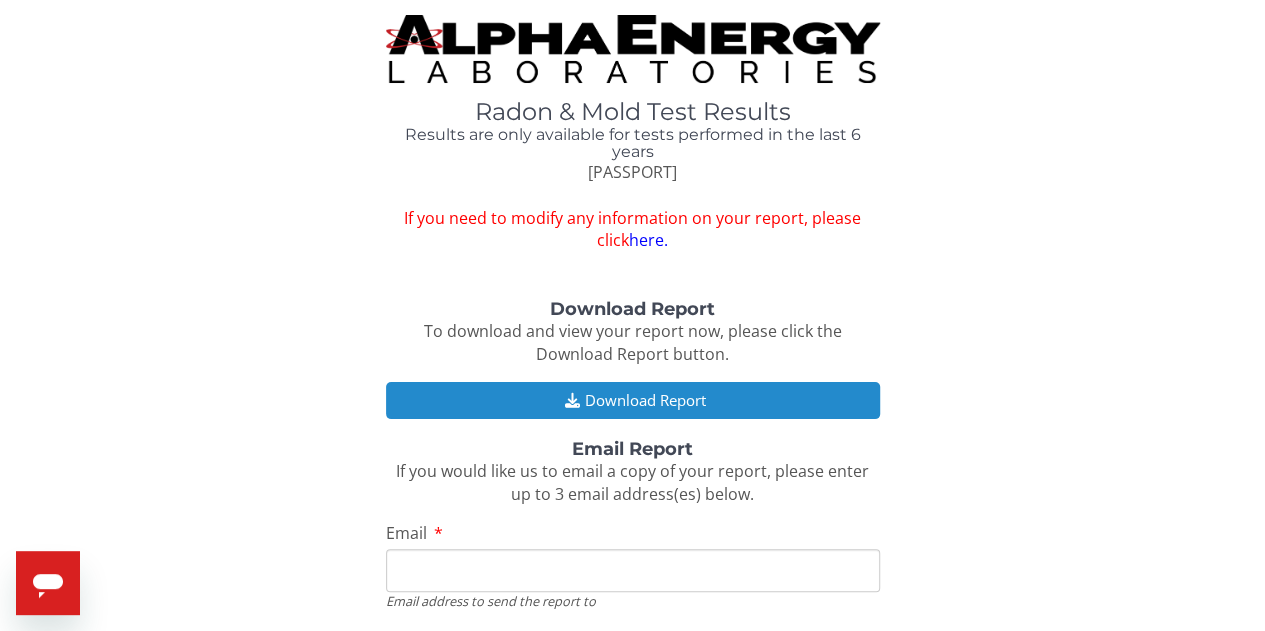 click on "Download Report" at bounding box center [633, 400] 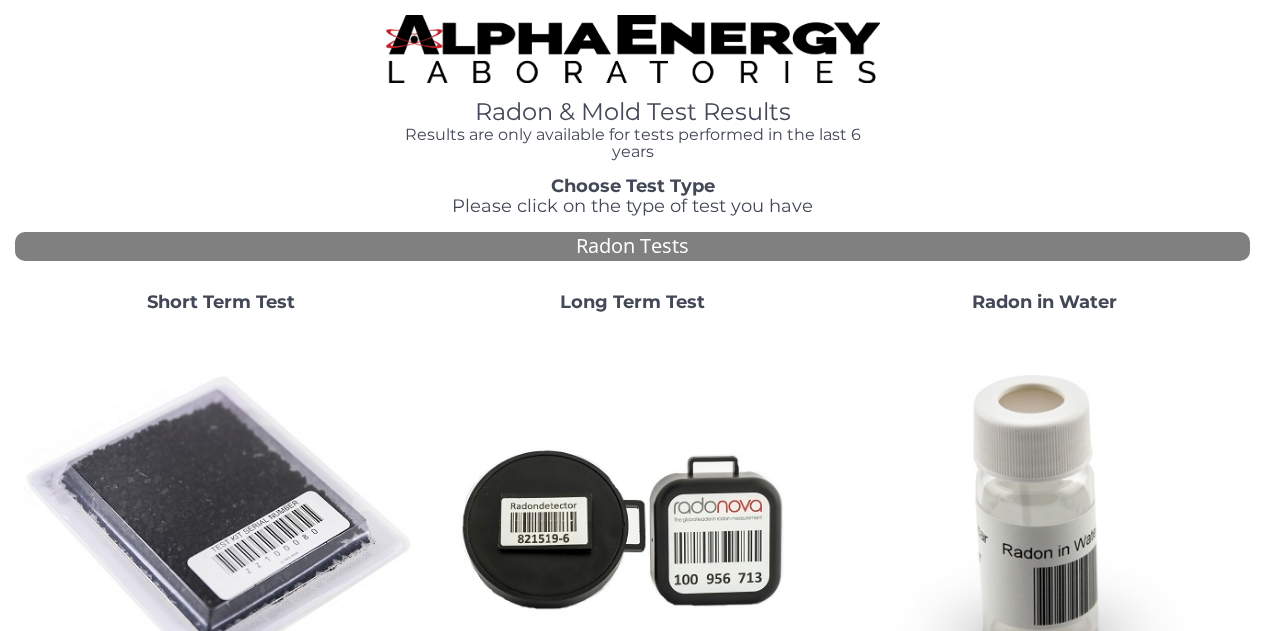 scroll, scrollTop: 0, scrollLeft: 0, axis: both 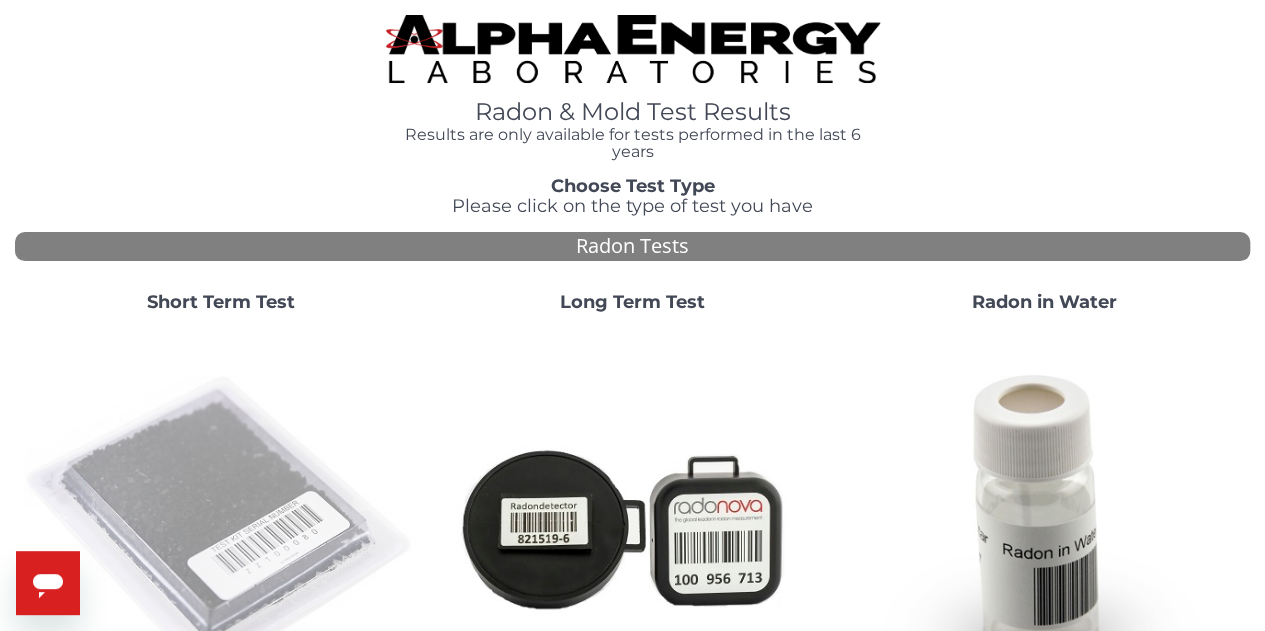 click at bounding box center (221, 527) 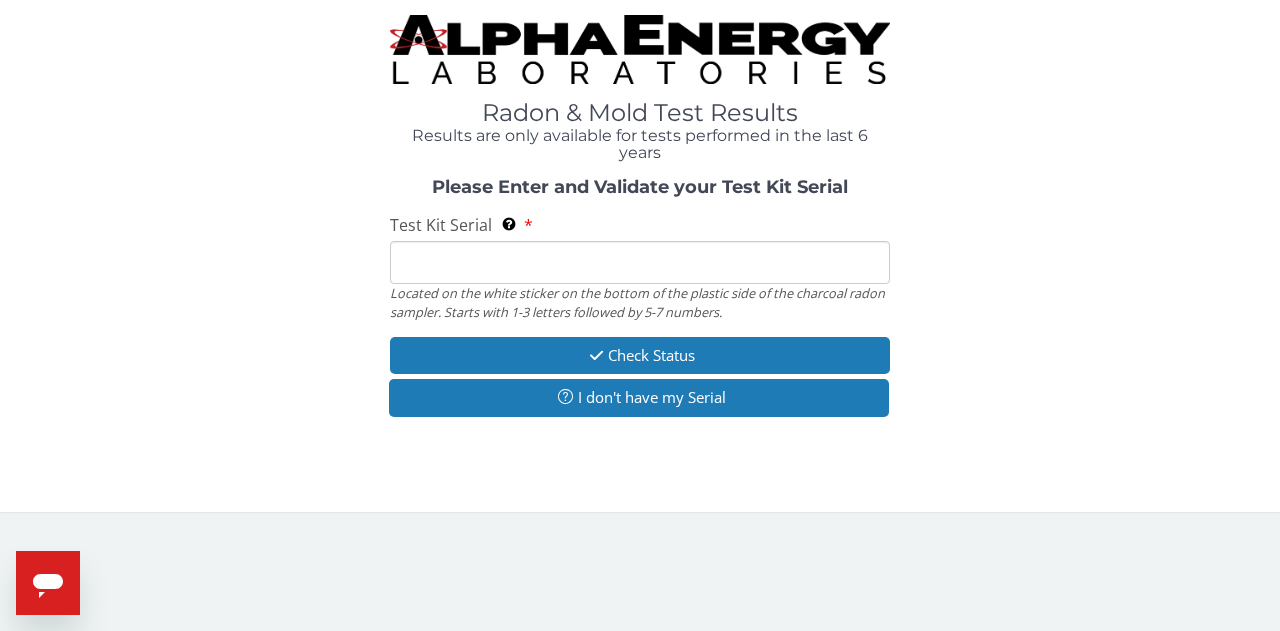 click on "Test Kit Serial     Located on the white sticker on the bottom of the plastic side of the charcoal radon sampler. Starts with 1-3 letters followed by 5-7 numbers." at bounding box center (640, 262) 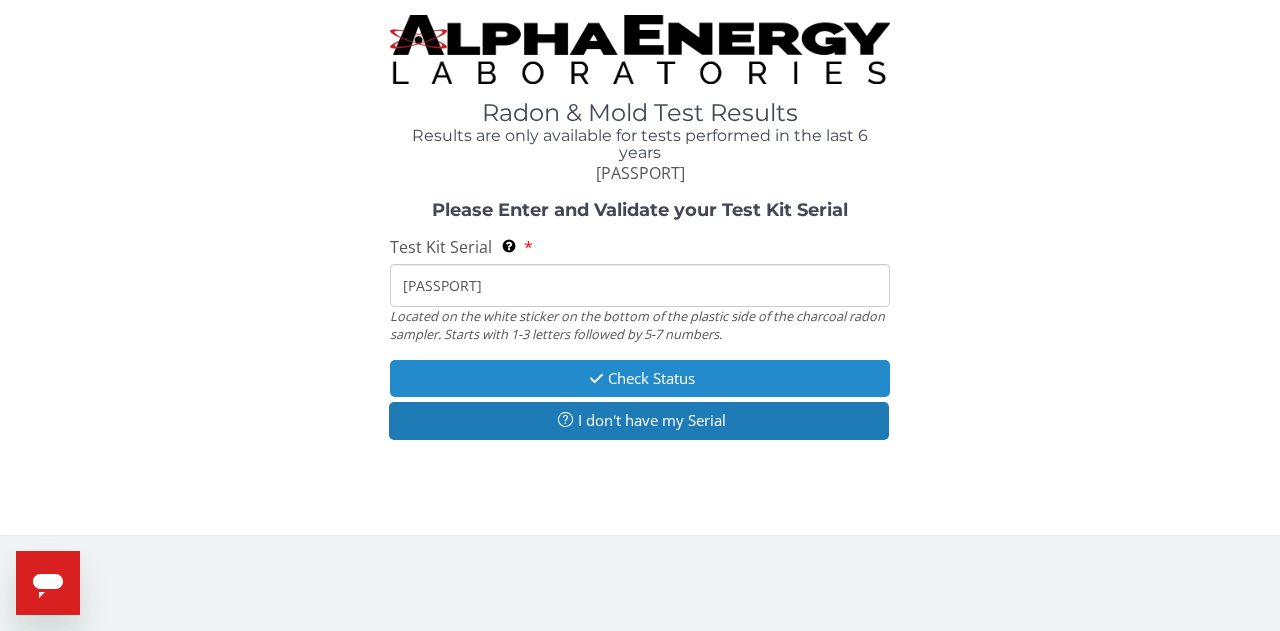 type on "[PASSPORT]" 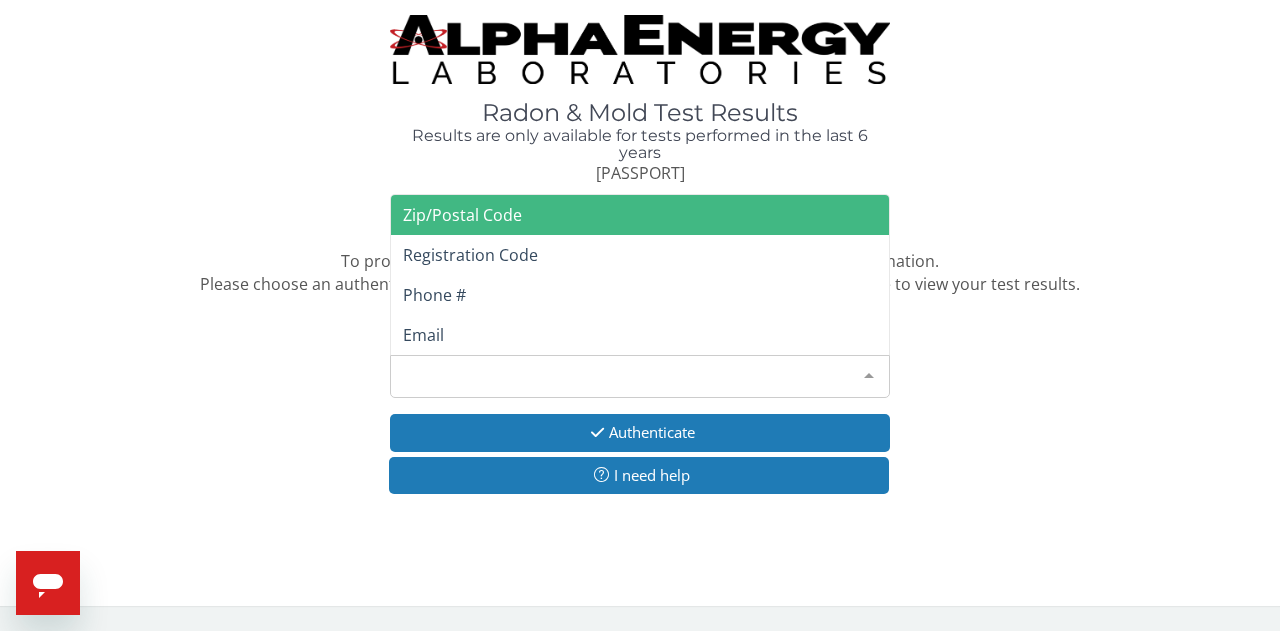 click on "Please make a selection" at bounding box center (640, 376) 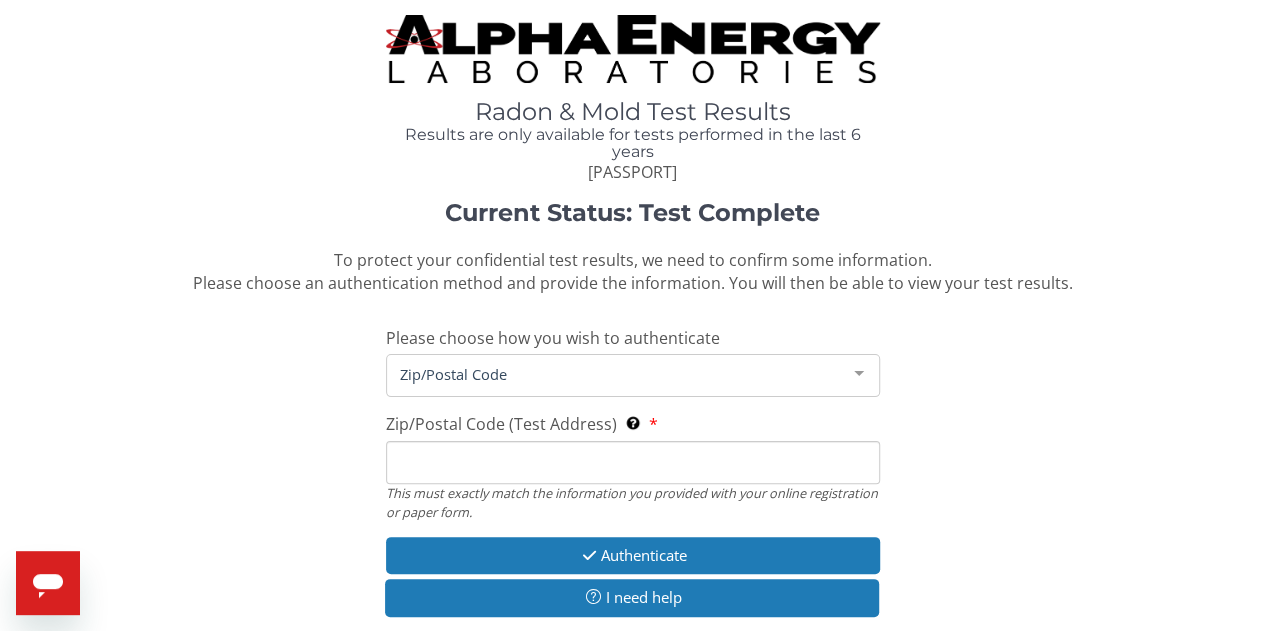 click on "Zip/Postal Code (Test Address)     This must exactly match the information you provided with your online registration or paper form." at bounding box center (633, 462) 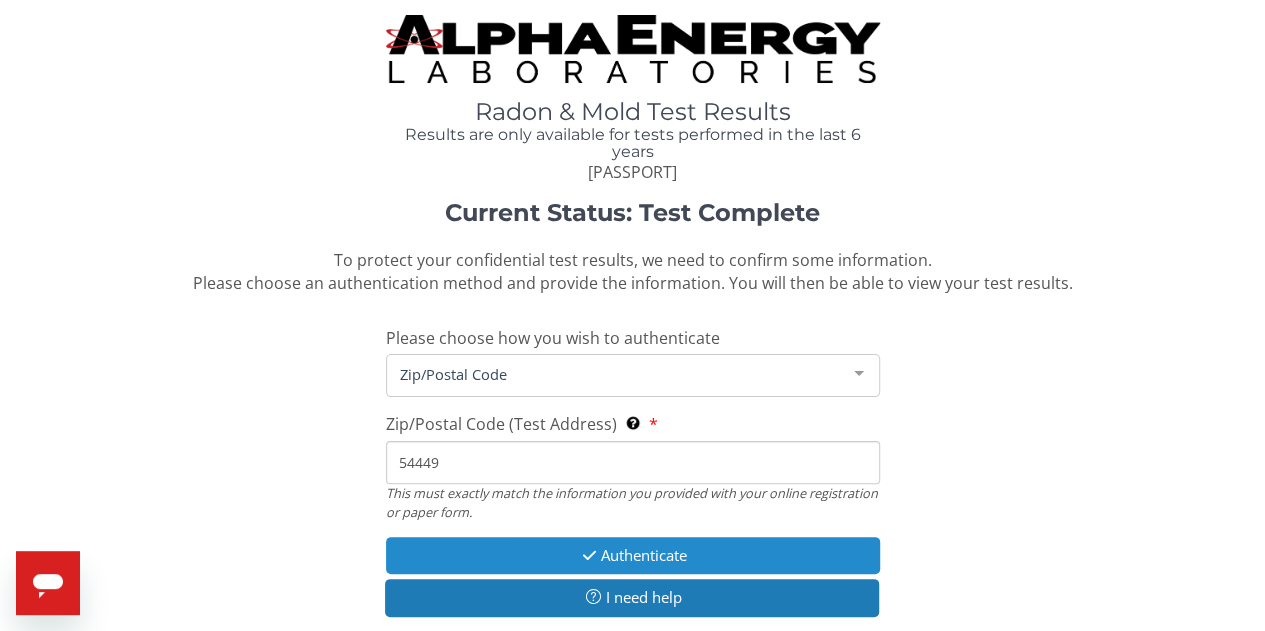 type on "54449" 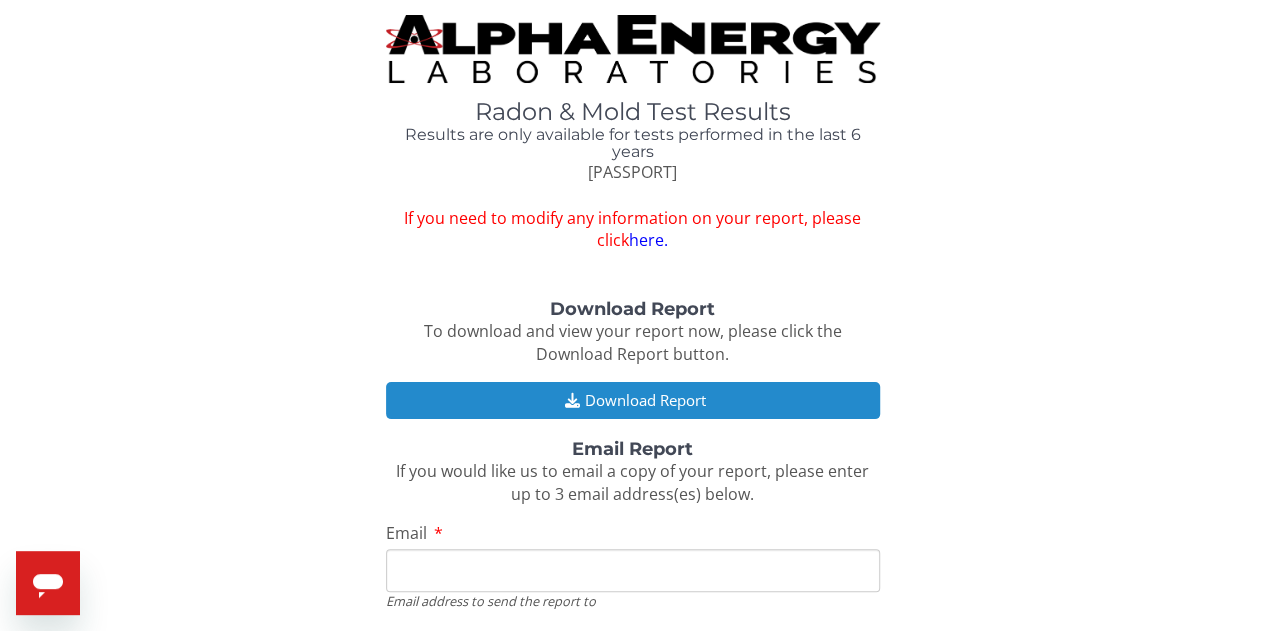 click on "Download Report" at bounding box center [633, 400] 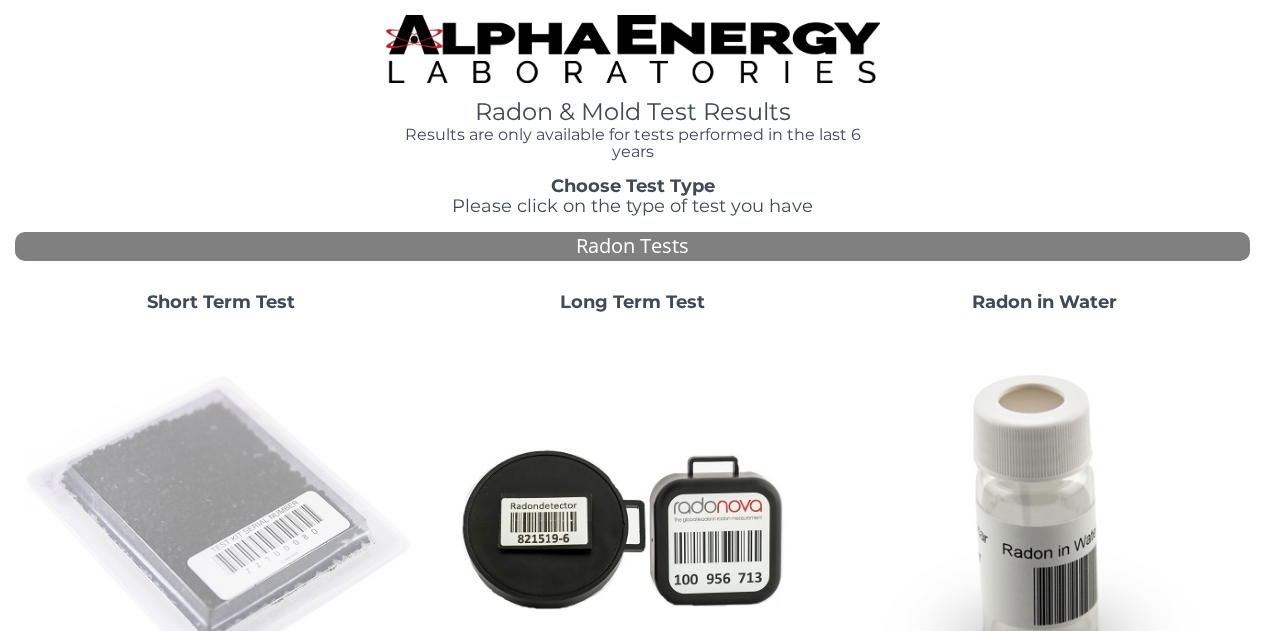 scroll, scrollTop: 0, scrollLeft: 0, axis: both 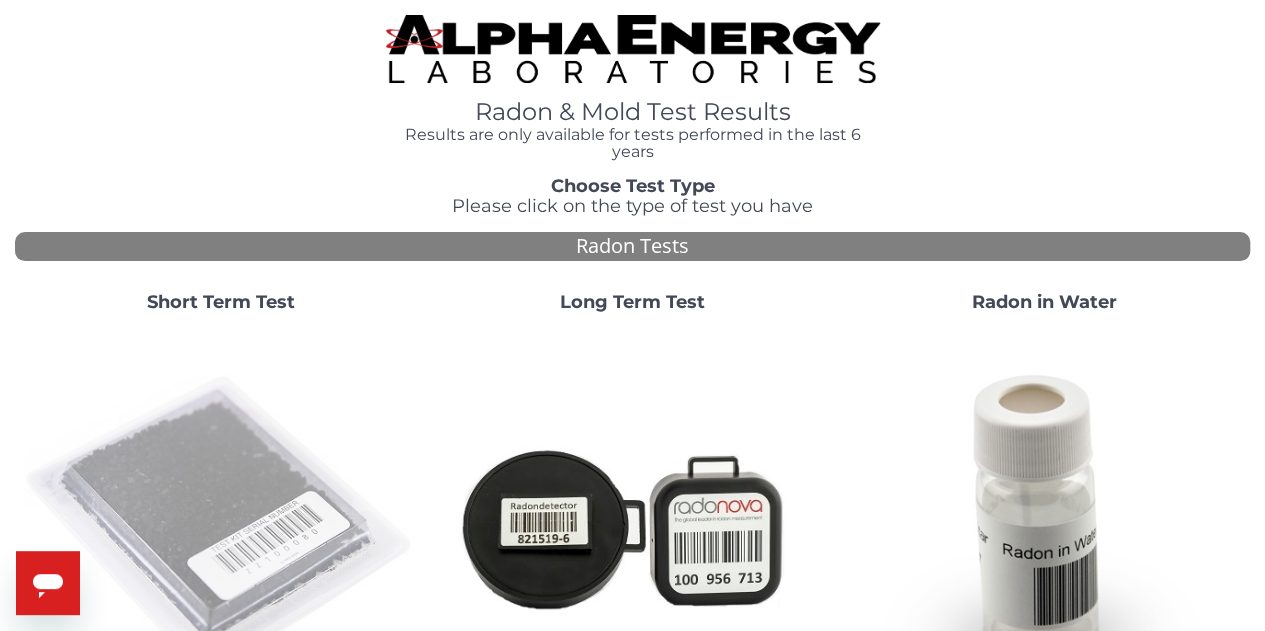 click at bounding box center [221, 527] 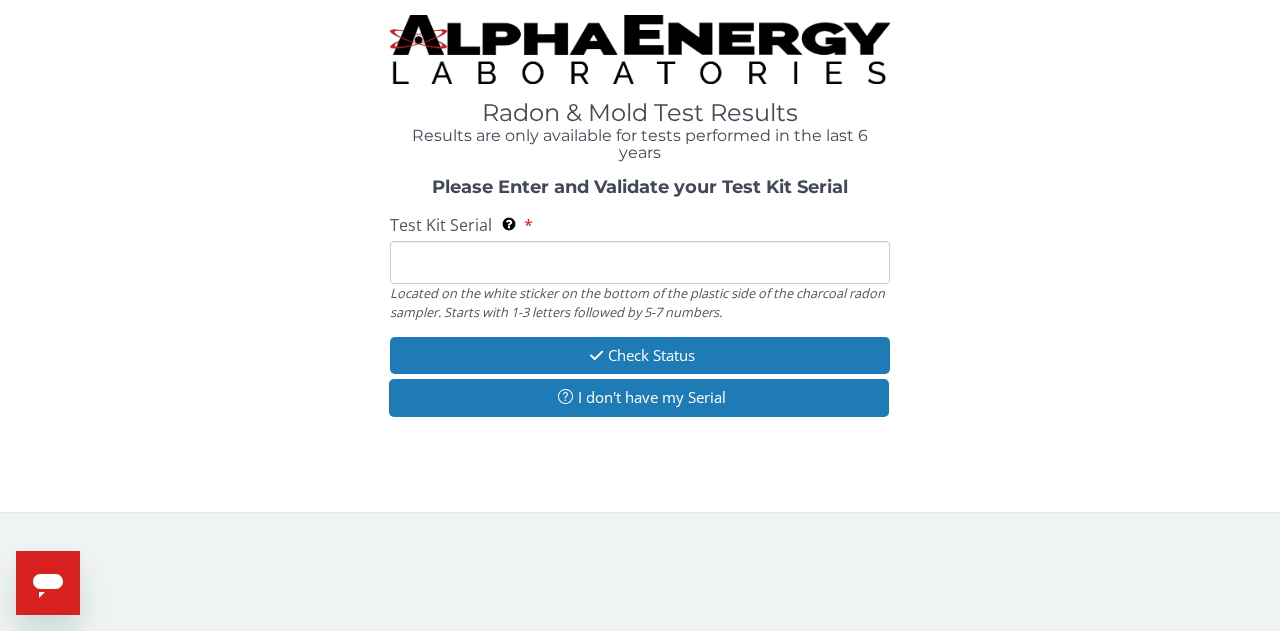 click on "Test Kit Serial     Located on the white sticker on the bottom of the plastic side of the charcoal radon sampler. Starts with 1-3 letters followed by 5-7 numbers." at bounding box center (640, 262) 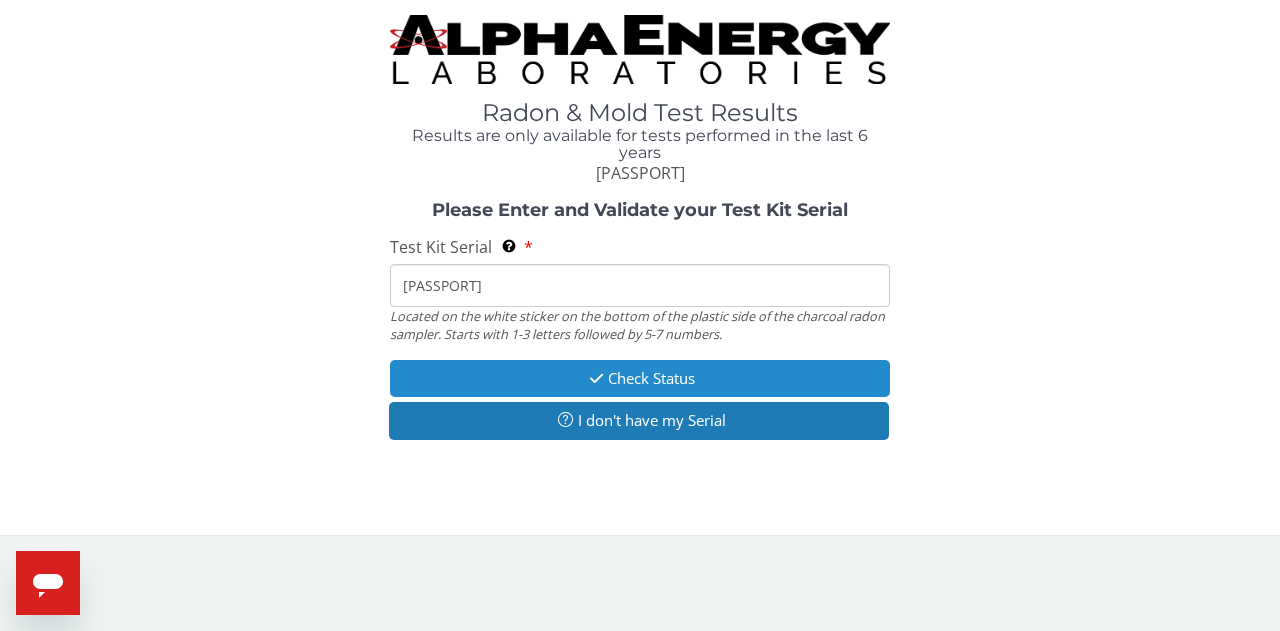 type on "AA374921" 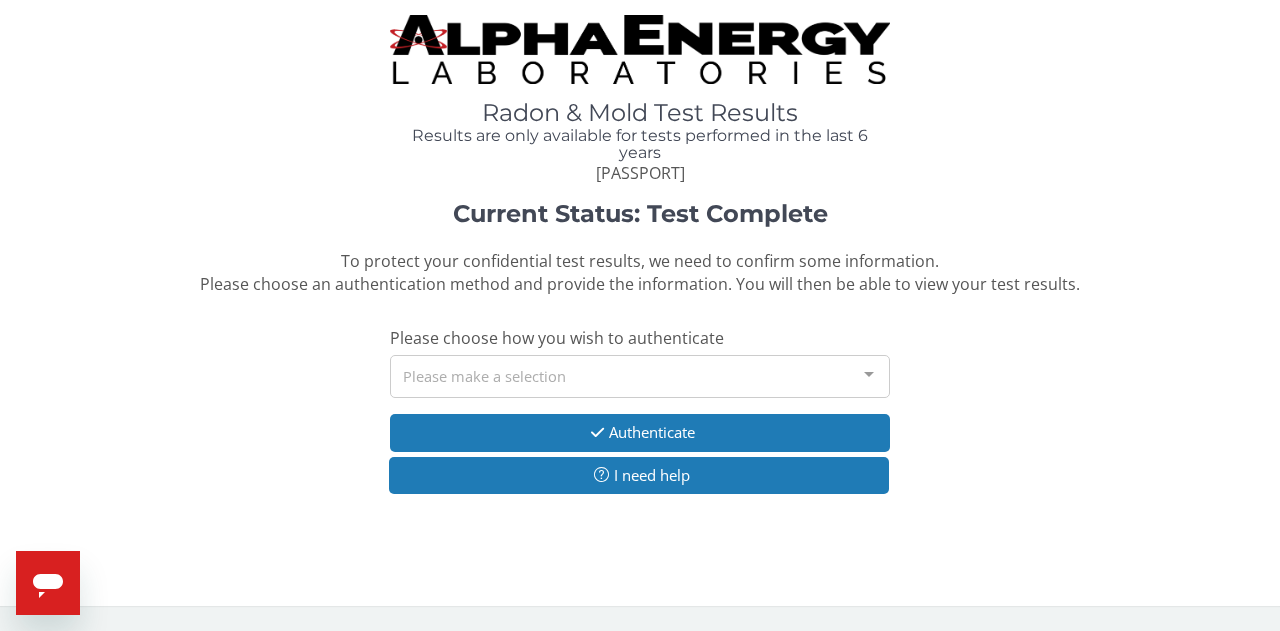 click on "Please make a selection" at bounding box center (640, 376) 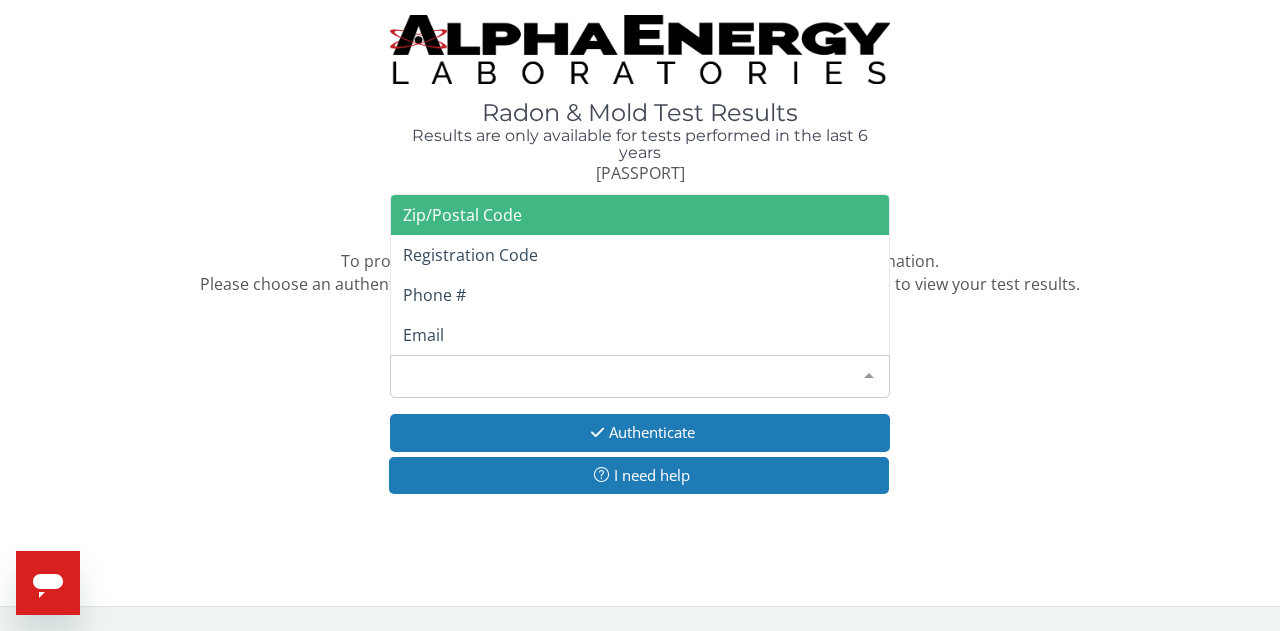 click on "Zip/Postal Code" at bounding box center [462, 215] 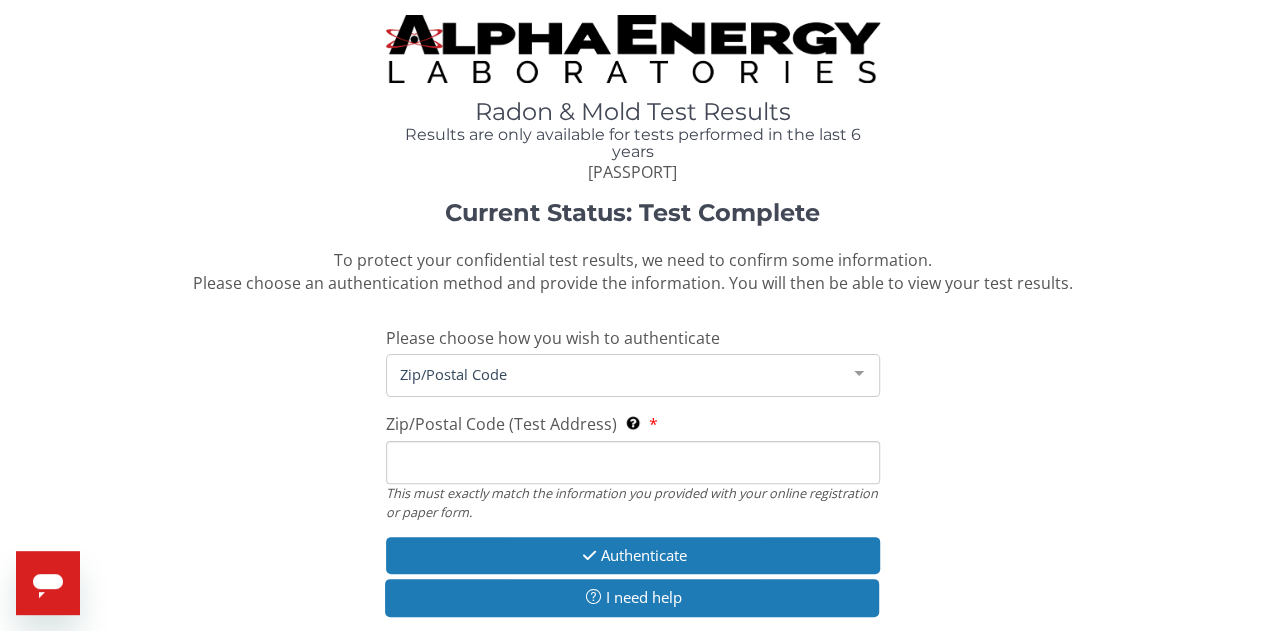 click on "Zip/Postal Code (Test Address)     This must exactly match the information you provided with your online registration or paper form." at bounding box center [633, 462] 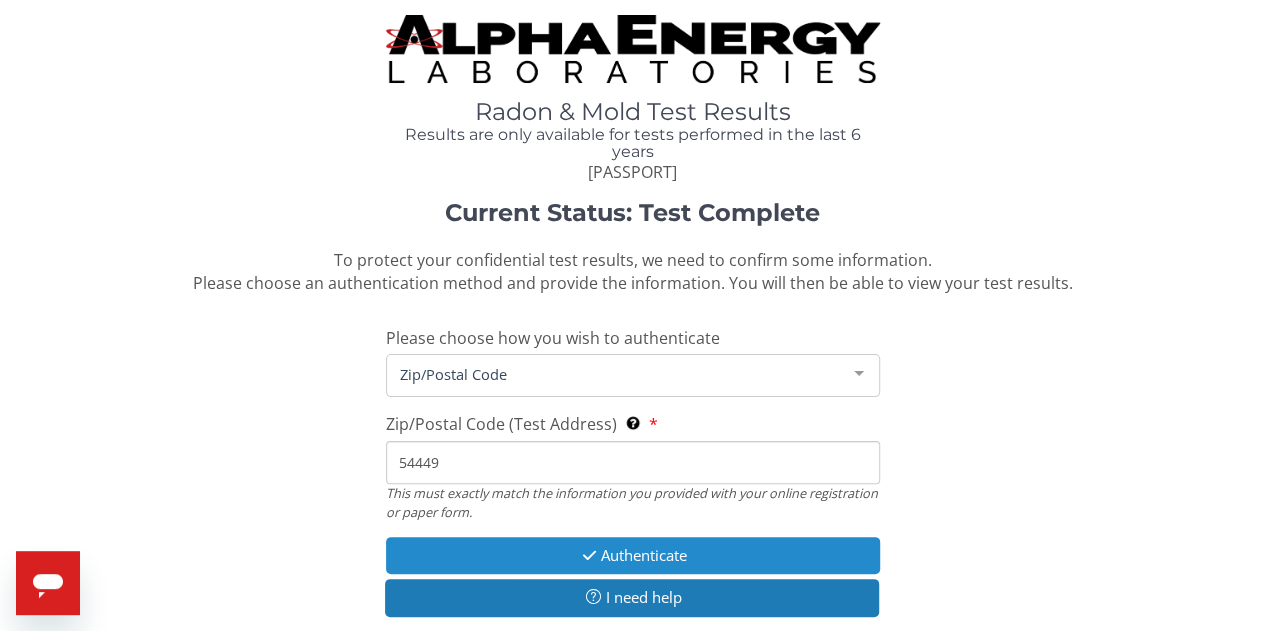 type on "54449" 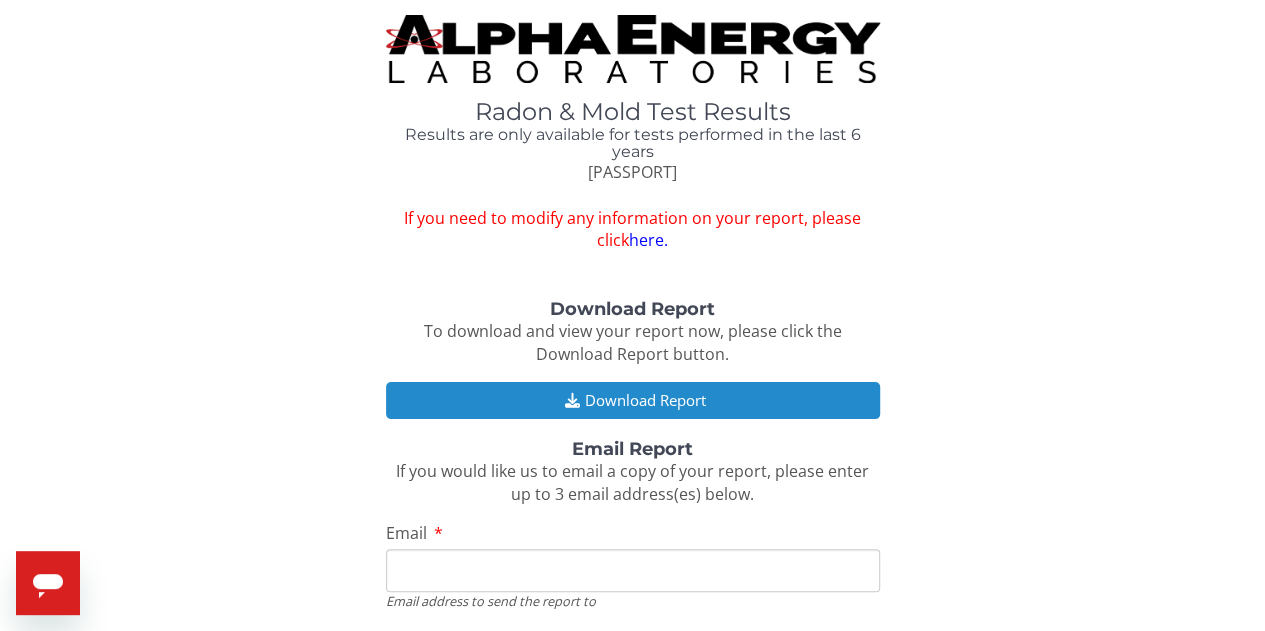 click on "Download Report" at bounding box center [633, 400] 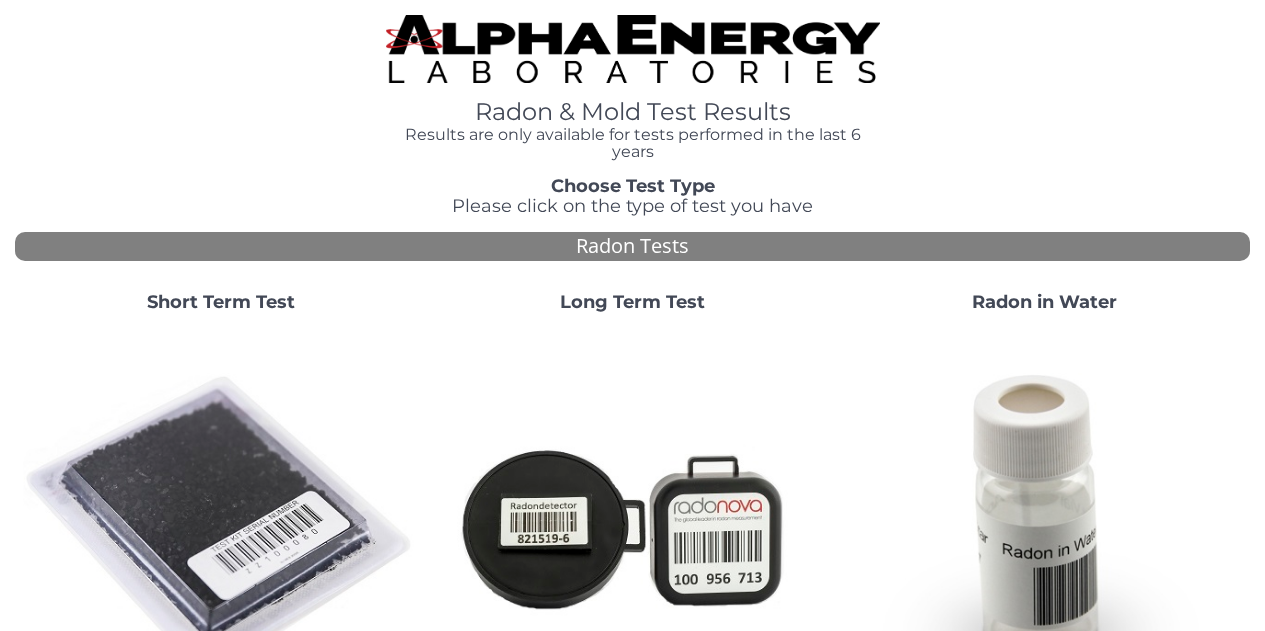scroll, scrollTop: 0, scrollLeft: 0, axis: both 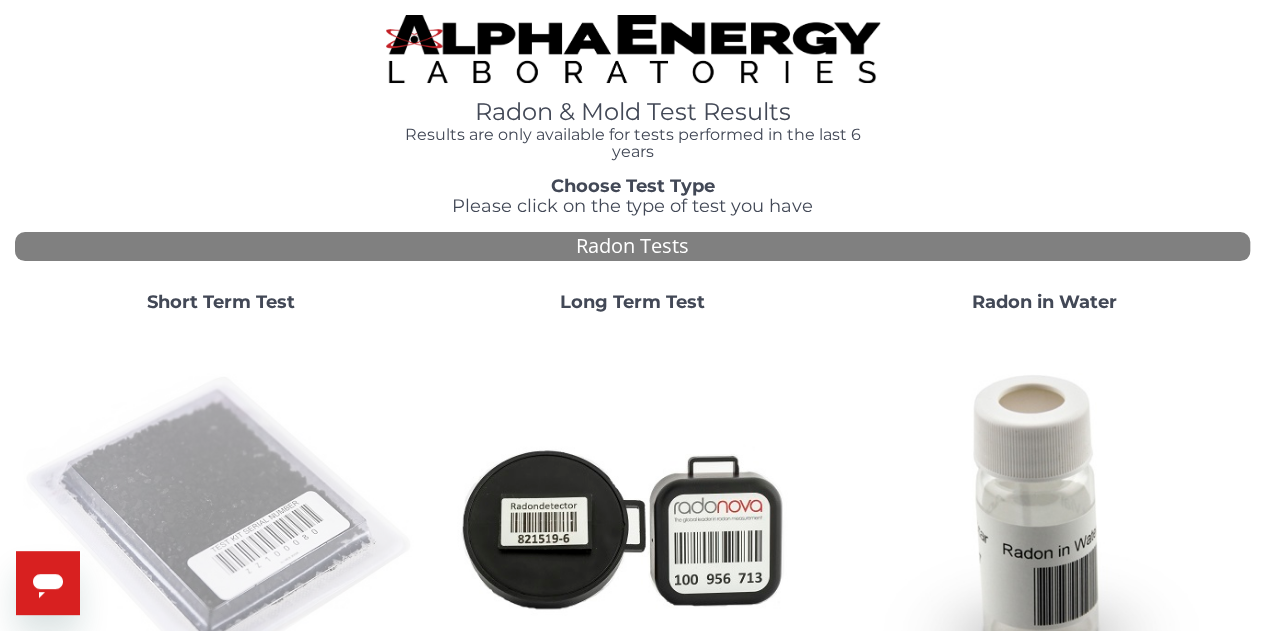 click at bounding box center (221, 527) 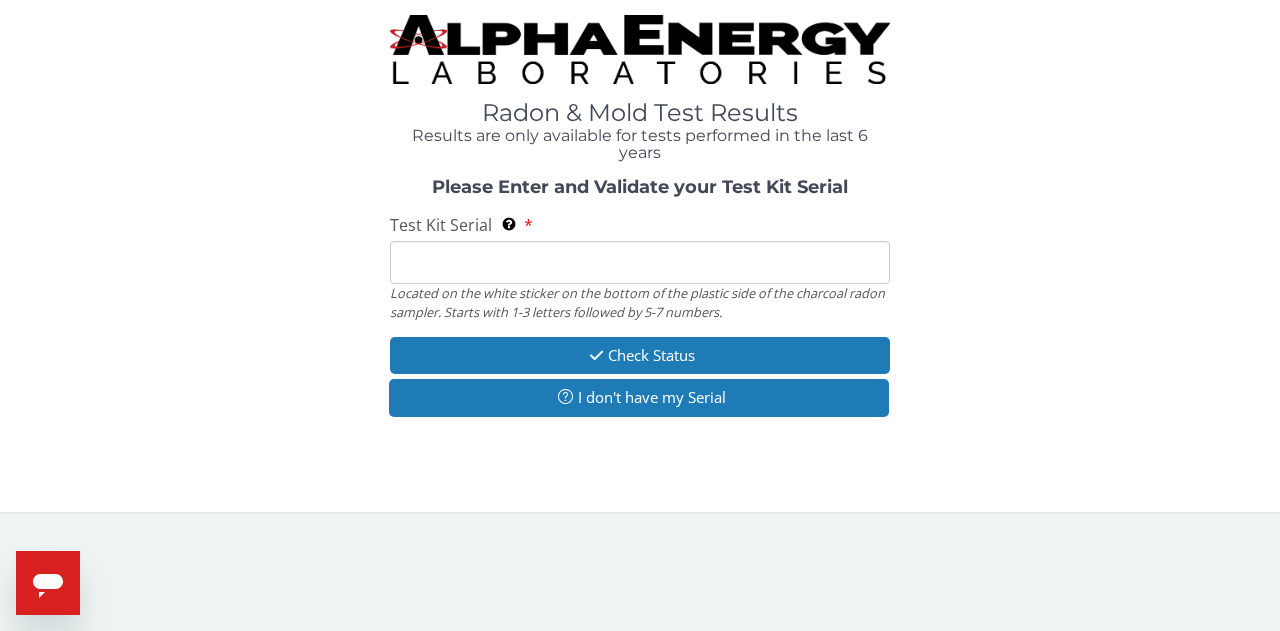 click on "Test Kit Serial     Located on the white sticker on the bottom of the plastic side of the charcoal radon sampler. Starts with 1-3 letters followed by 5-7 numbers." at bounding box center (640, 262) 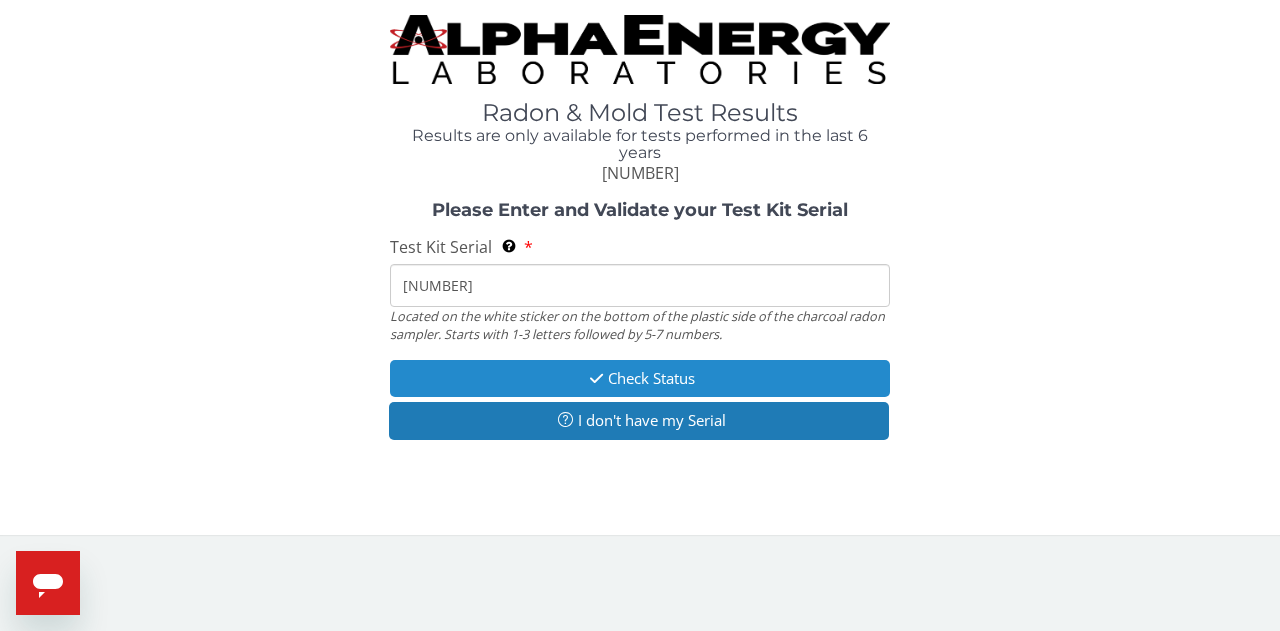 type on "AA374869" 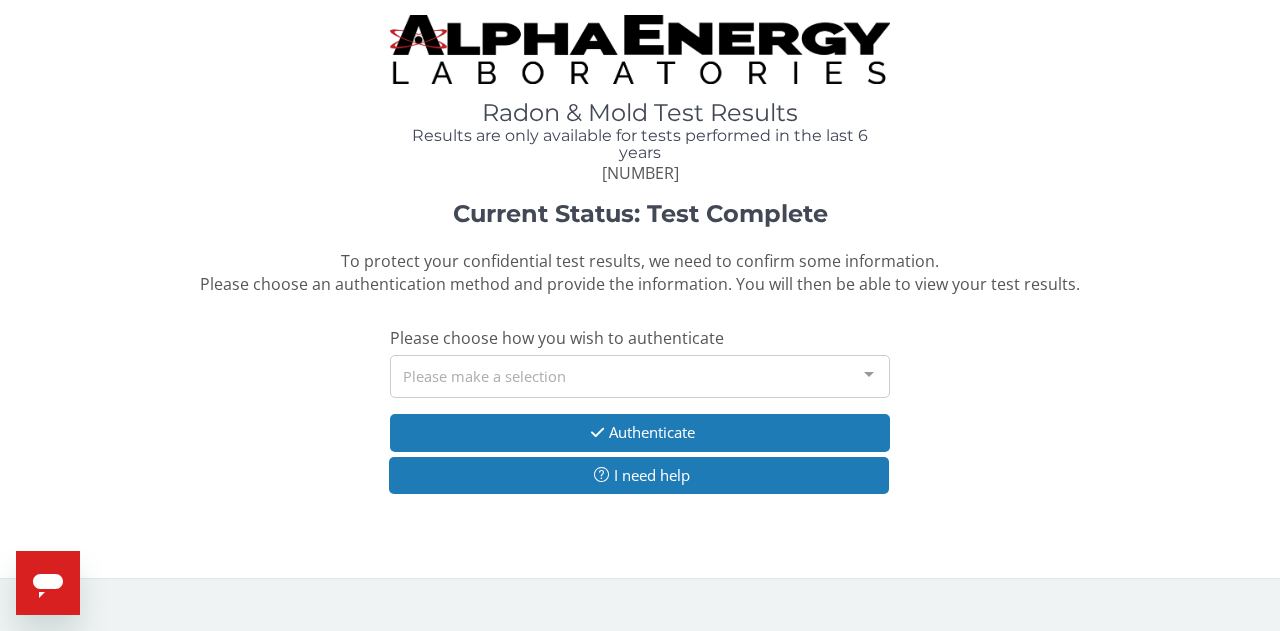 click on "Please make a selection" at bounding box center (640, 376) 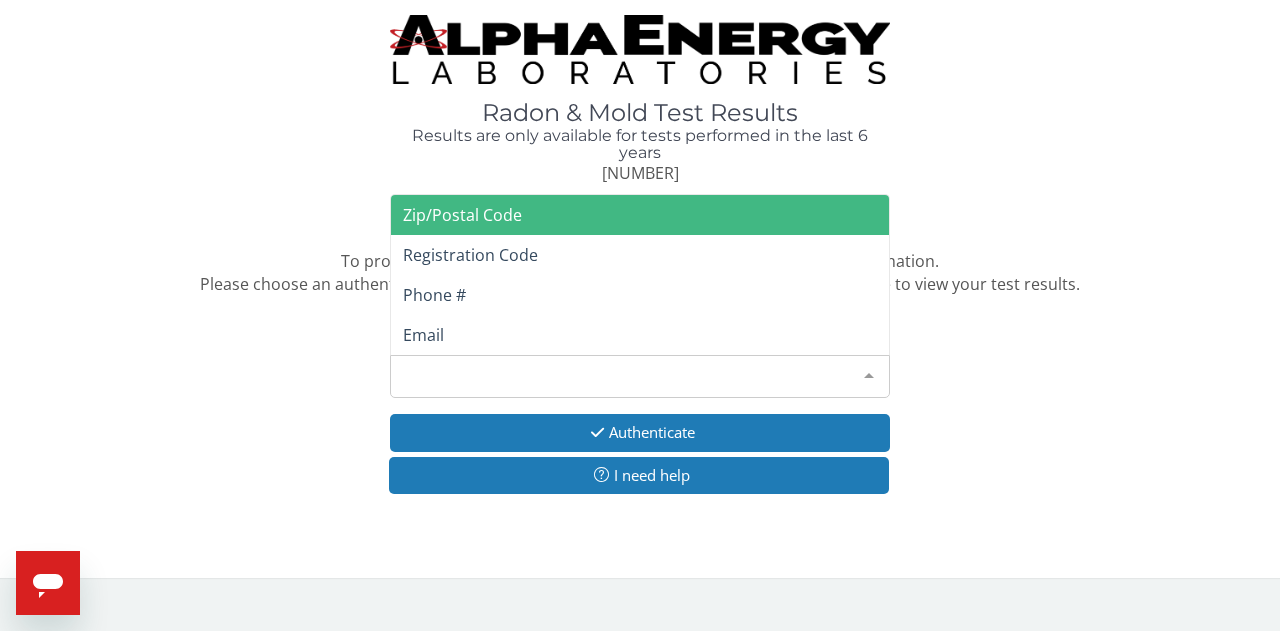 click on "Zip/Postal Code" at bounding box center [640, 215] 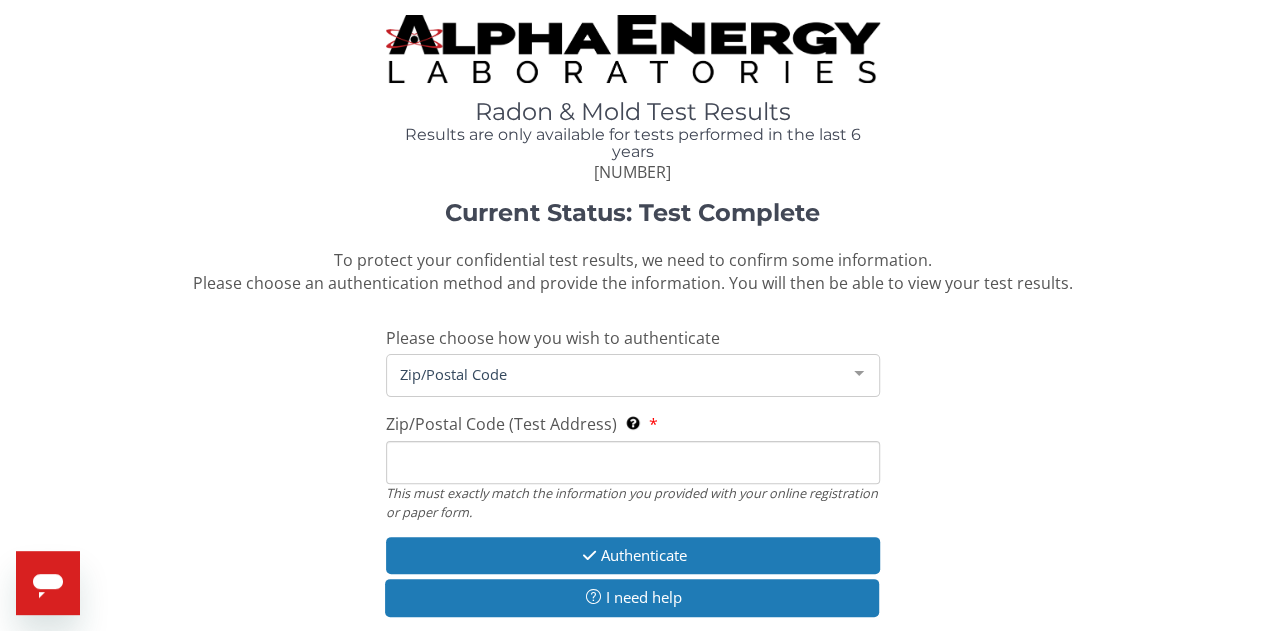 click on "Zip/Postal Code (Test Address)     This must exactly match the information you provided with your online registration or paper form." at bounding box center (633, 462) 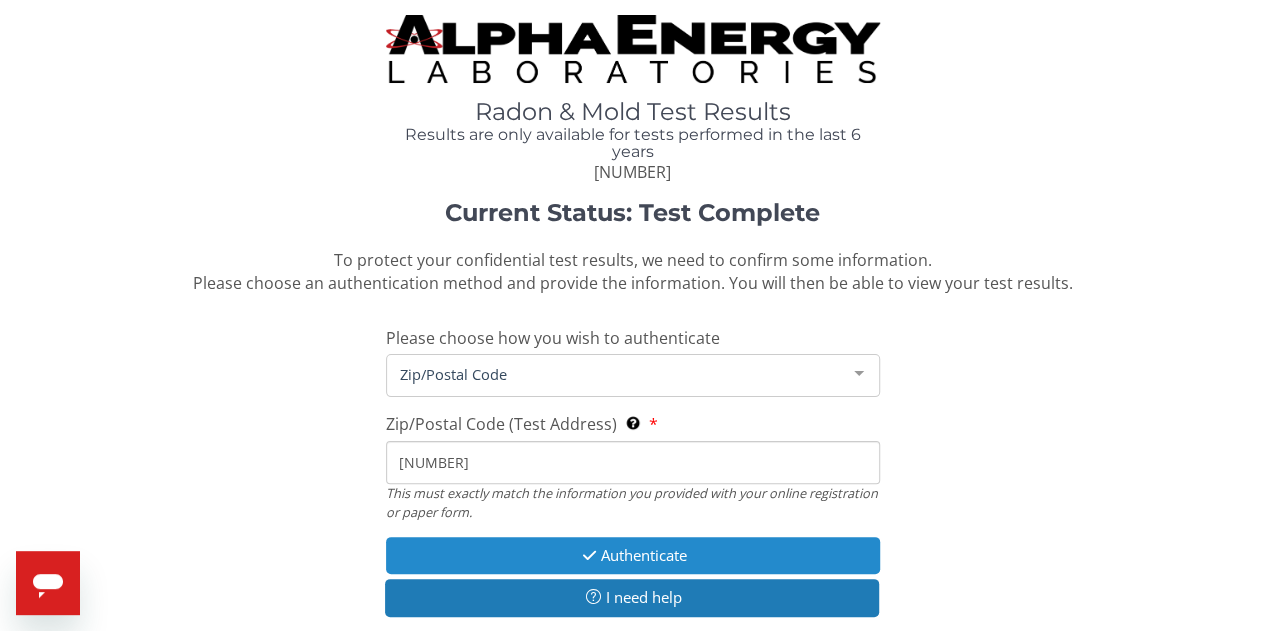 type on "53948" 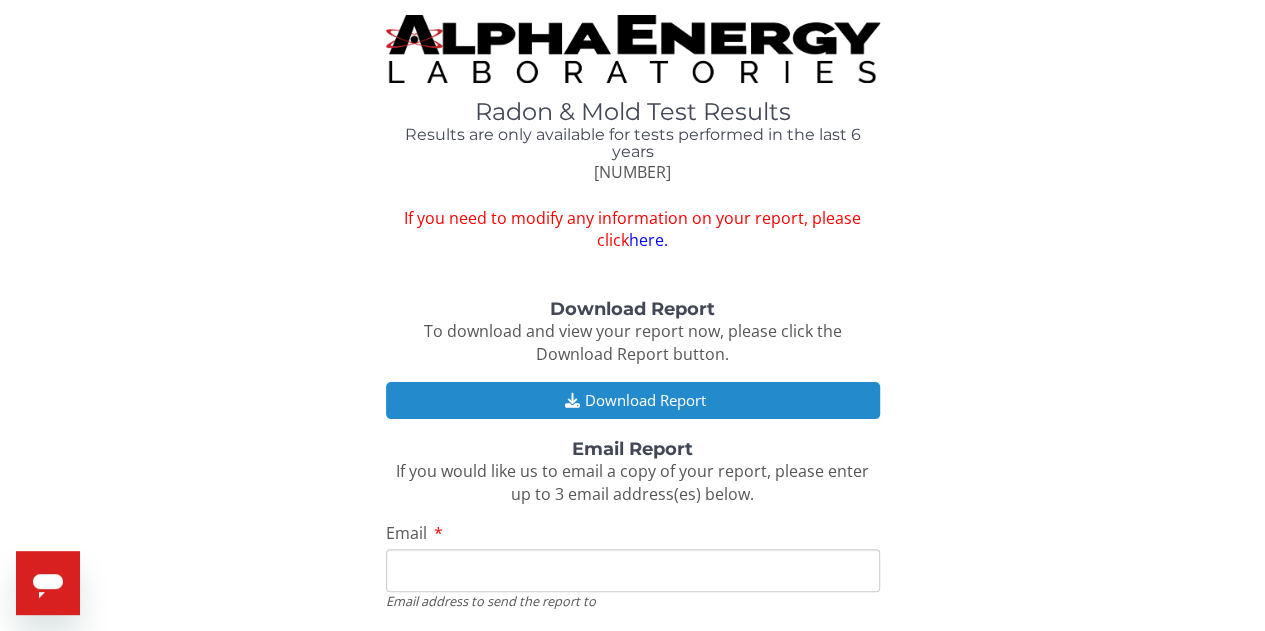 click on "Download Report" at bounding box center (633, 400) 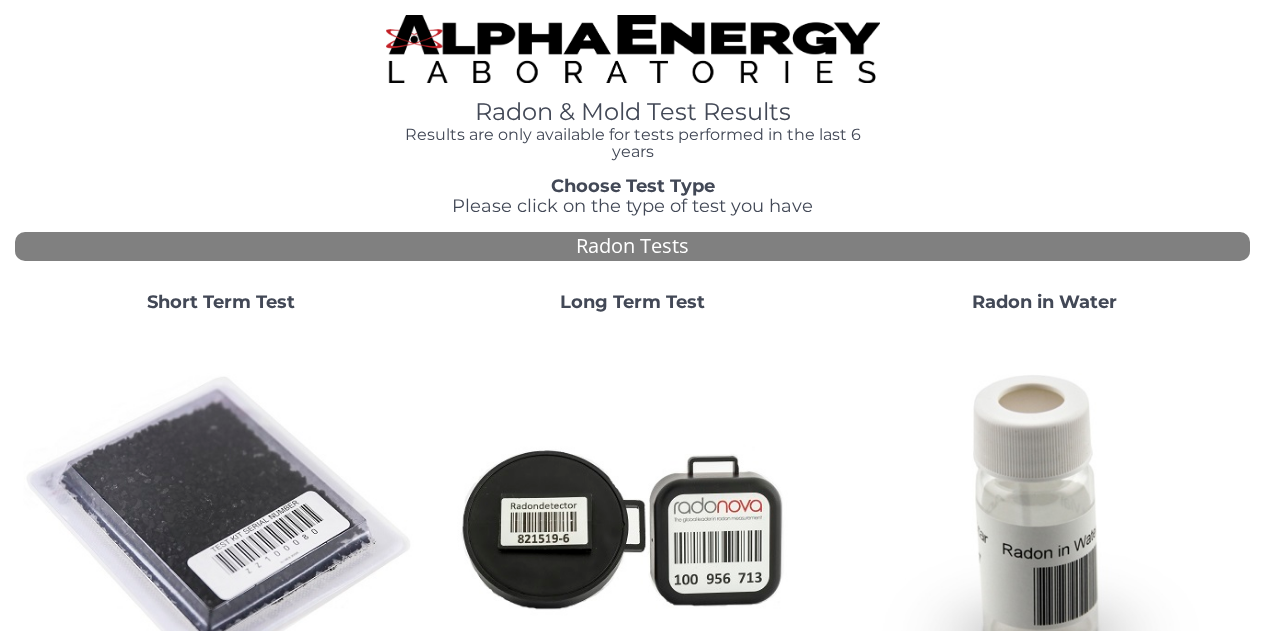 scroll, scrollTop: 0, scrollLeft: 0, axis: both 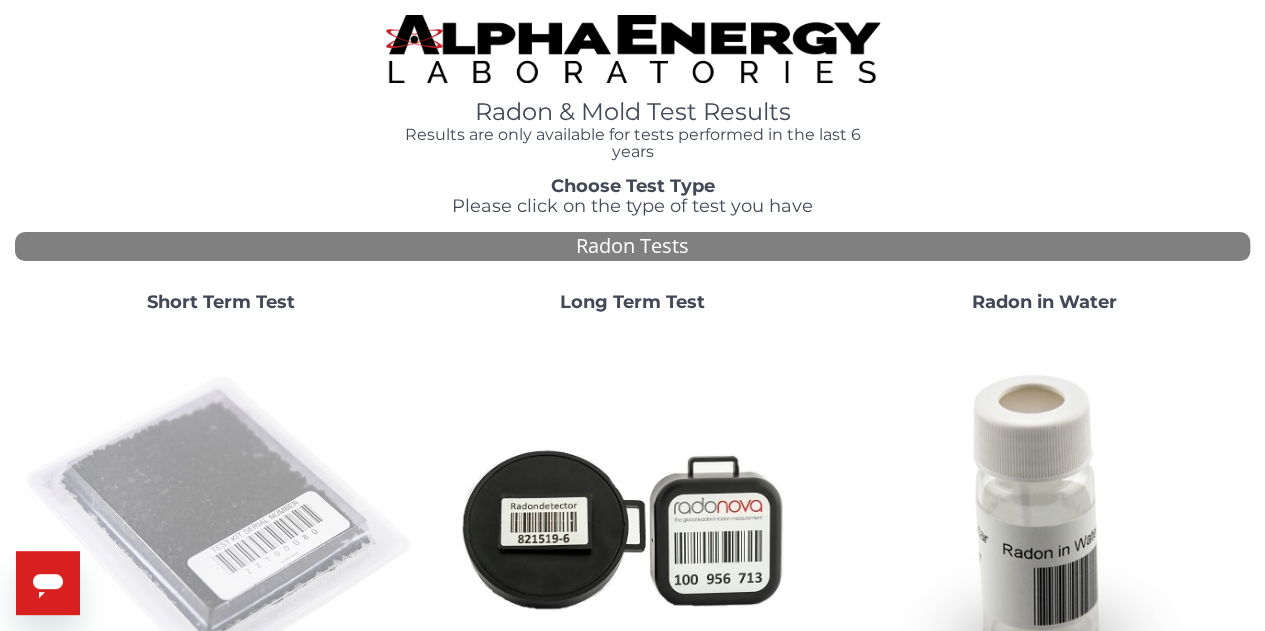 click at bounding box center (221, 527) 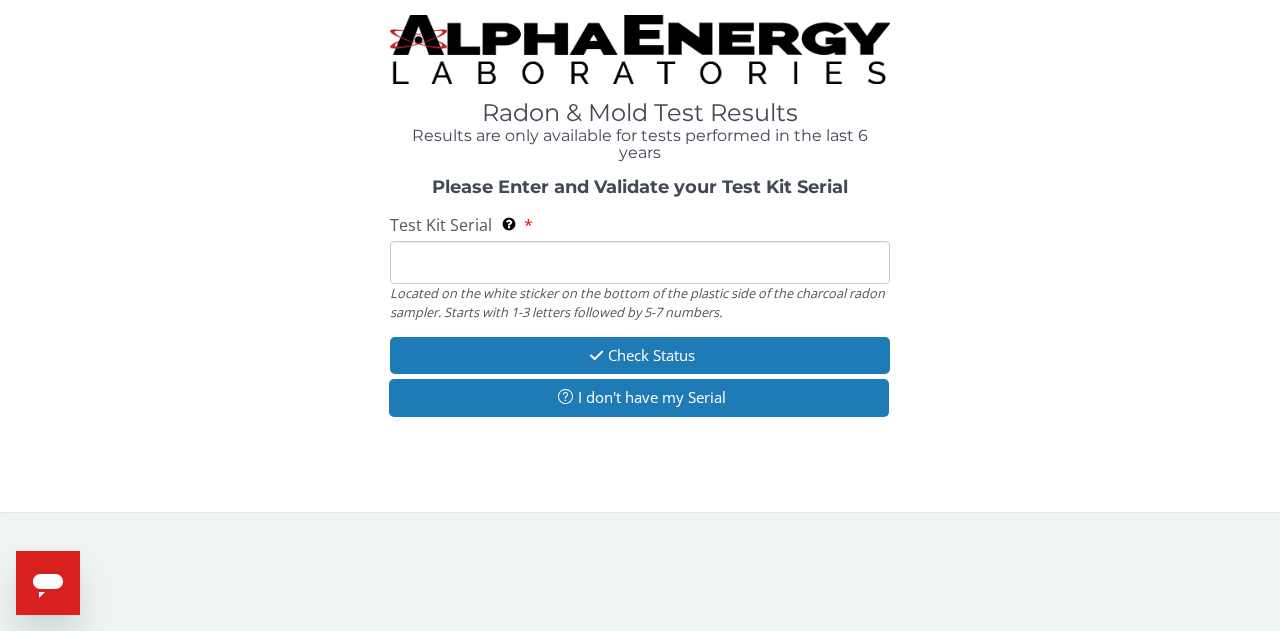 click on "Test Kit Serial     Located on the white sticker on the bottom of the plastic side of the charcoal radon sampler. Starts with 1-3 letters followed by 5-7 numbers." at bounding box center [640, 262] 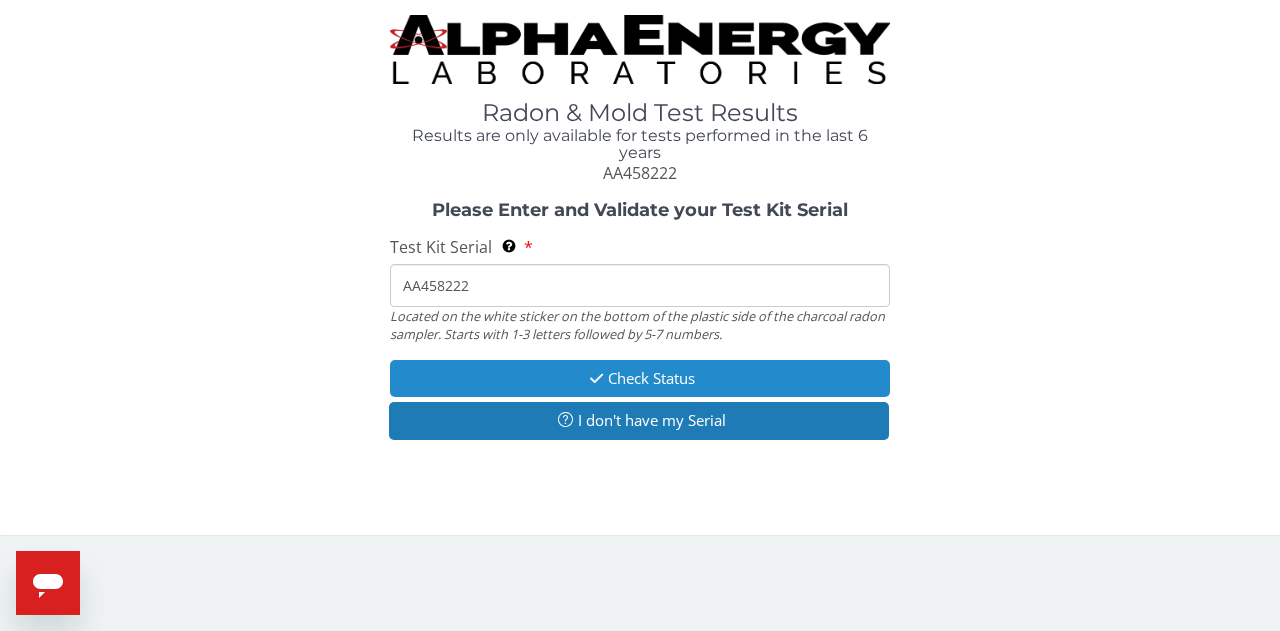 type on "AA458222" 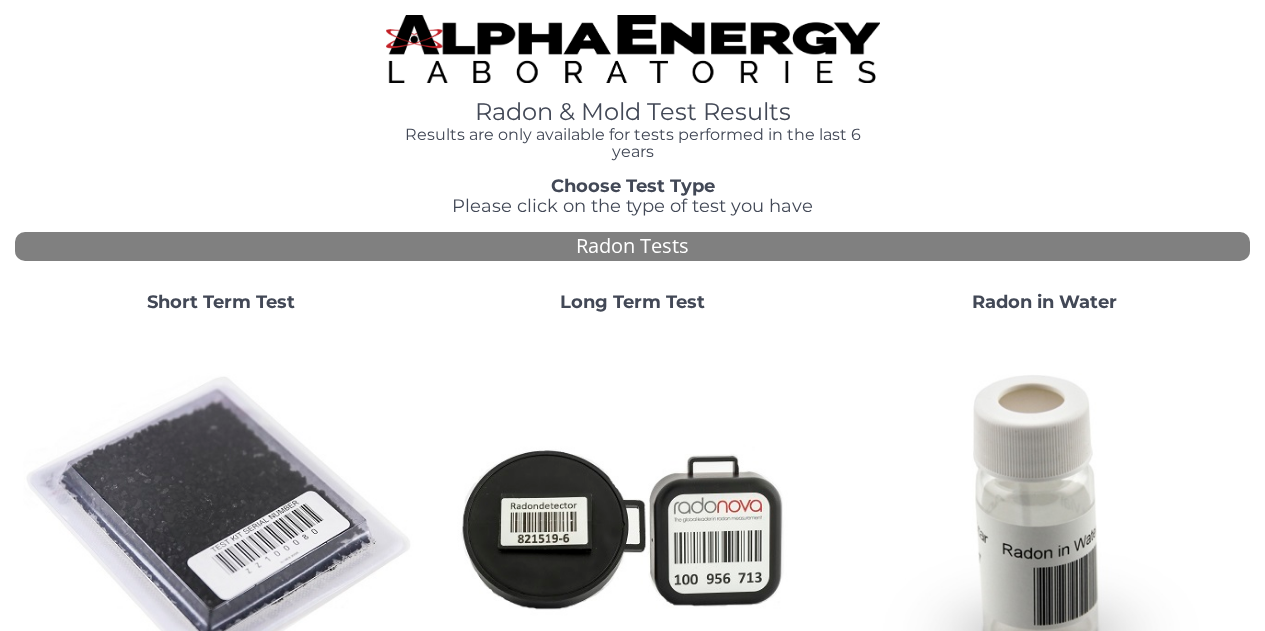 scroll, scrollTop: 0, scrollLeft: 0, axis: both 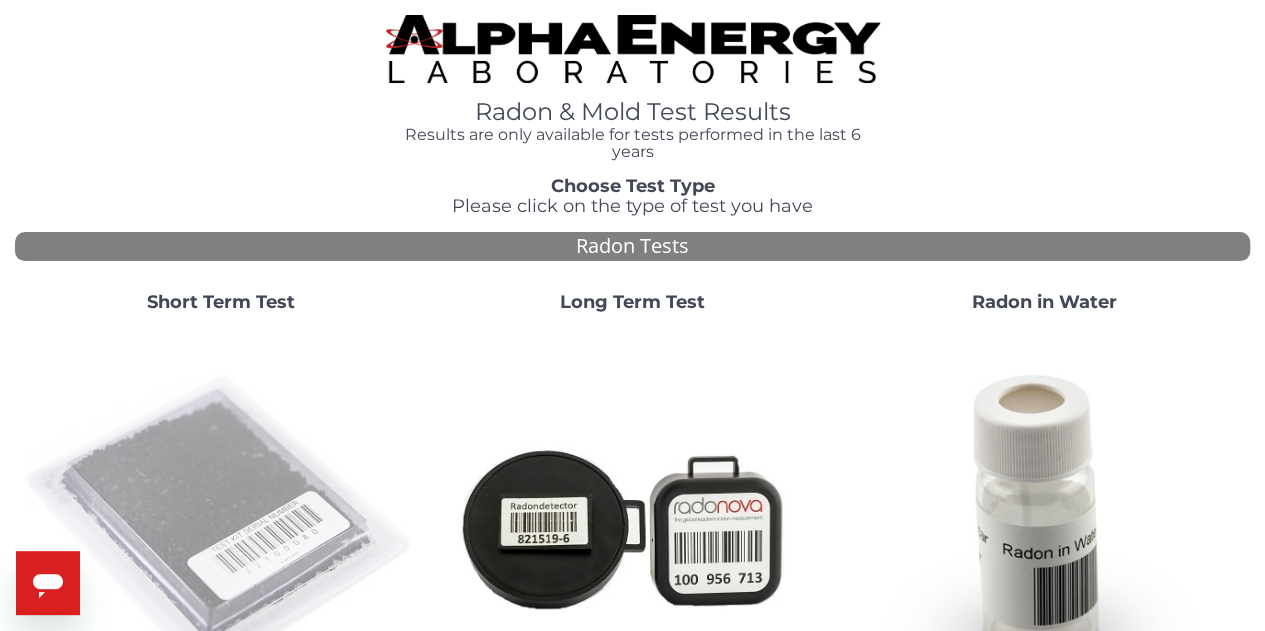 click at bounding box center (221, 527) 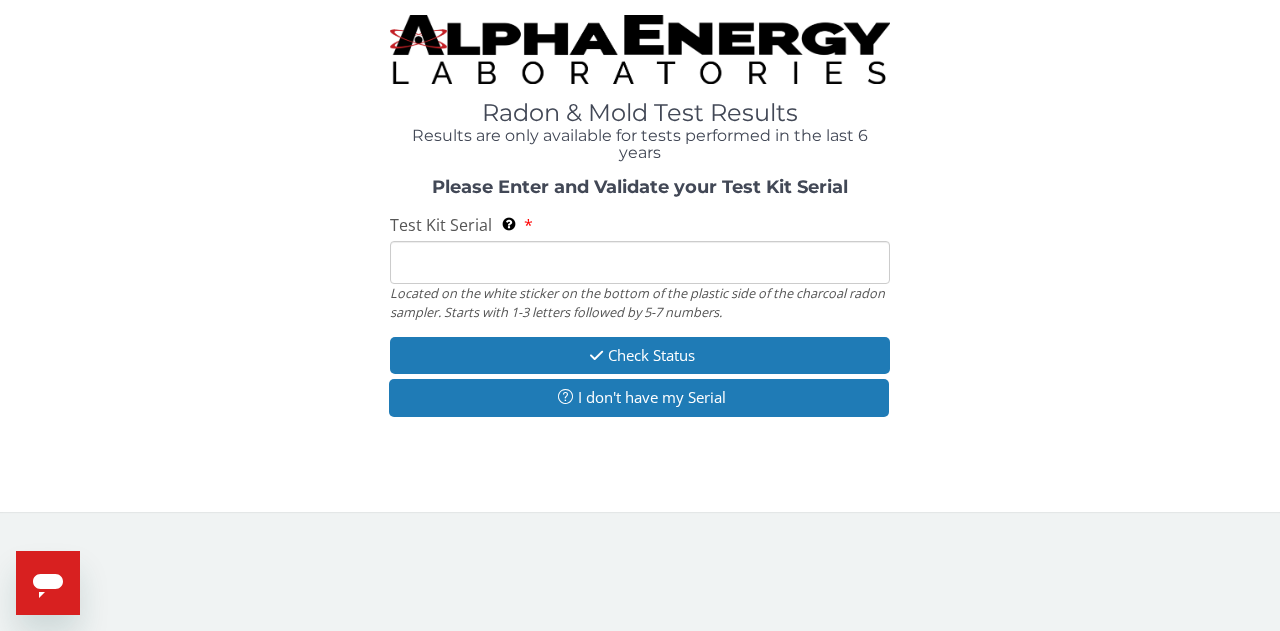 click on "Test Kit Serial     Located on the white sticker on the bottom of the plastic side of the charcoal radon sampler. Starts with 1-3 letters followed by 5-7 numbers." at bounding box center [640, 262] 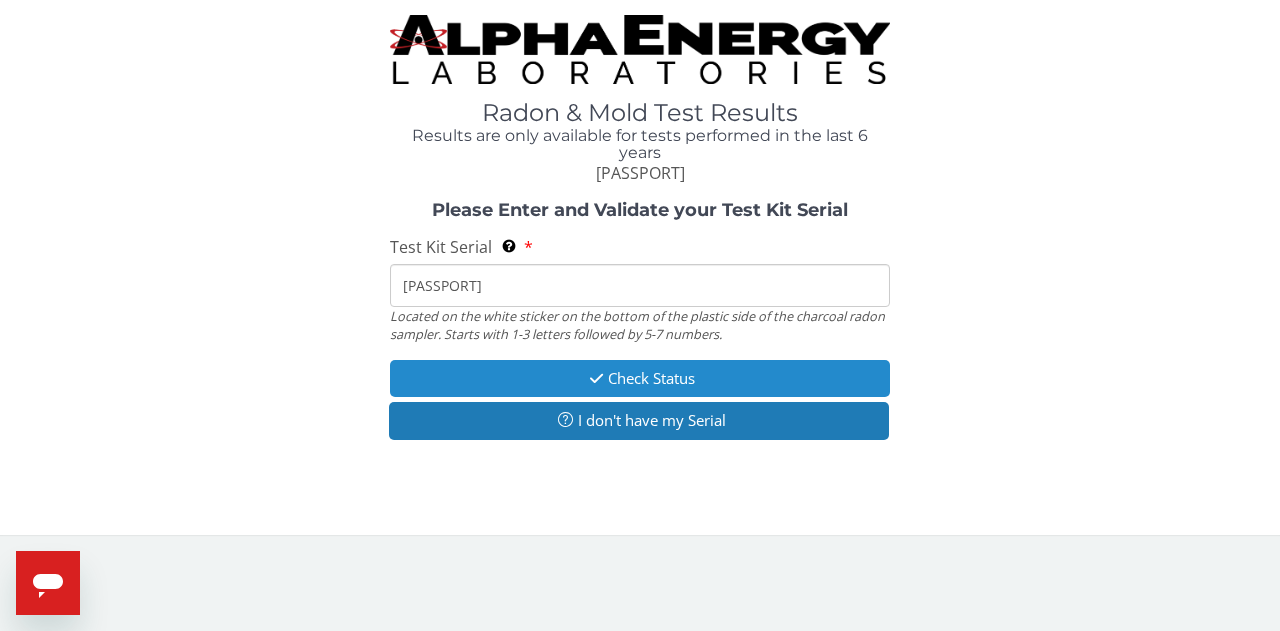 type on "AA374929" 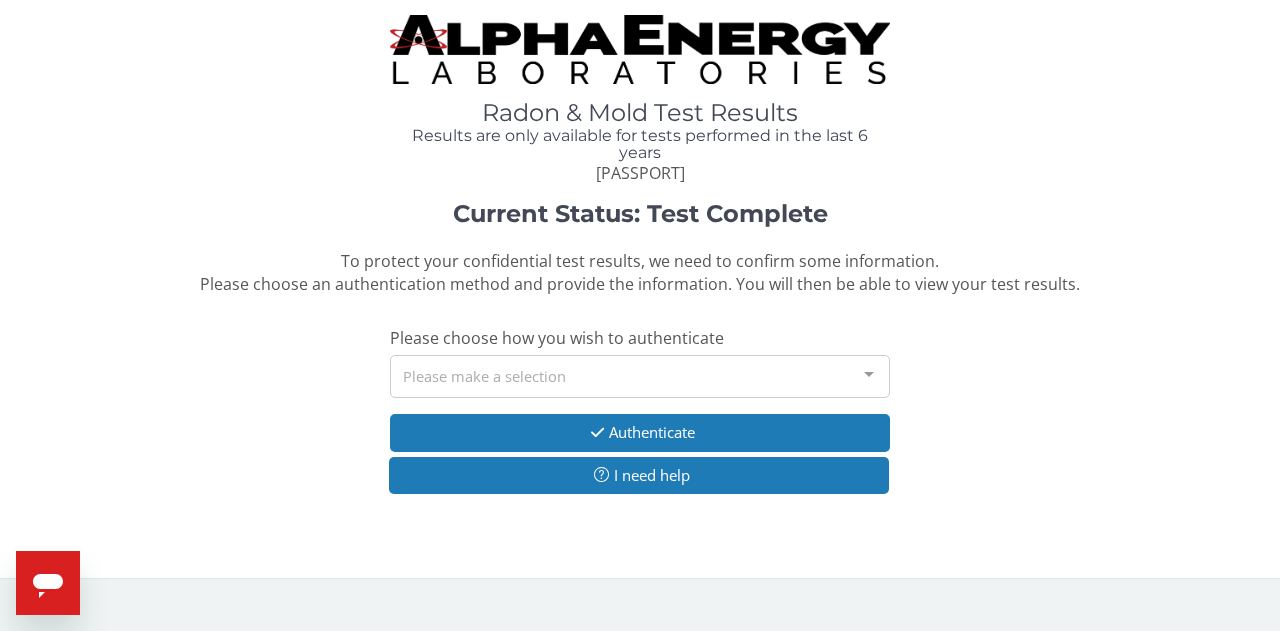 click on "Please make a selection" at bounding box center [640, 376] 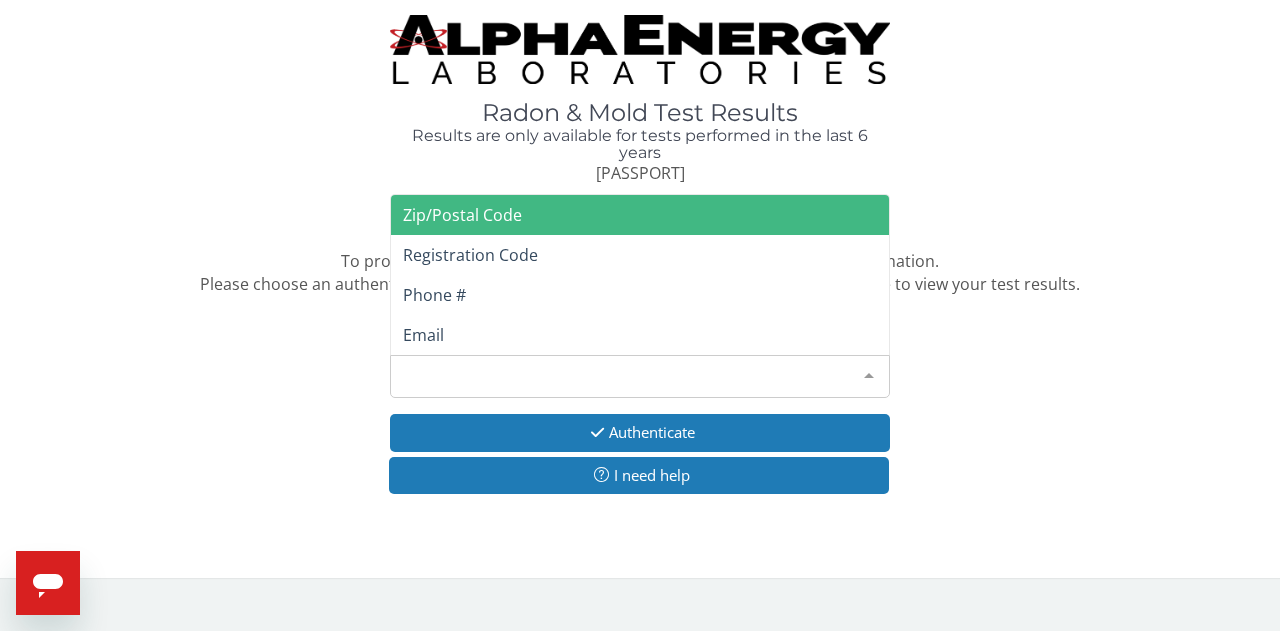 click on "Zip/Postal Code" at bounding box center (462, 215) 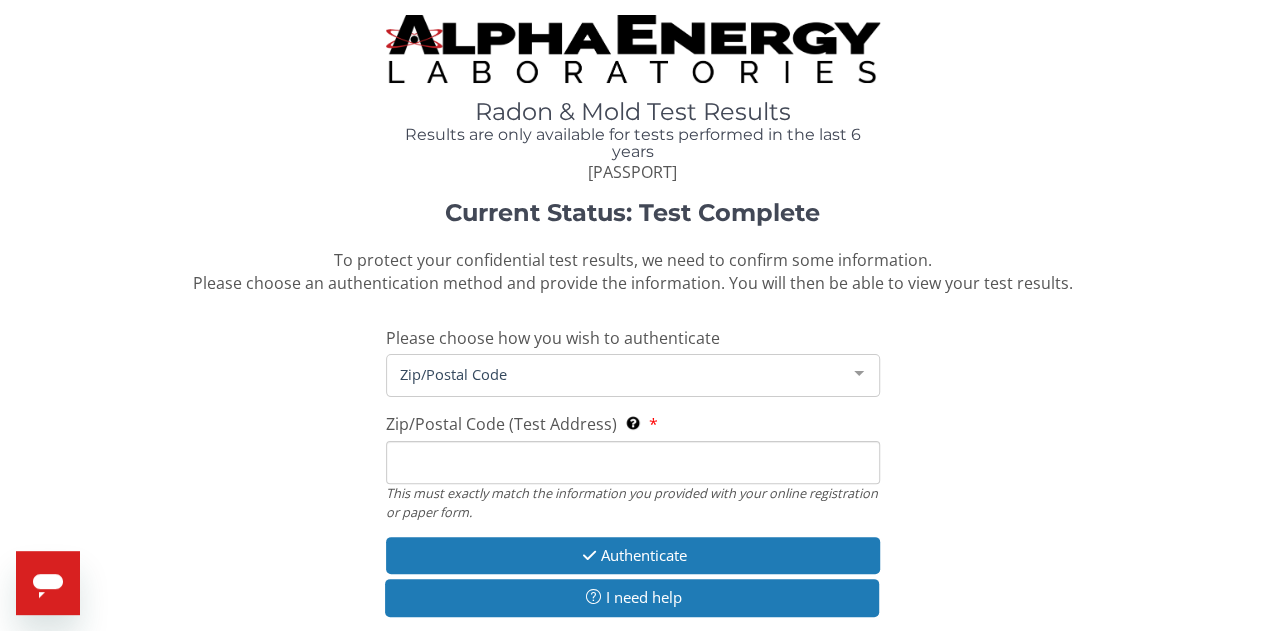 click on "Zip/Postal Code (Test Address)     This must exactly match the information you provided with your online registration or paper form." at bounding box center (633, 462) 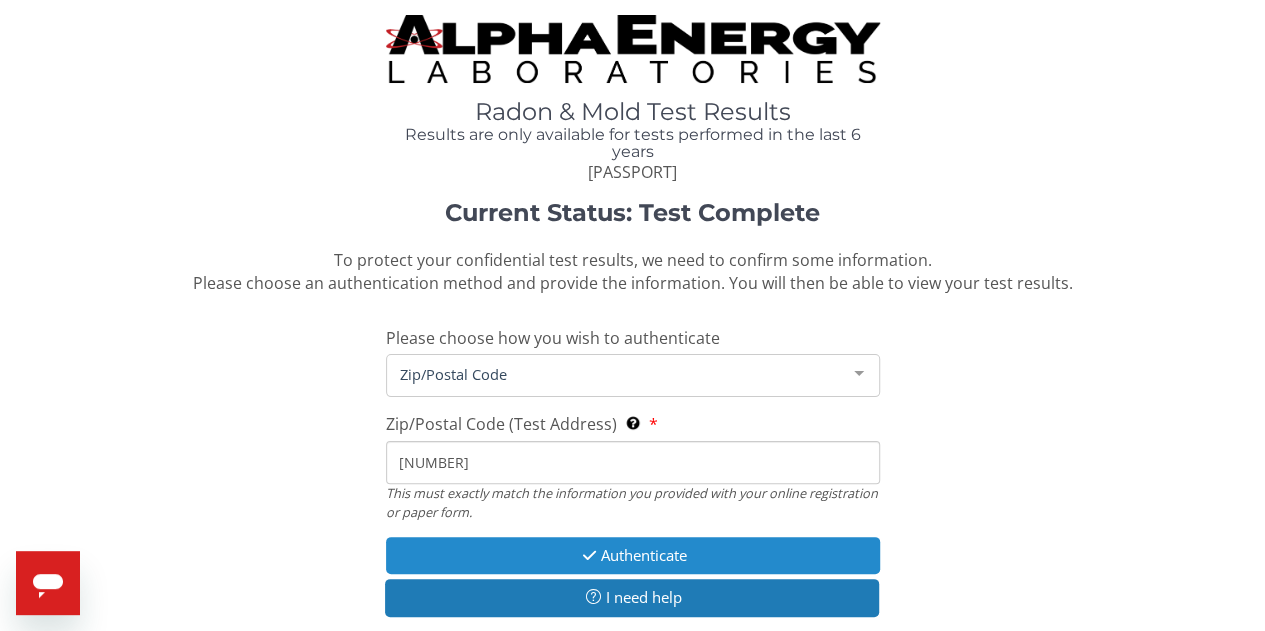 type on "54466" 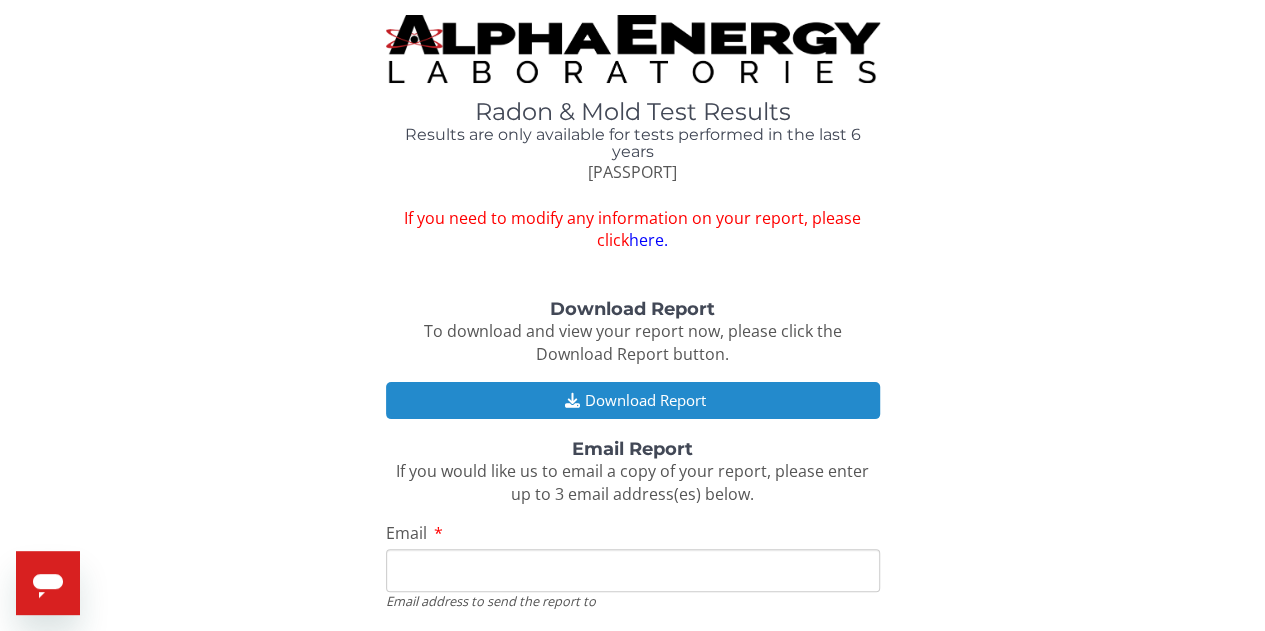 click on "Download Report" at bounding box center [633, 400] 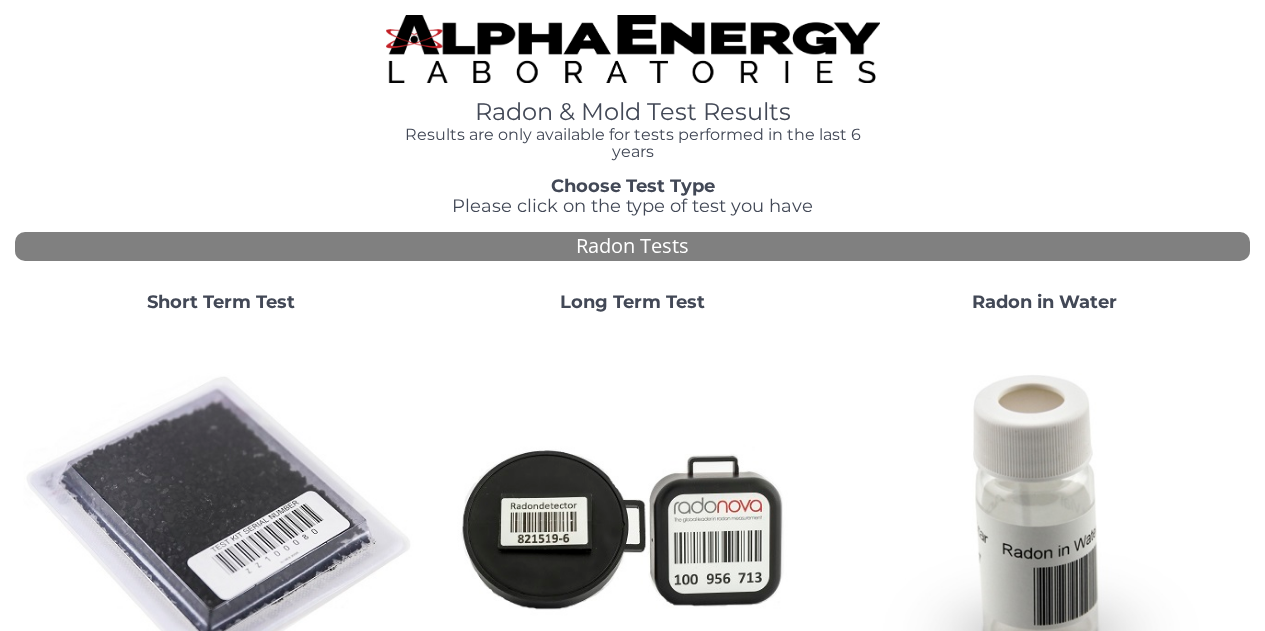scroll, scrollTop: 0, scrollLeft: 0, axis: both 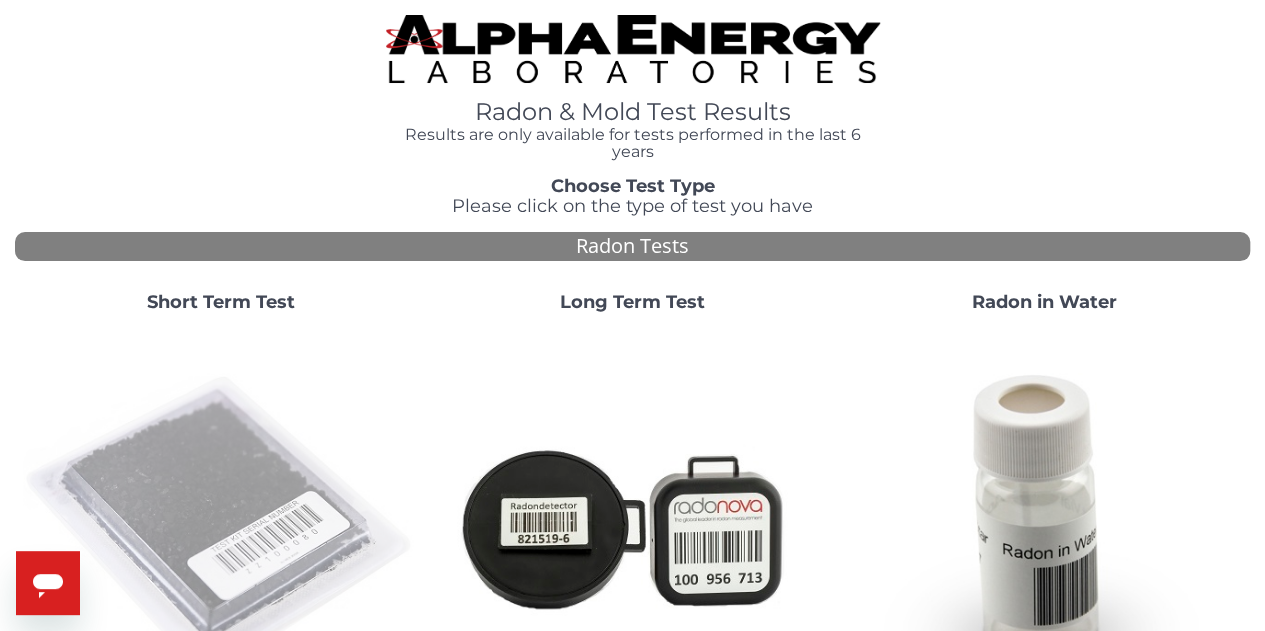 click at bounding box center (221, 527) 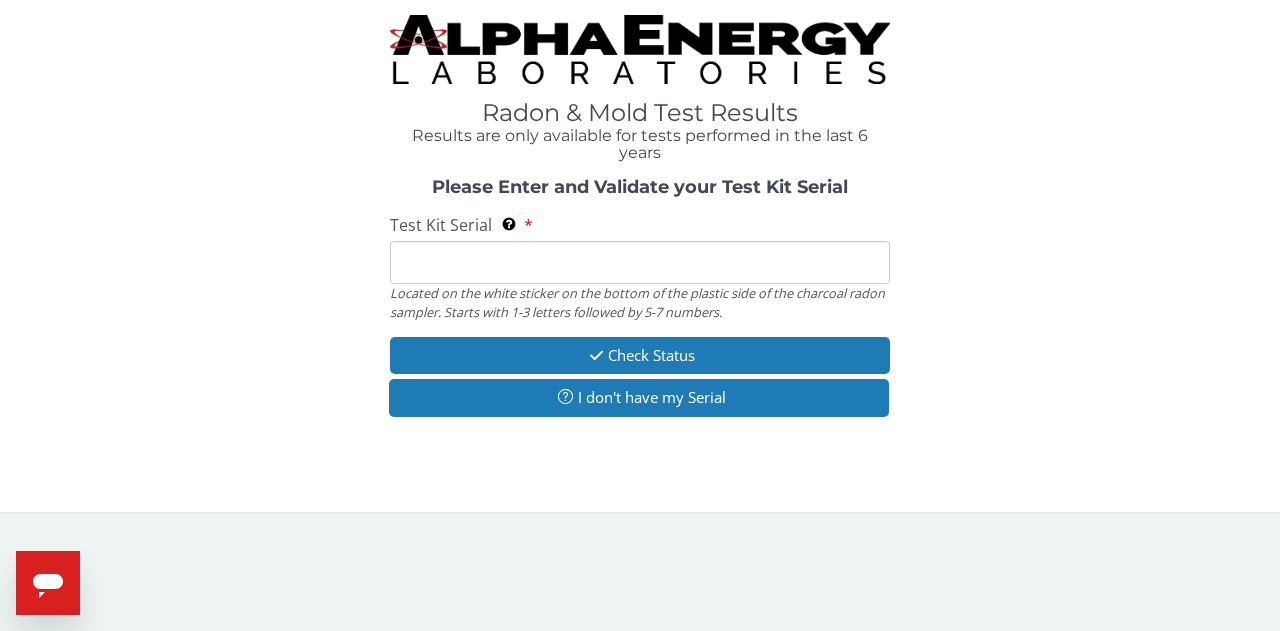 click on "Test Kit Serial     Located on the white sticker on the bottom of the plastic side of the charcoal radon sampler. Starts with 1-3 letters followed by 5-7 numbers." at bounding box center [640, 262] 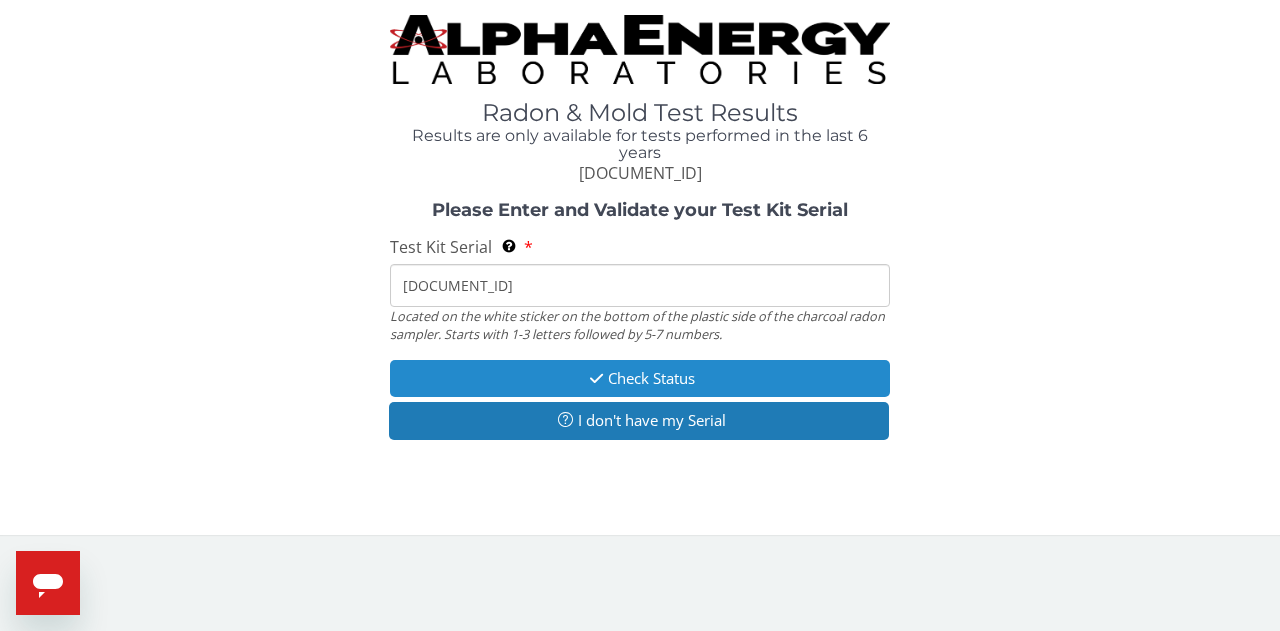 type on "[DOCUMENT_ID]" 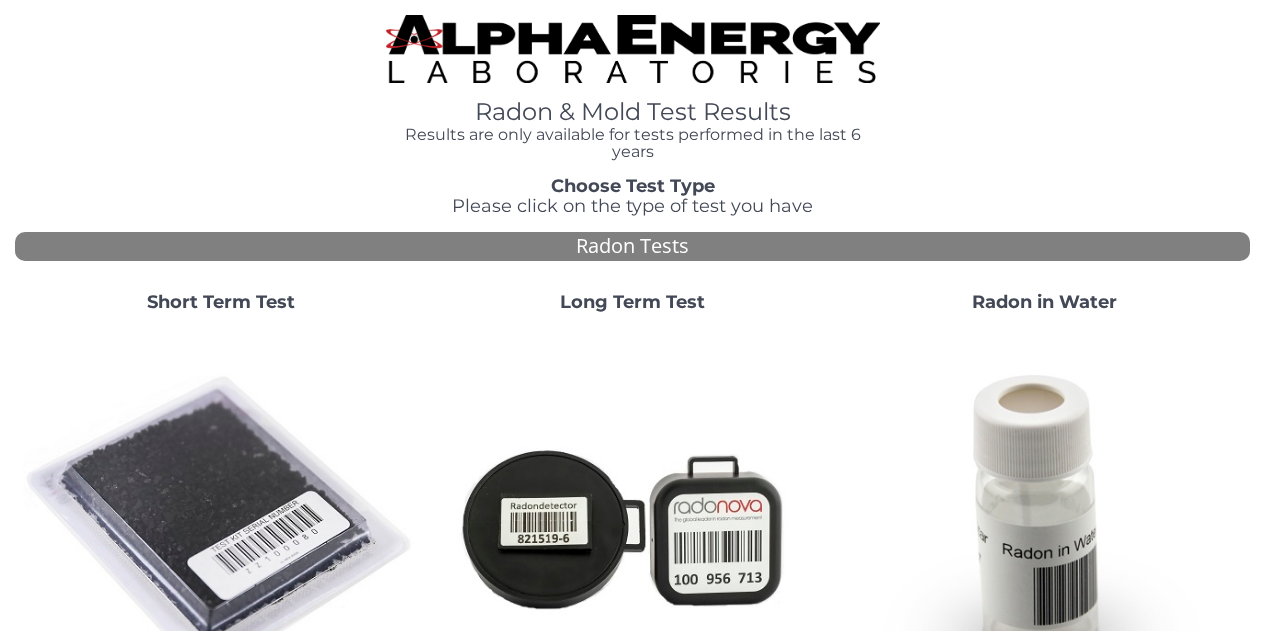 scroll, scrollTop: 0, scrollLeft: 0, axis: both 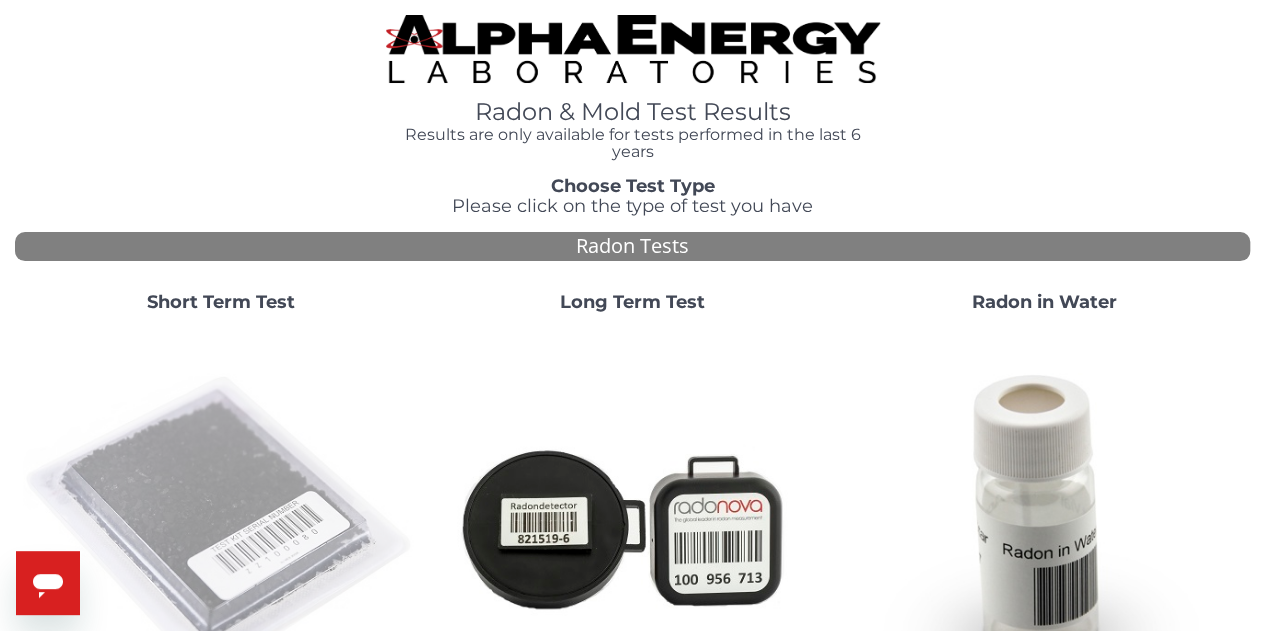 click at bounding box center (221, 527) 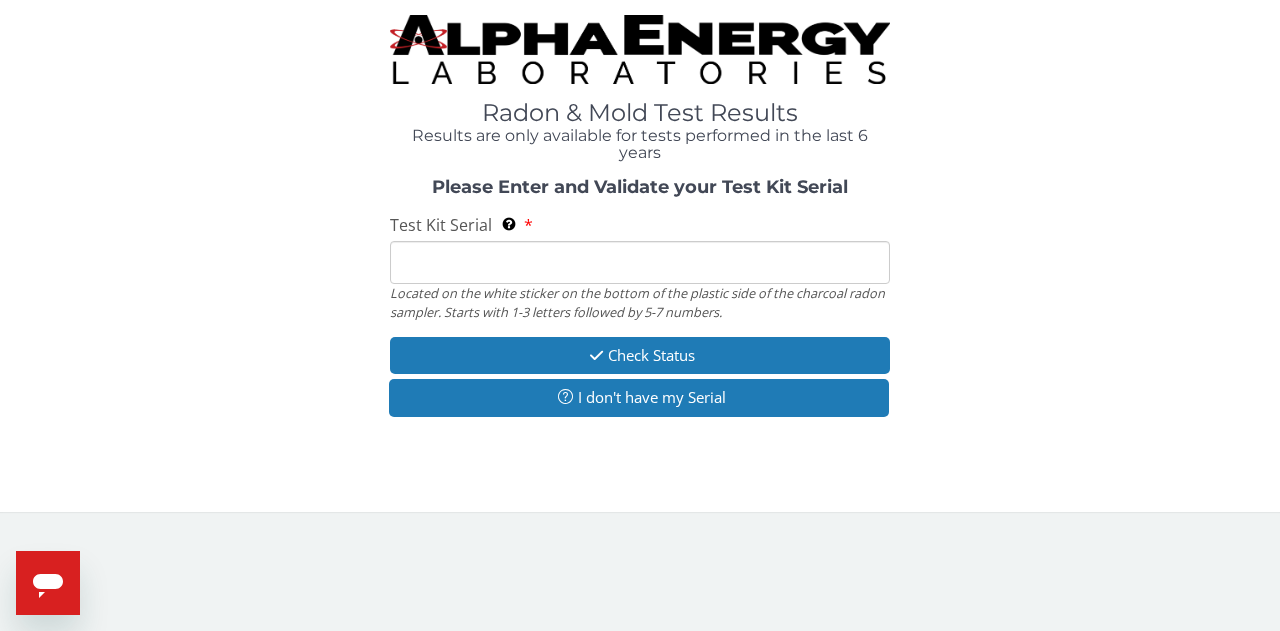 click on "Test Kit Serial     Located on the white sticker on the bottom of the plastic side of the charcoal radon sampler. Starts with 1-3 letters followed by 5-7 numbers." at bounding box center [640, 262] 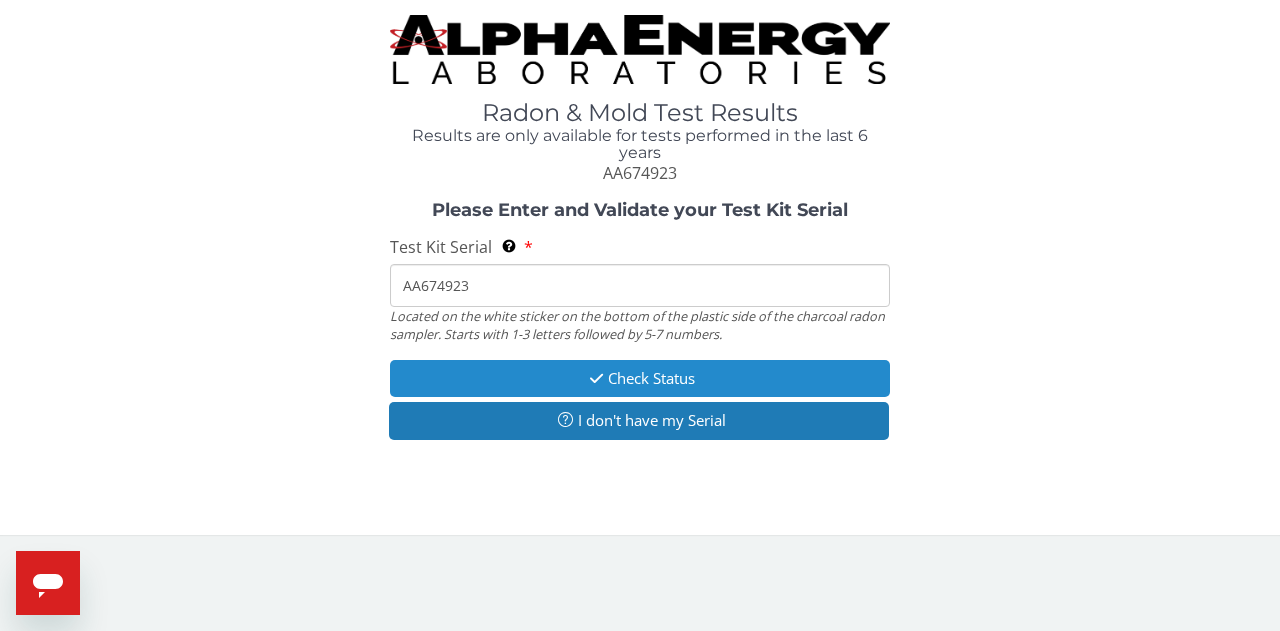type on "AA674923" 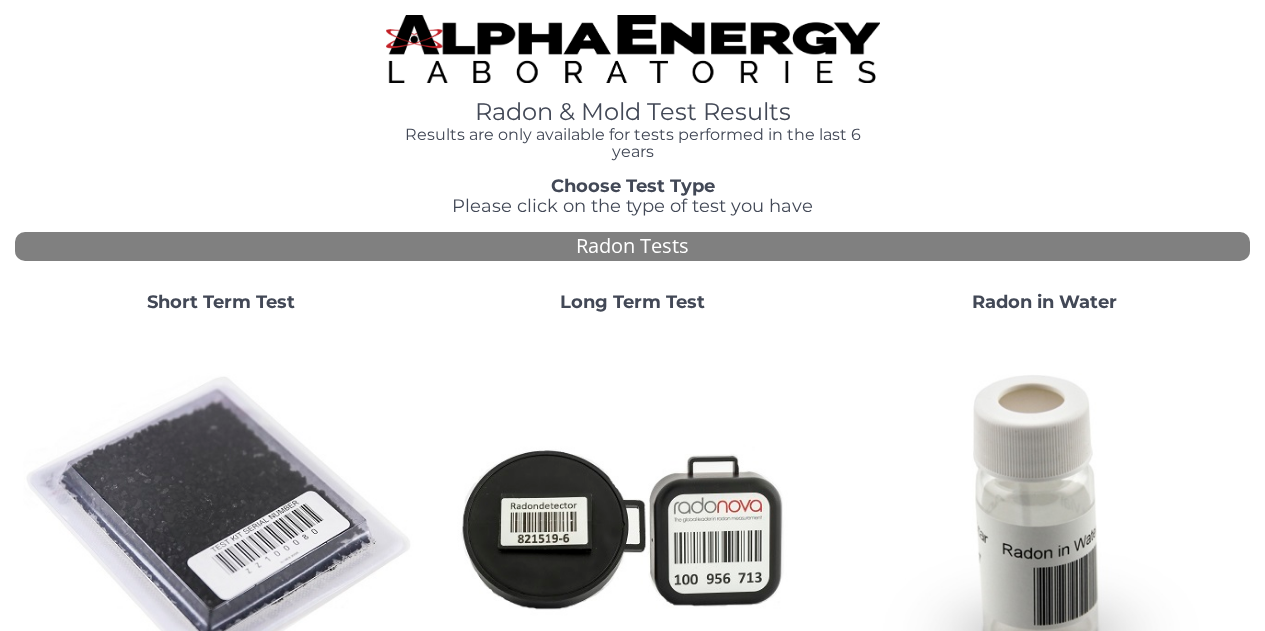 scroll, scrollTop: 0, scrollLeft: 0, axis: both 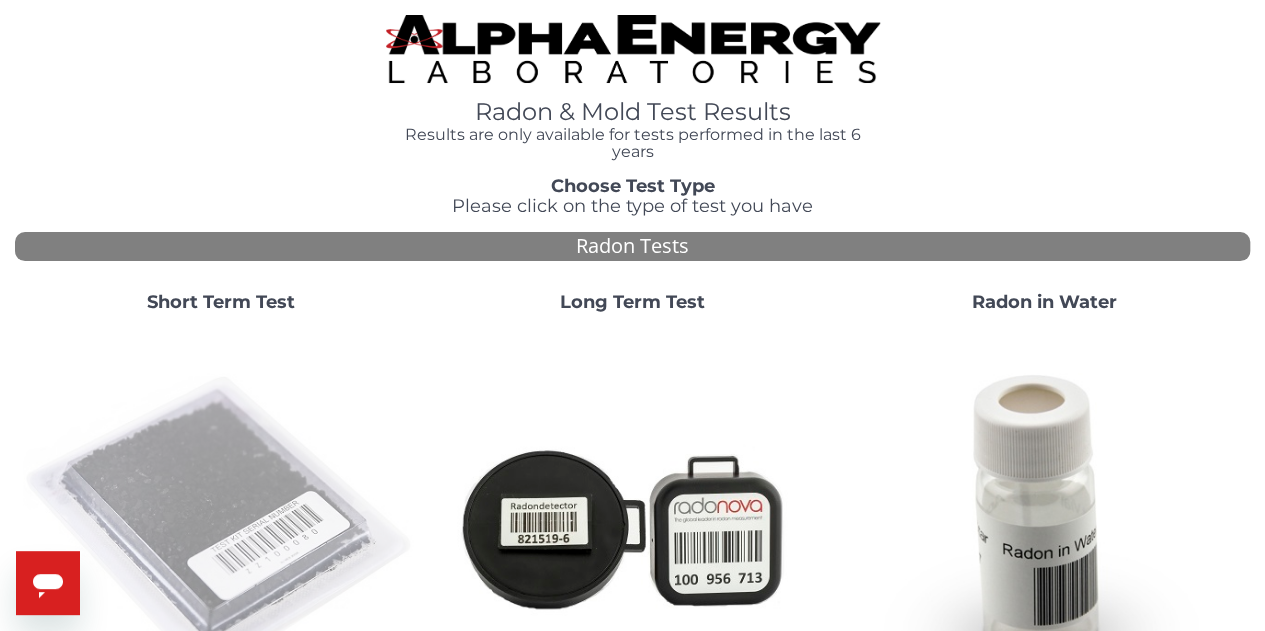 click at bounding box center (221, 527) 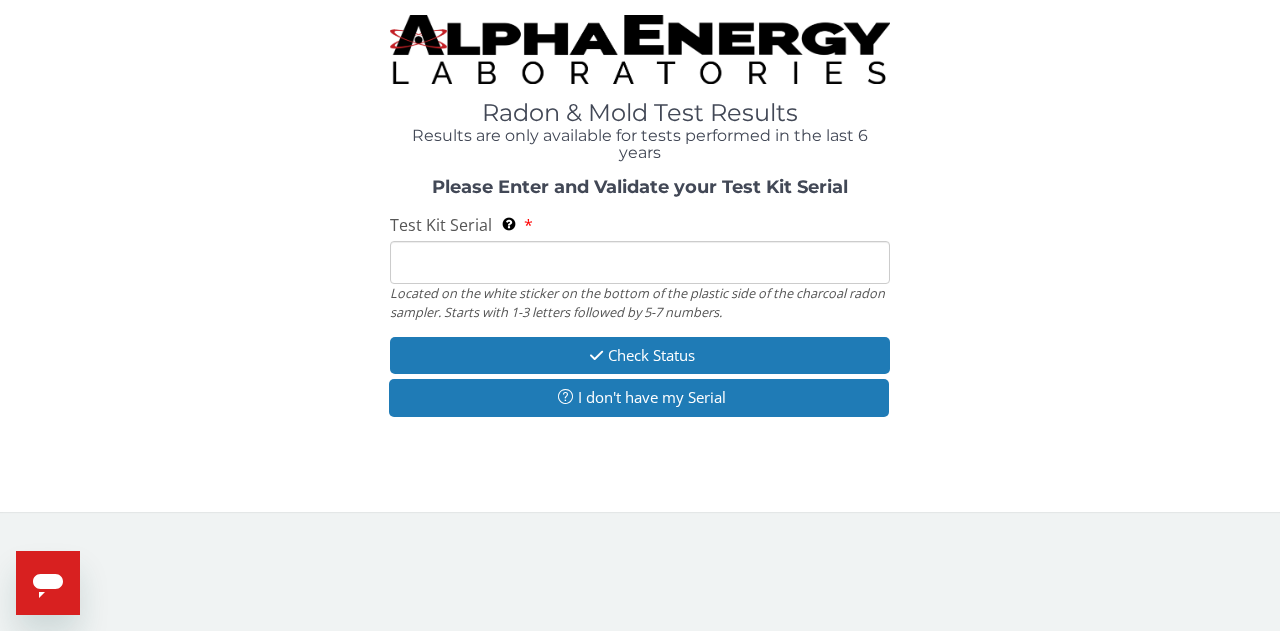 click on "Test Kit Serial     Located on the white sticker on the bottom of the plastic side of the charcoal radon sampler. Starts with 1-3 letters followed by 5-7 numbers." at bounding box center (640, 262) 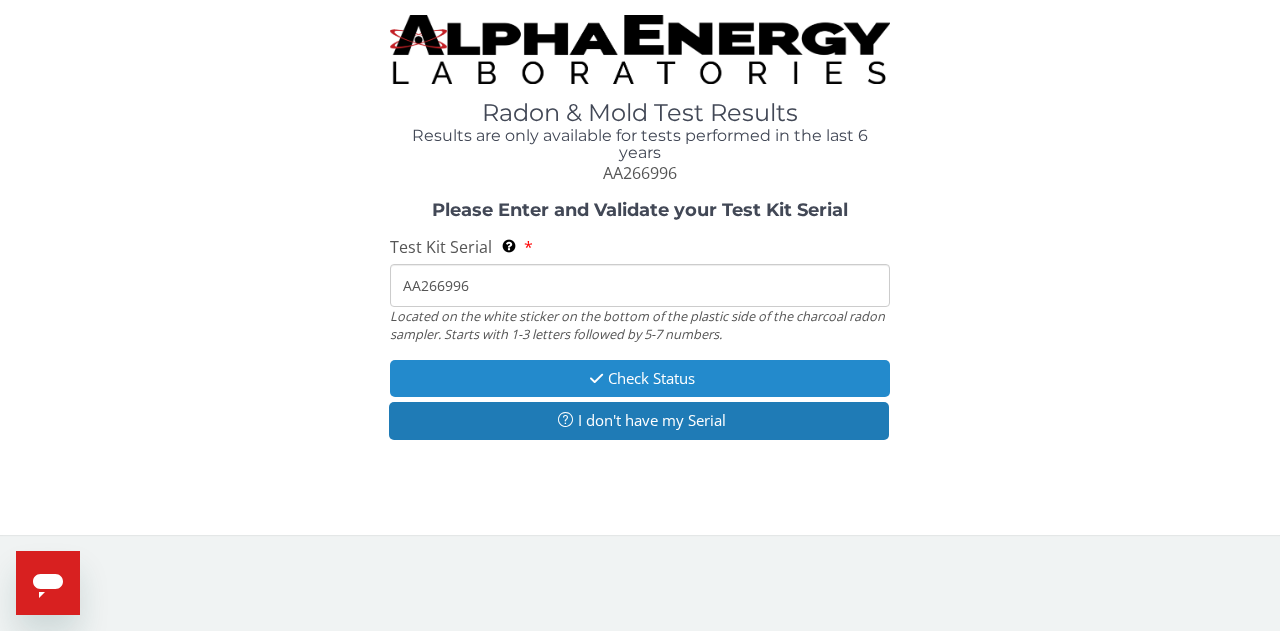 type on "AA266996" 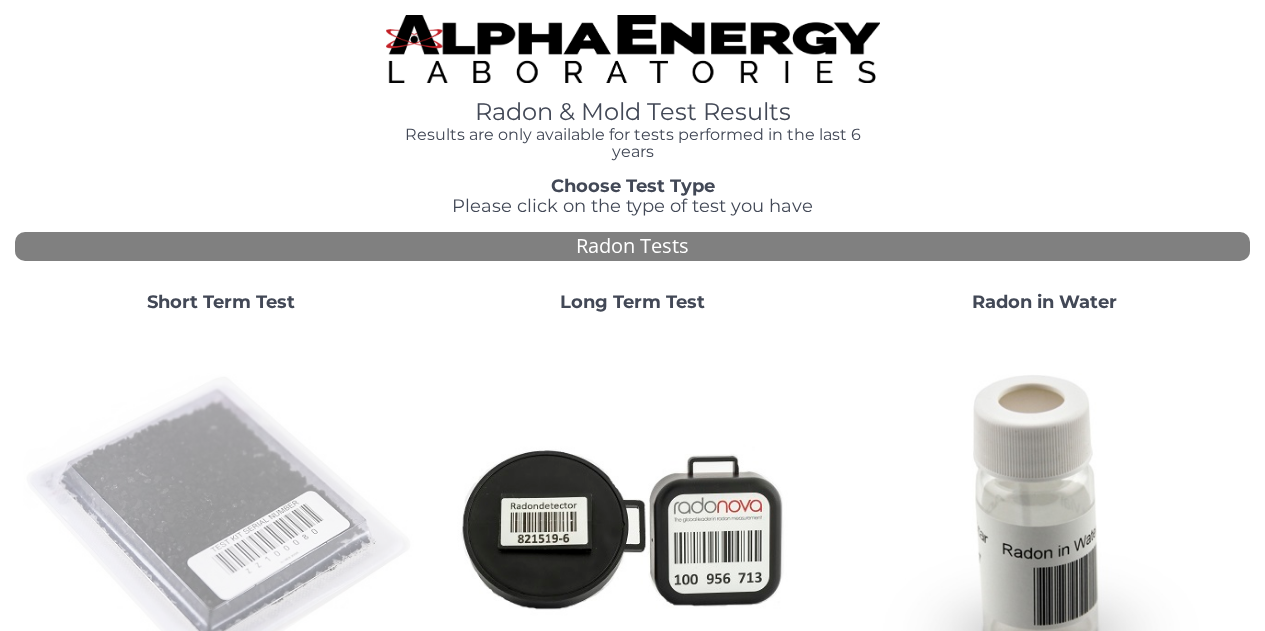 scroll, scrollTop: 0, scrollLeft: 0, axis: both 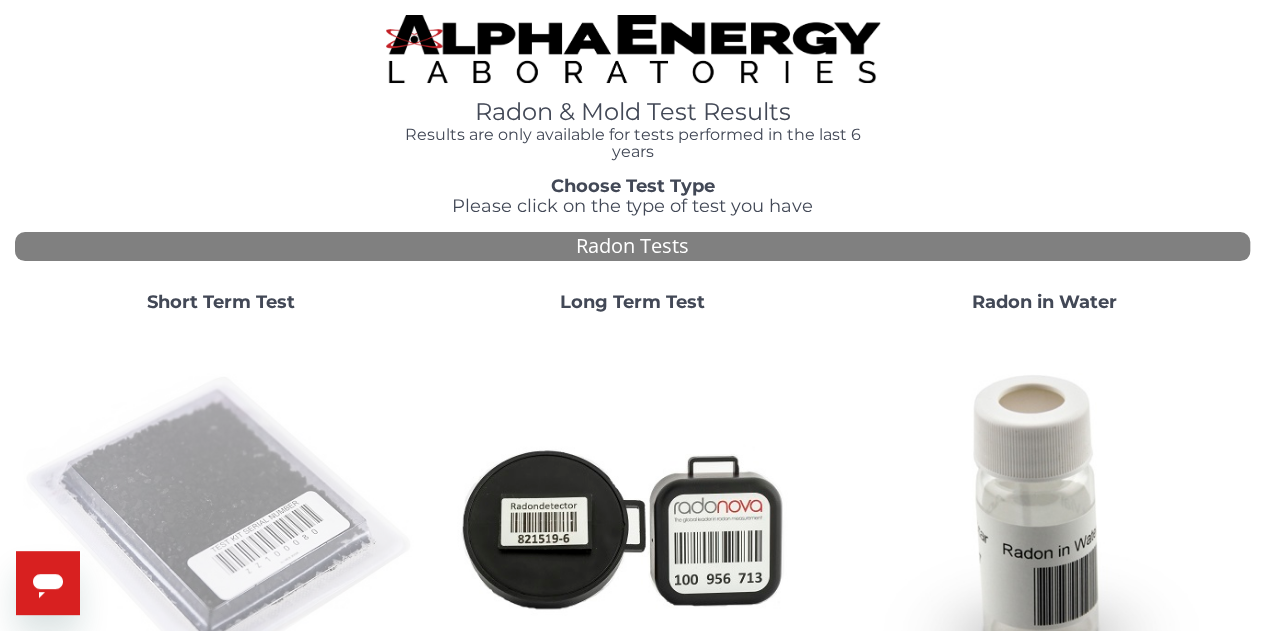 click at bounding box center (221, 527) 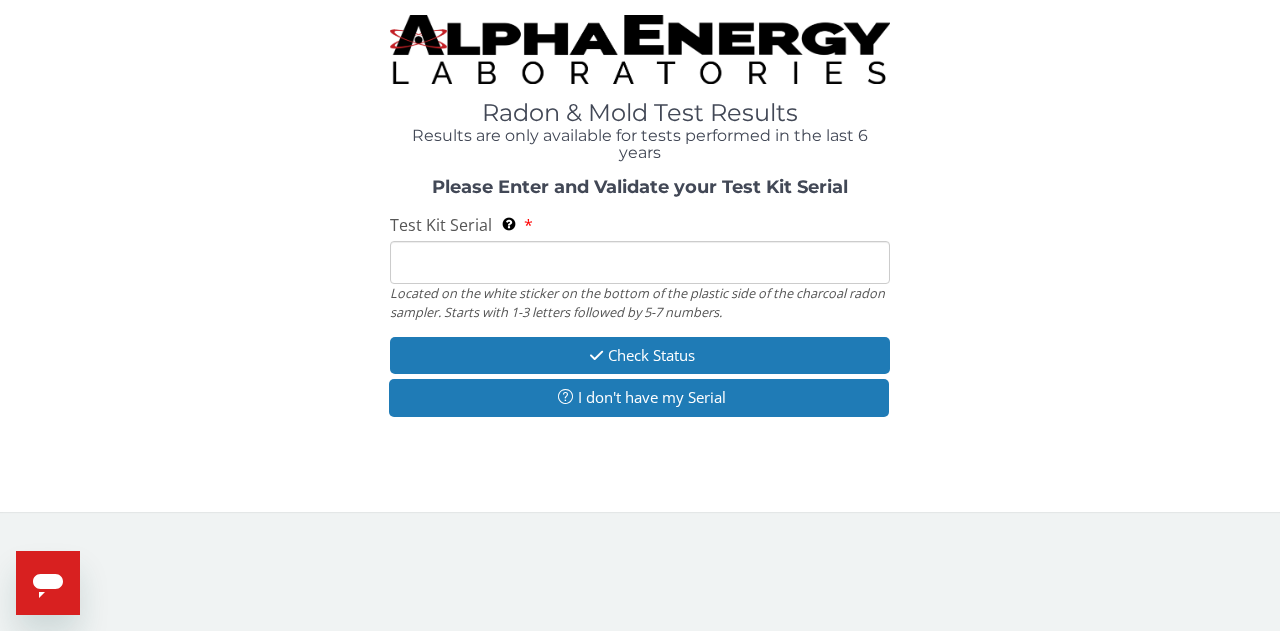 click on "Test Kit Serial     Located on the white sticker on the bottom of the plastic side of the charcoal radon sampler. Starts with 1-3 letters followed by 5-7 numbers." at bounding box center [640, 262] 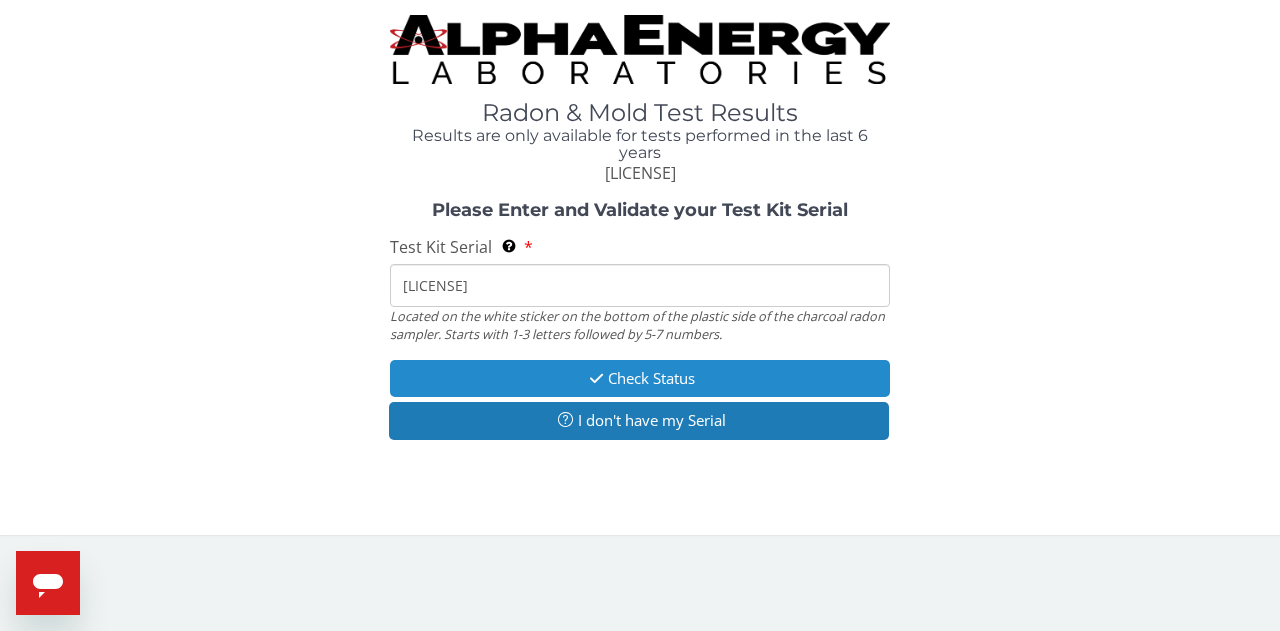 type on "[LICENSE]" 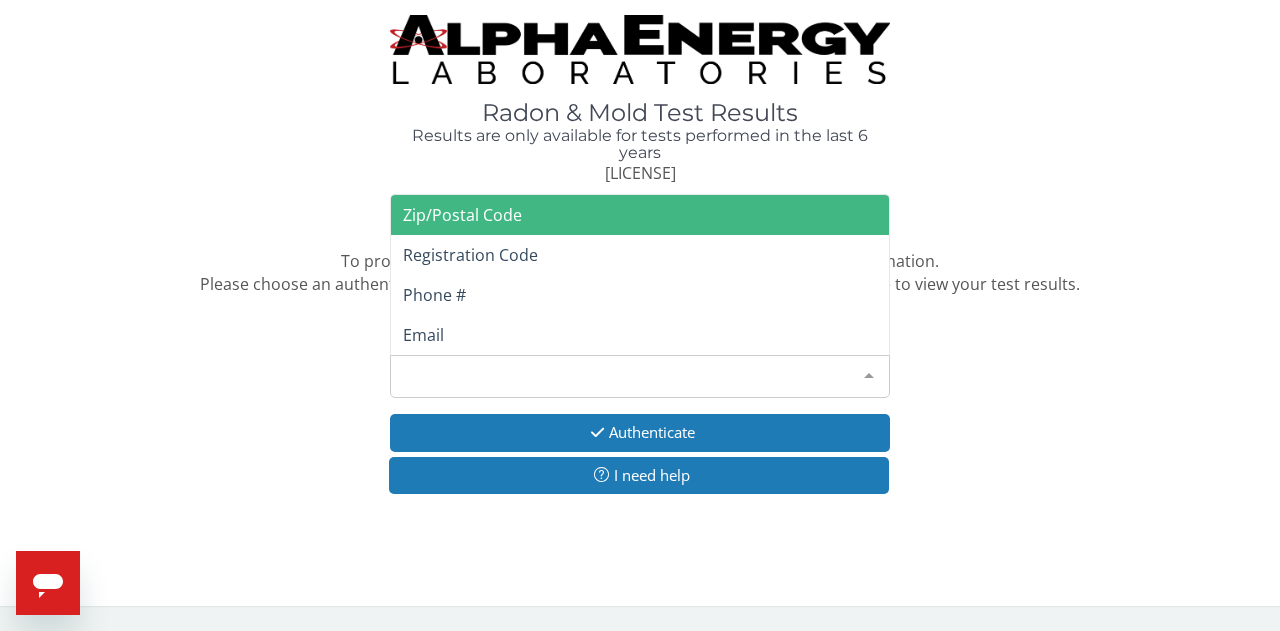 click on "Please make a selection" at bounding box center (640, 376) 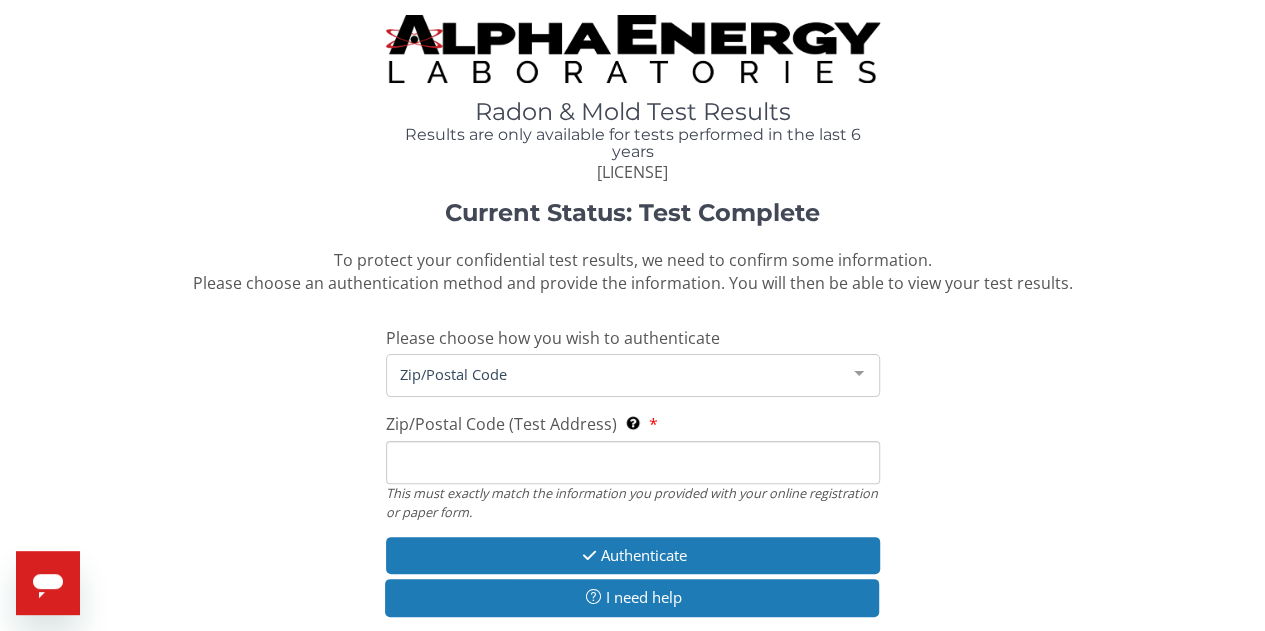 click on "Zip/Postal Code (Test Address)     This must exactly match the information you provided with your online registration or paper form." at bounding box center (633, 462) 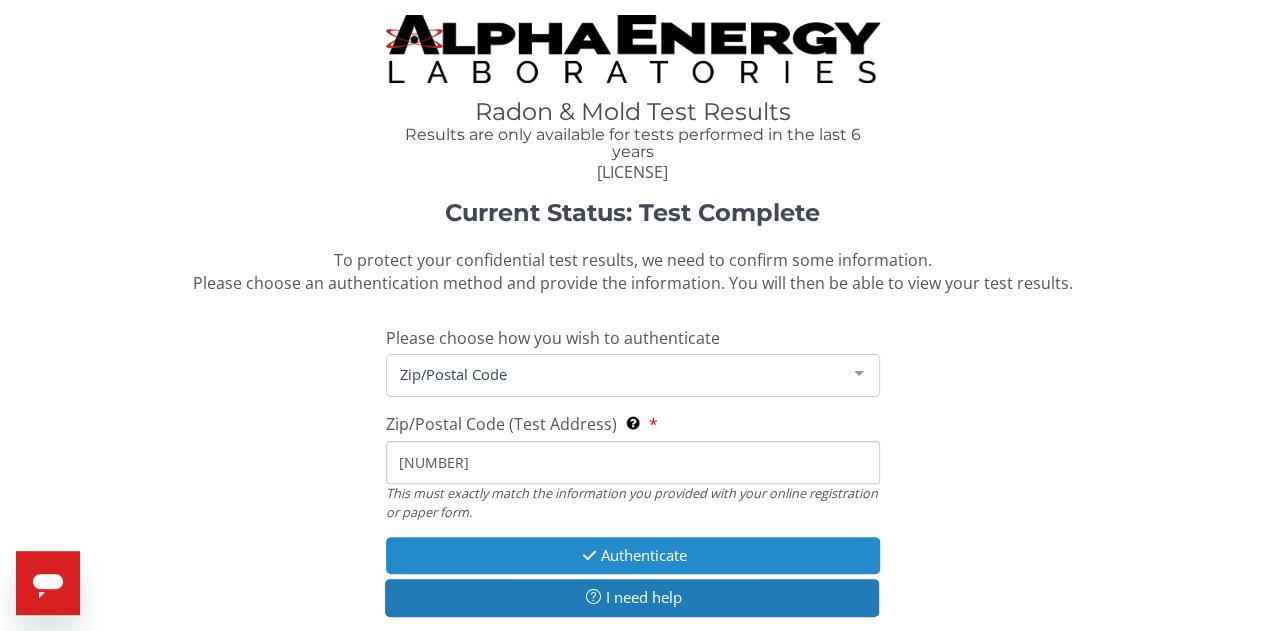 click at bounding box center [589, 555] 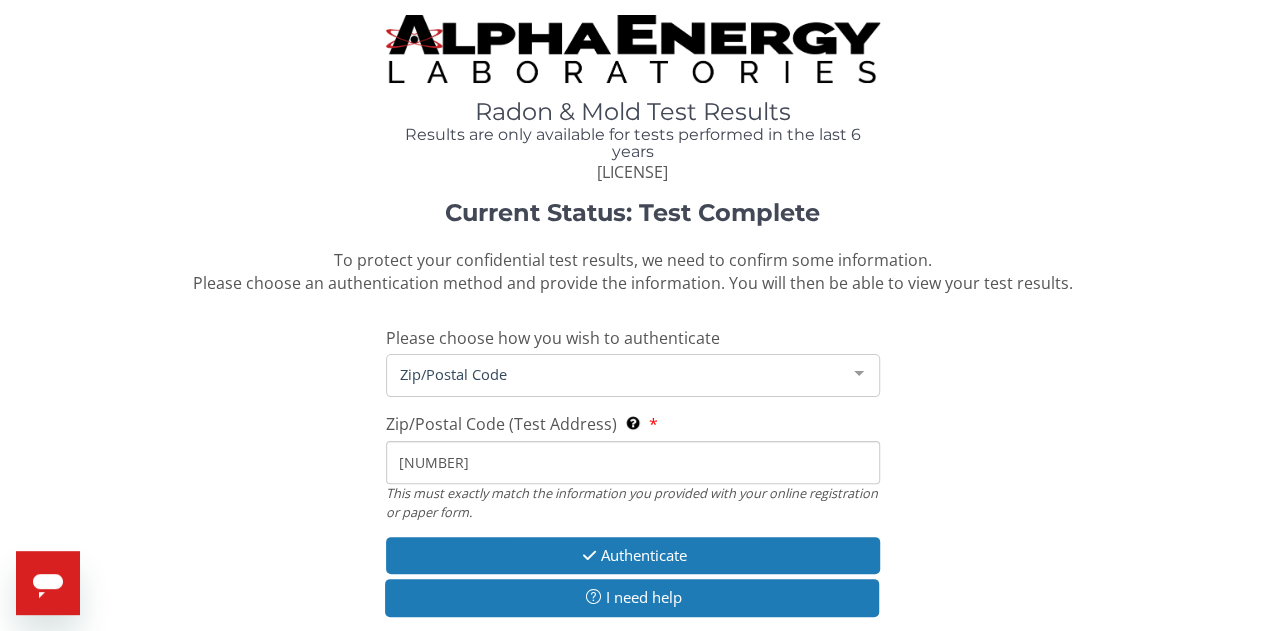 click on "[NUMBER]" at bounding box center [633, 462] 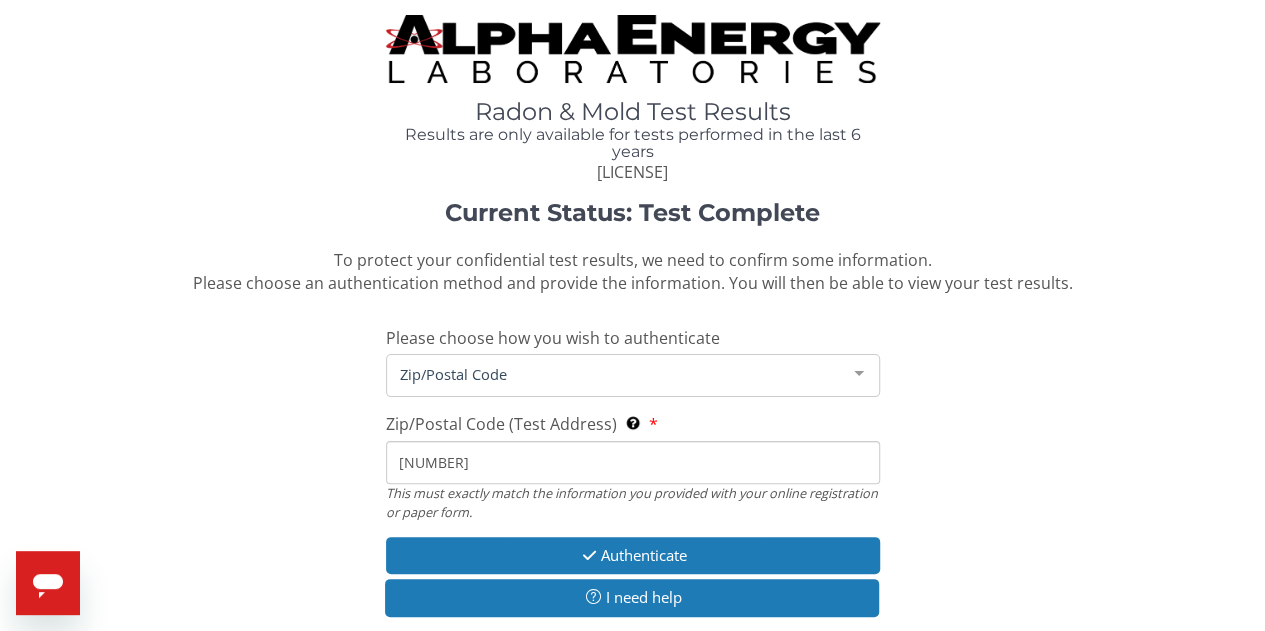 type on "[NUMBER]" 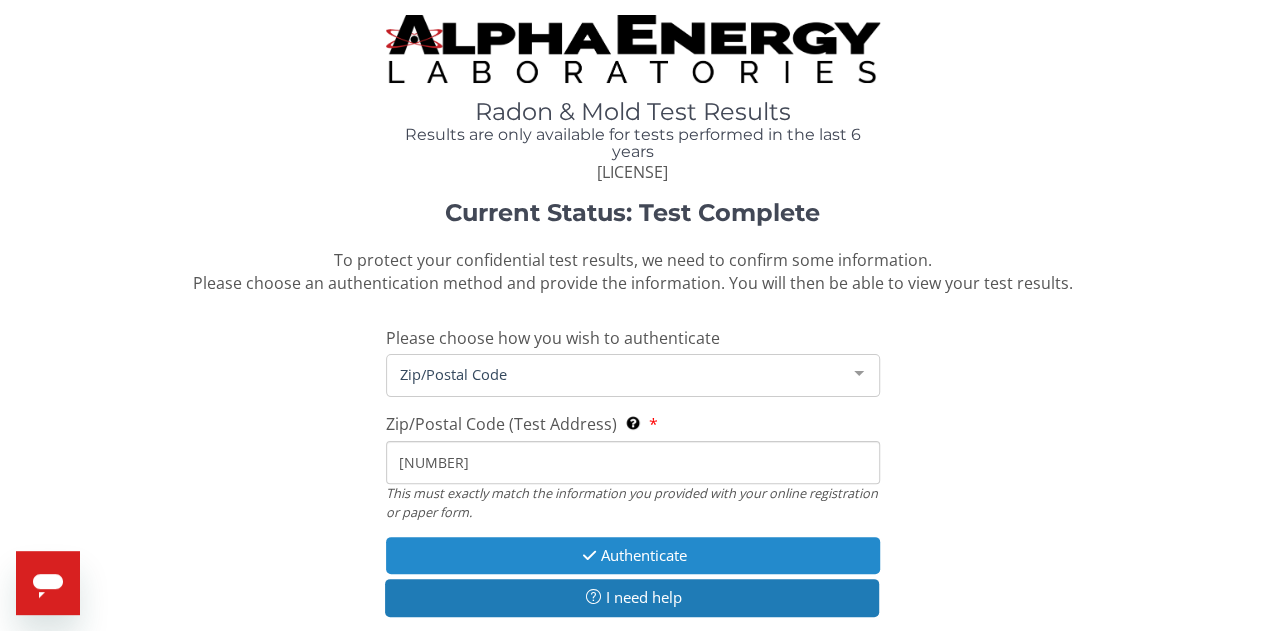 click on "Authenticate" at bounding box center [633, 555] 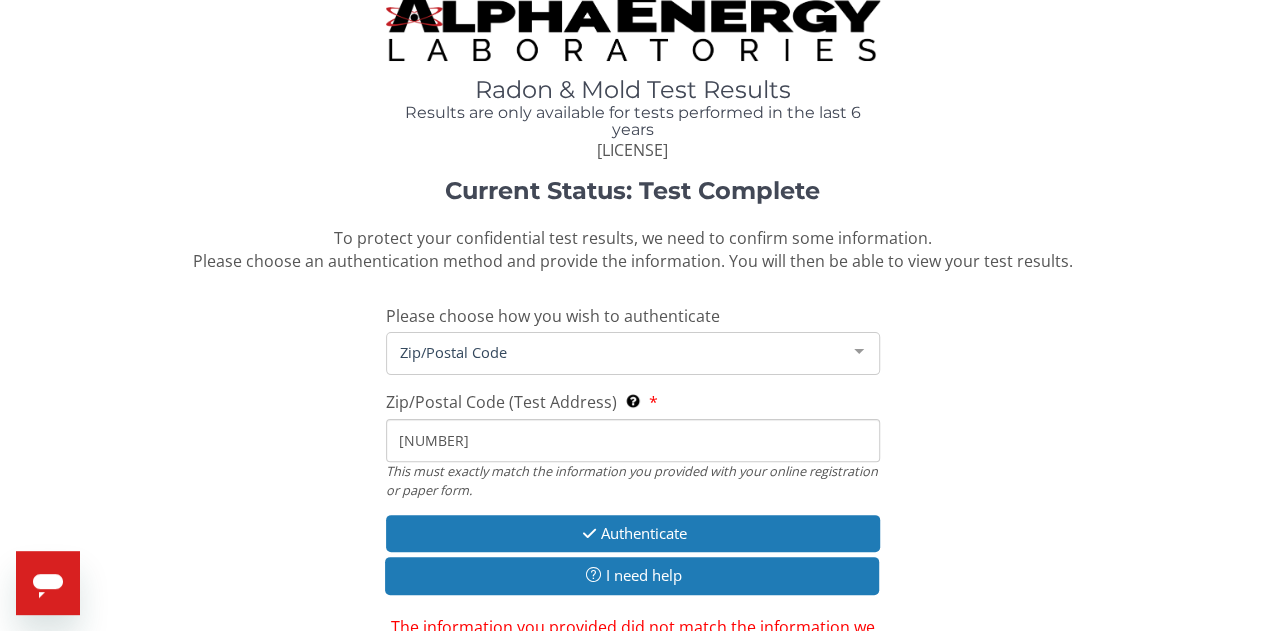 scroll, scrollTop: 75, scrollLeft: 0, axis: vertical 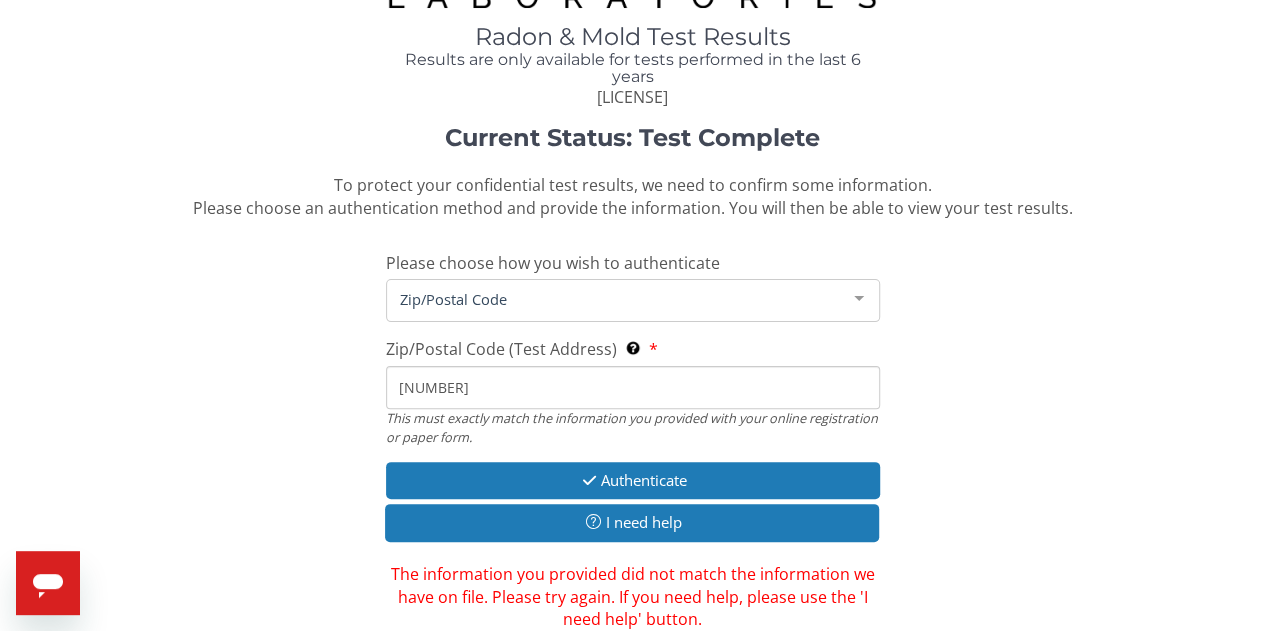 click on "Zip/Postal Code" at bounding box center [617, 299] 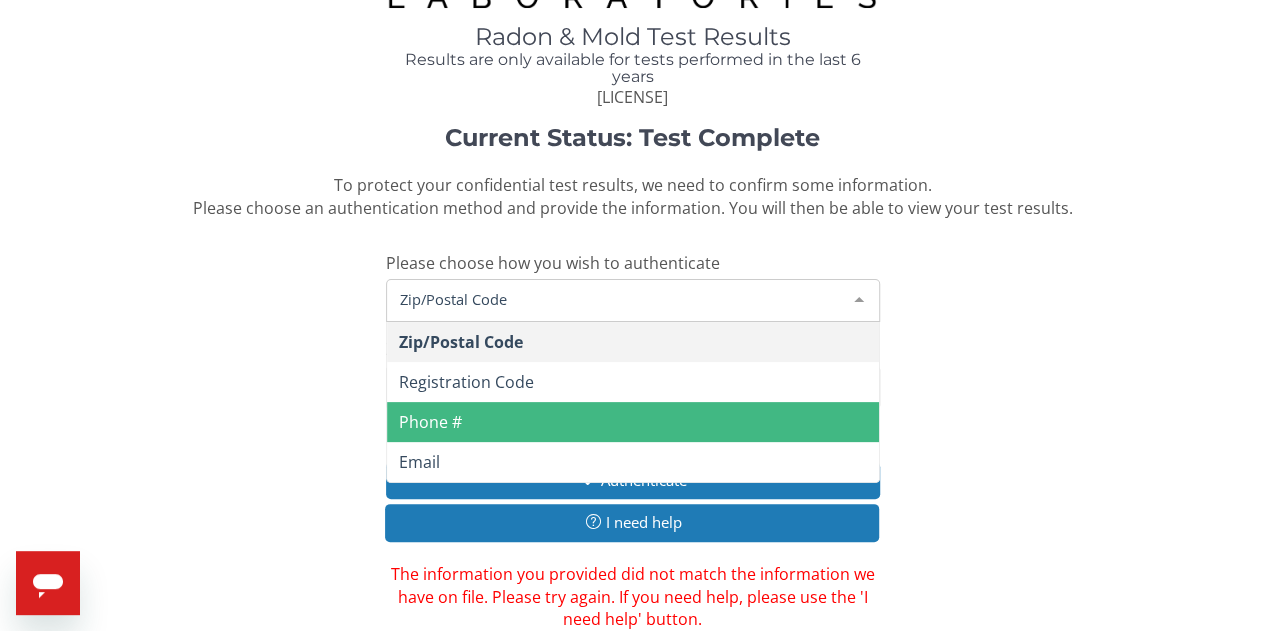 click on "Phone #" at bounding box center (633, 422) 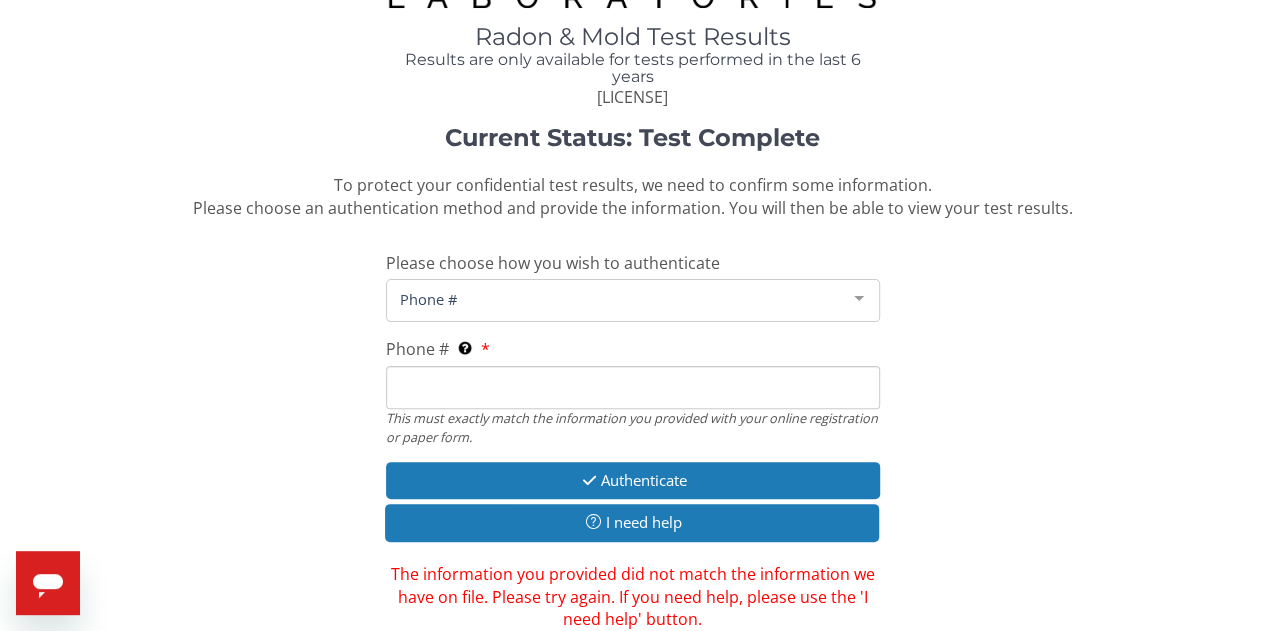 click on "Phone #     This must exactly match the information you provided with your online registration or paper form." at bounding box center [633, 387] 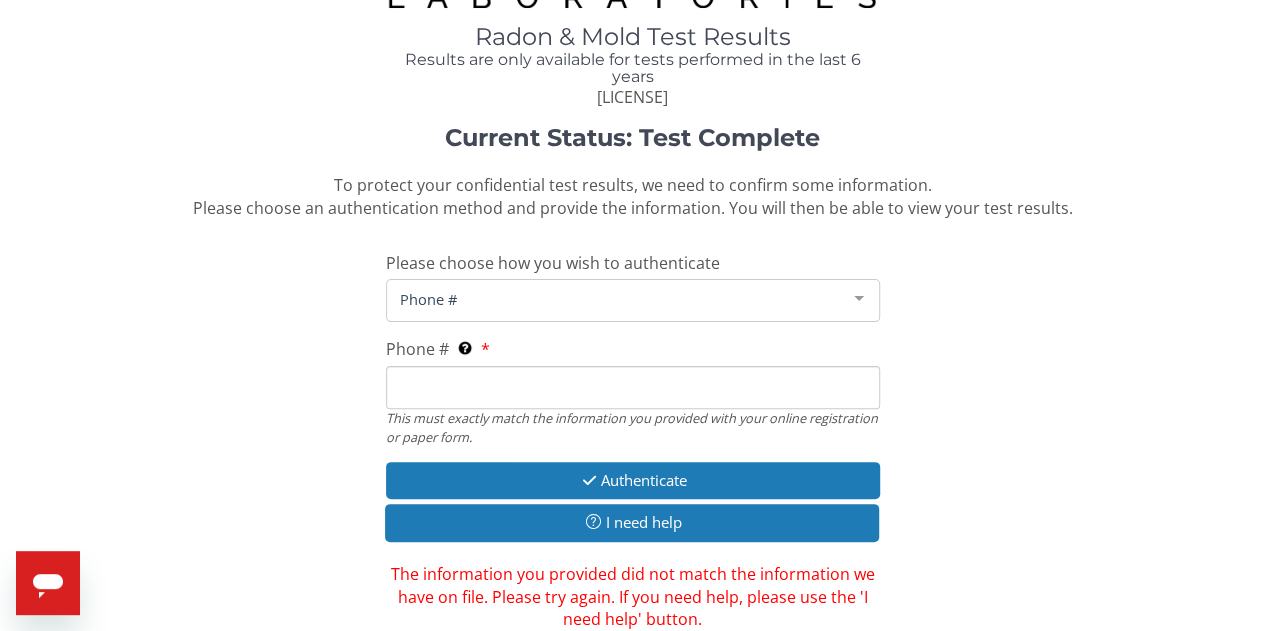 paste on "[PHONE]" 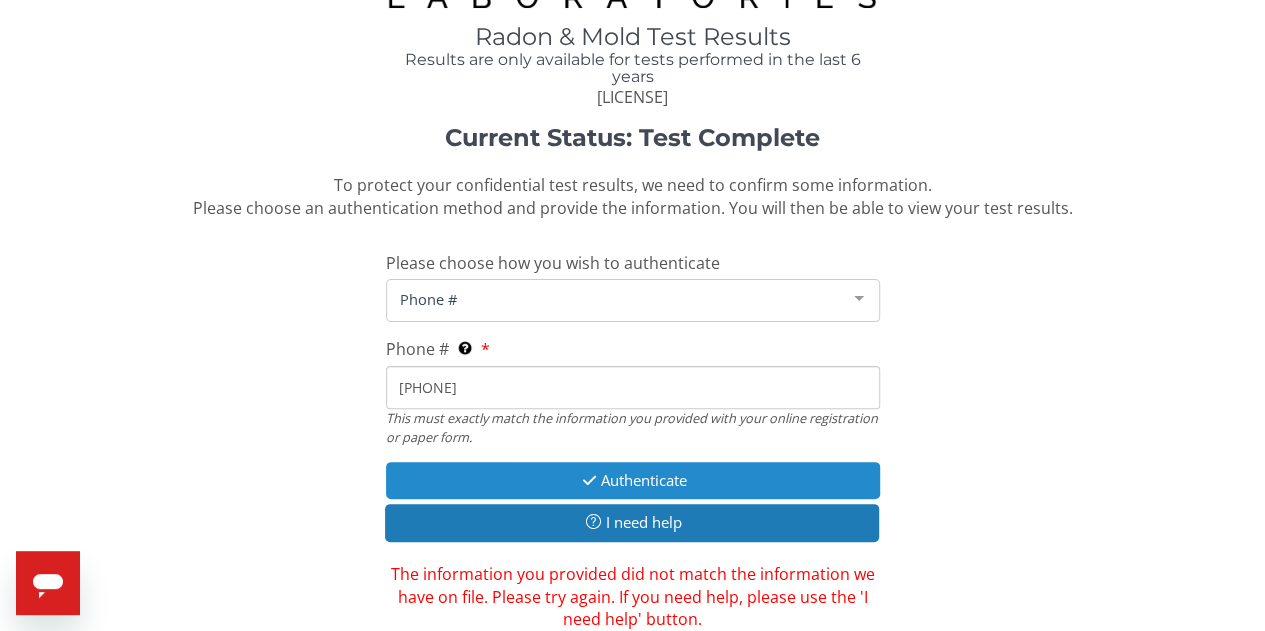 click on "Authenticate" at bounding box center [633, 480] 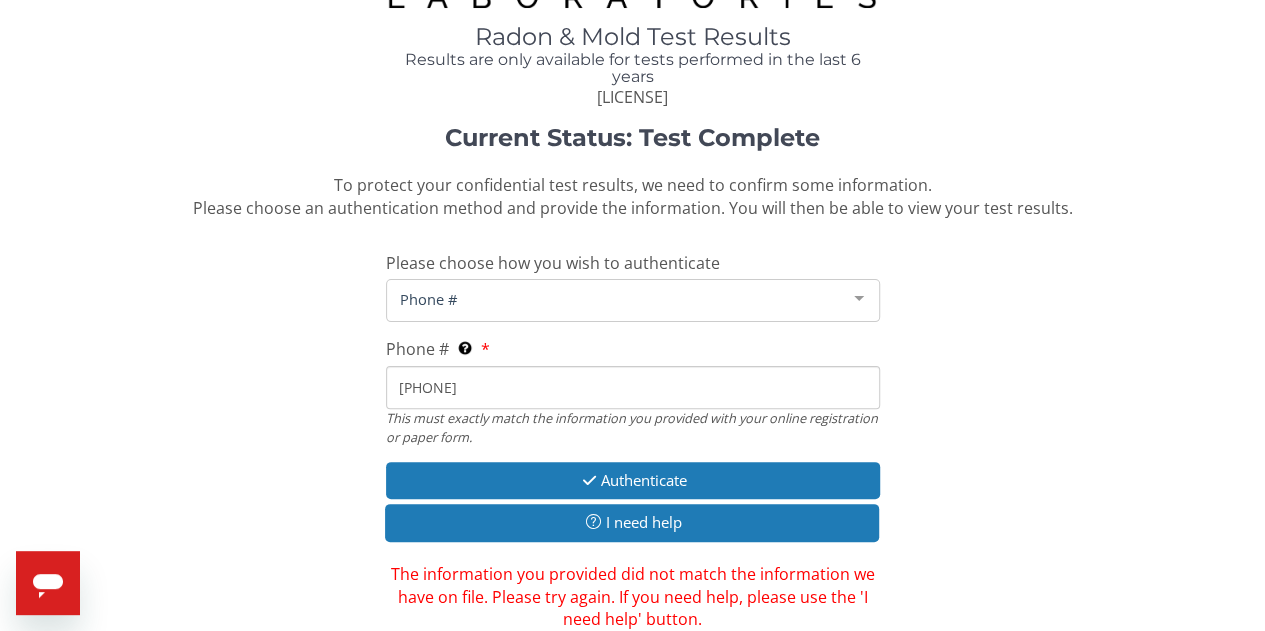 click on "[PHONE]" at bounding box center [633, 387] 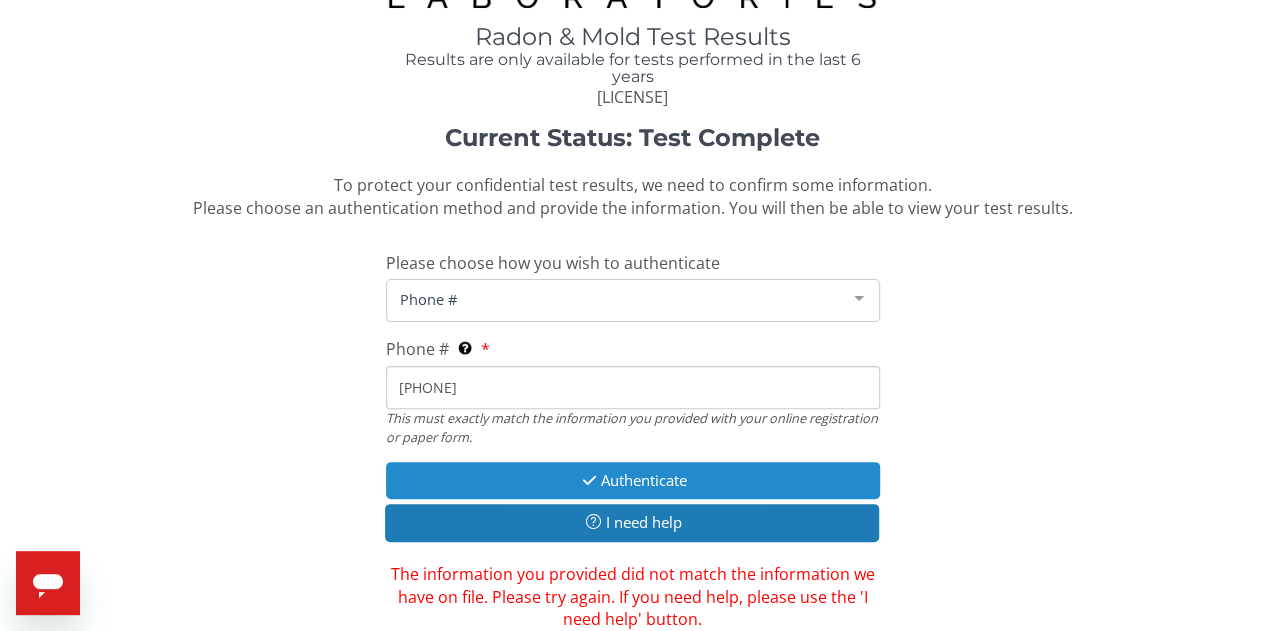 type on "[PHONE]" 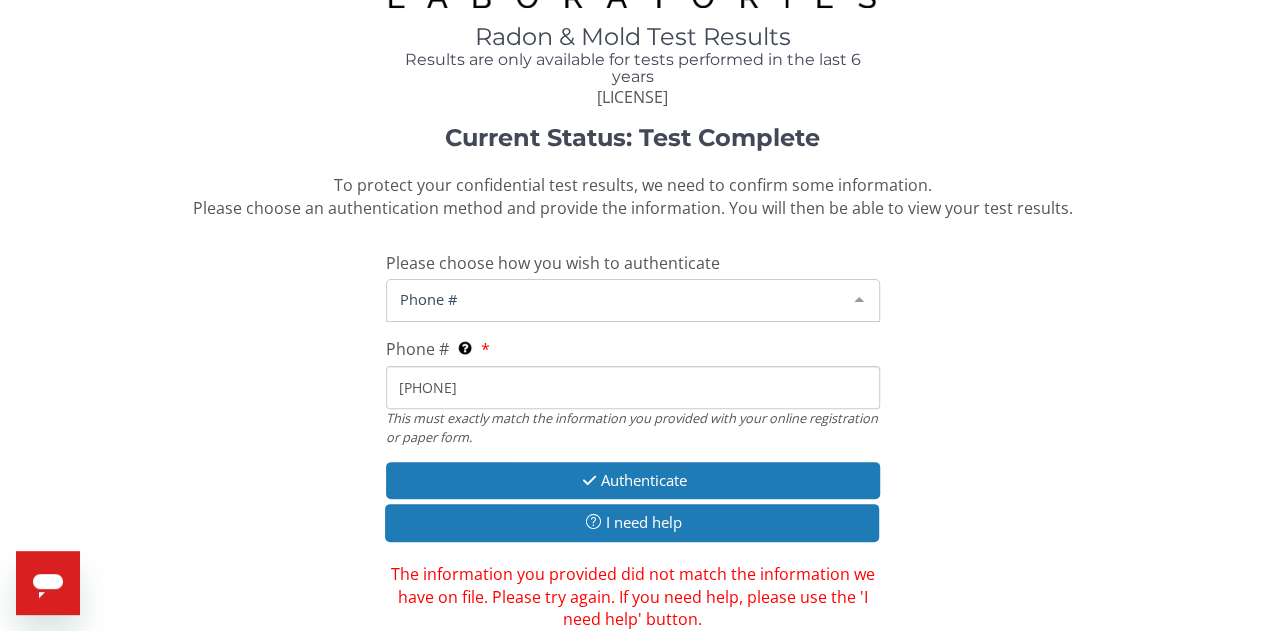 click on "Phone #" at bounding box center (617, 299) 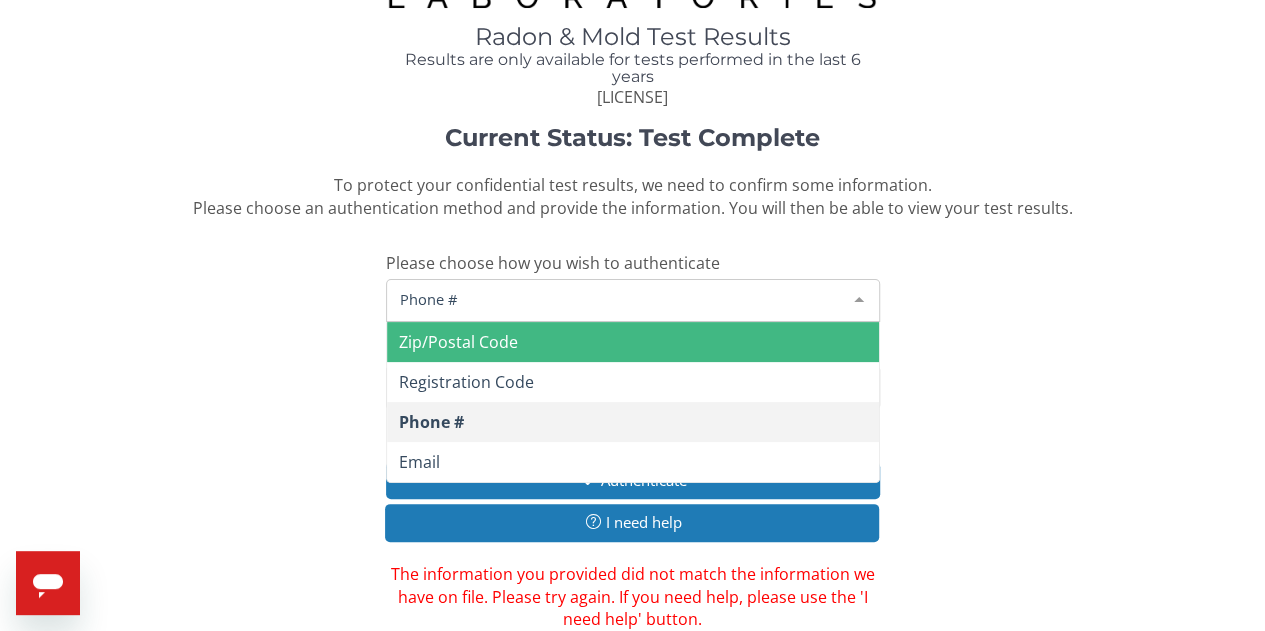 click on "Zip/Postal Code" at bounding box center [633, 342] 